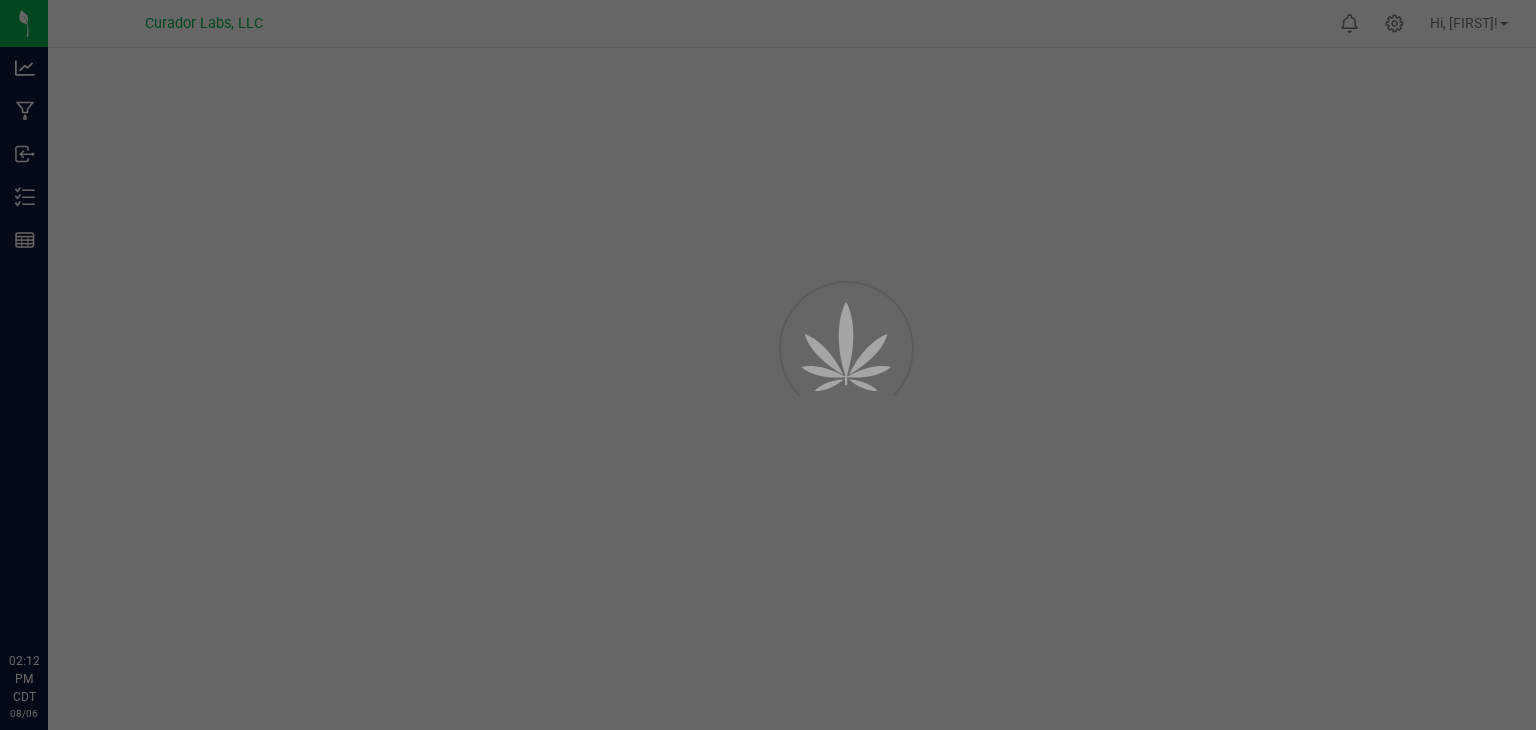 scroll, scrollTop: 0, scrollLeft: 0, axis: both 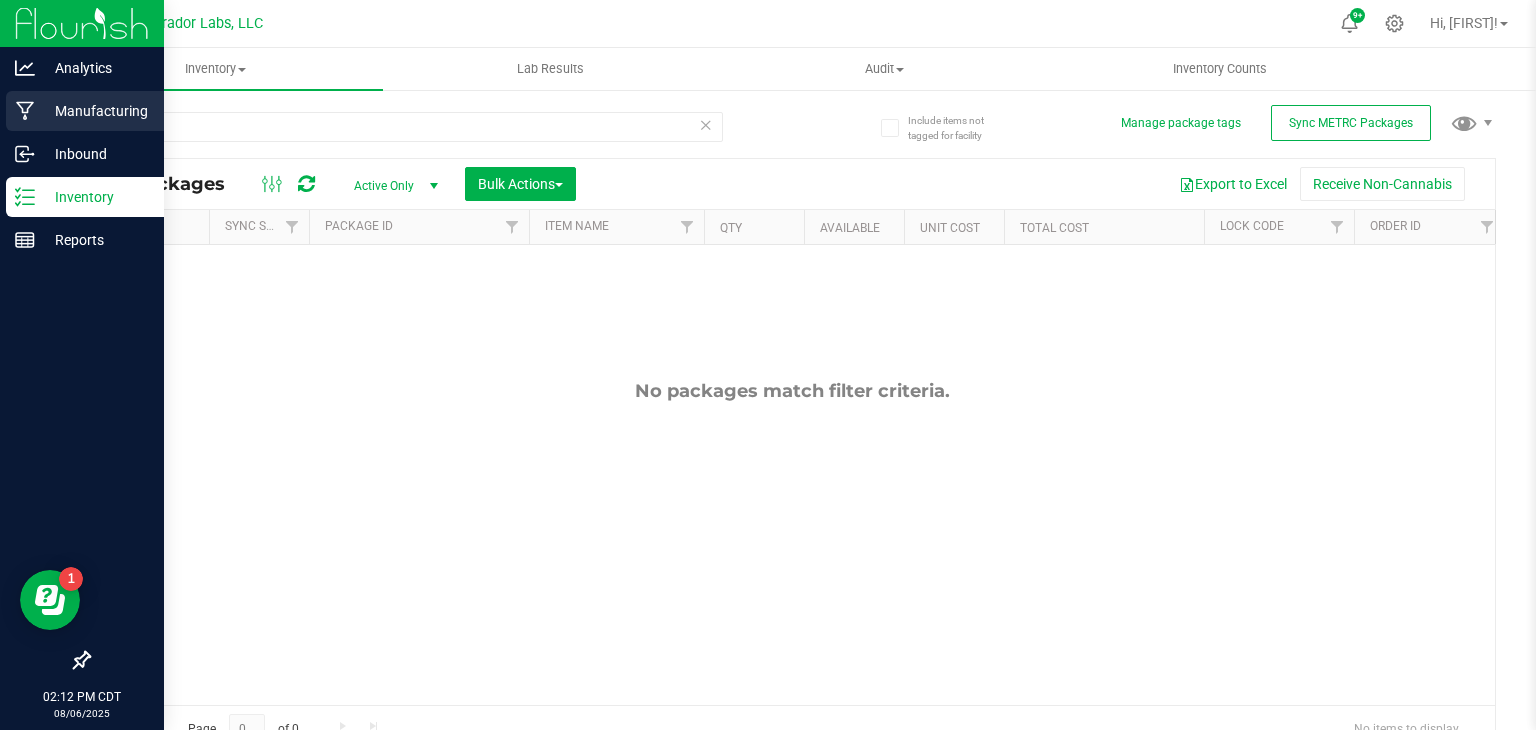 click on "Manufacturing" at bounding box center [95, 111] 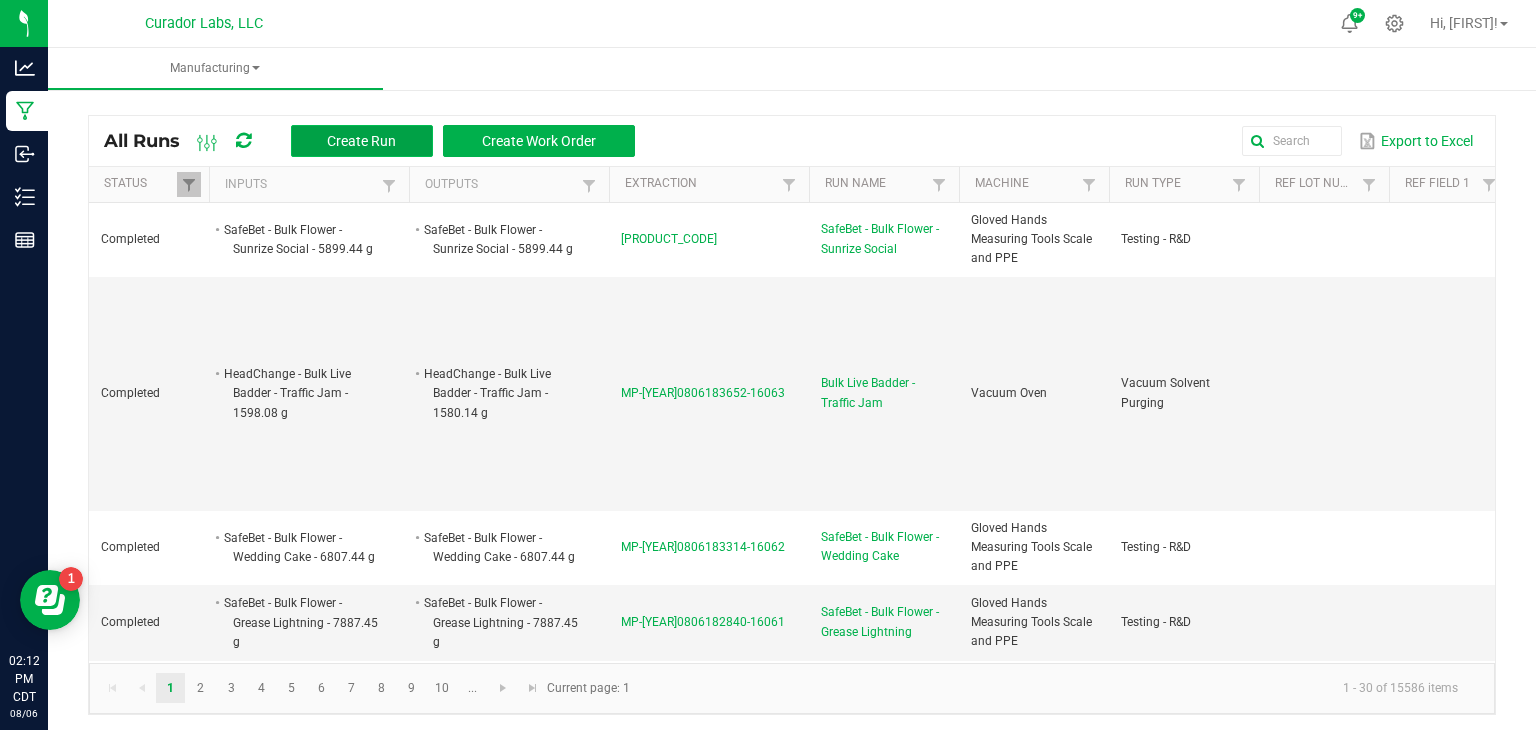click on "Create Run" at bounding box center (361, 141) 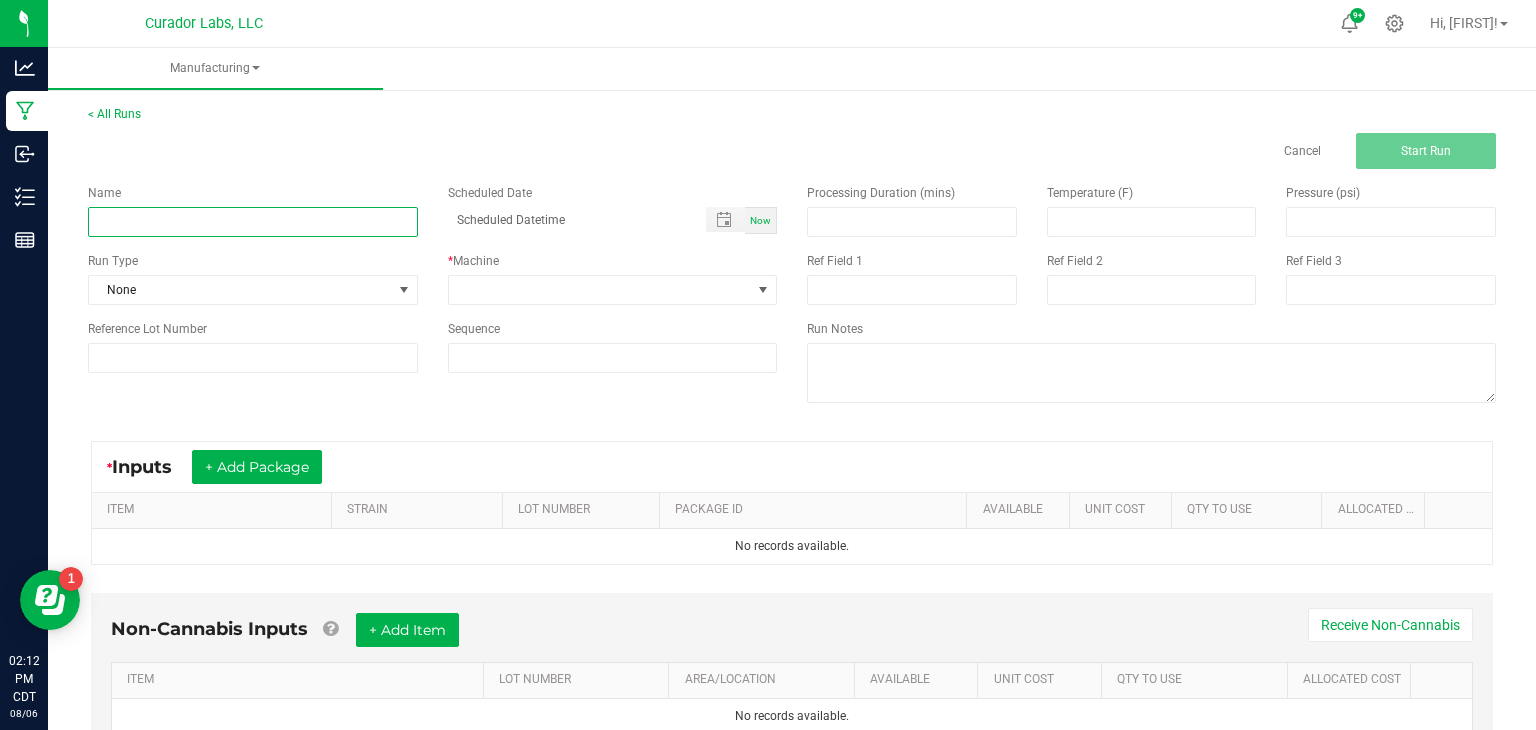 click at bounding box center (253, 222) 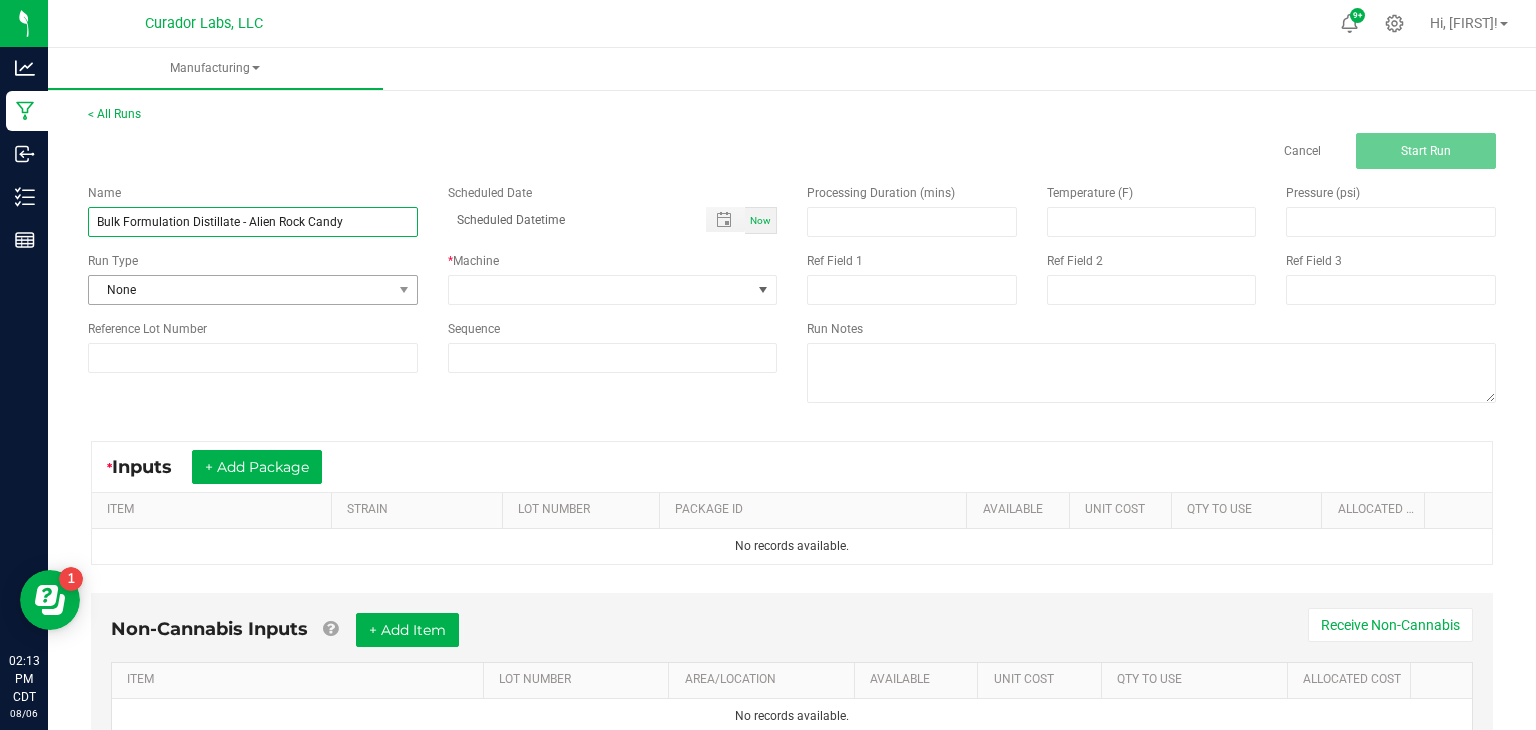 type on "Bulk Formulation Distillate - Alien Rock Candy" 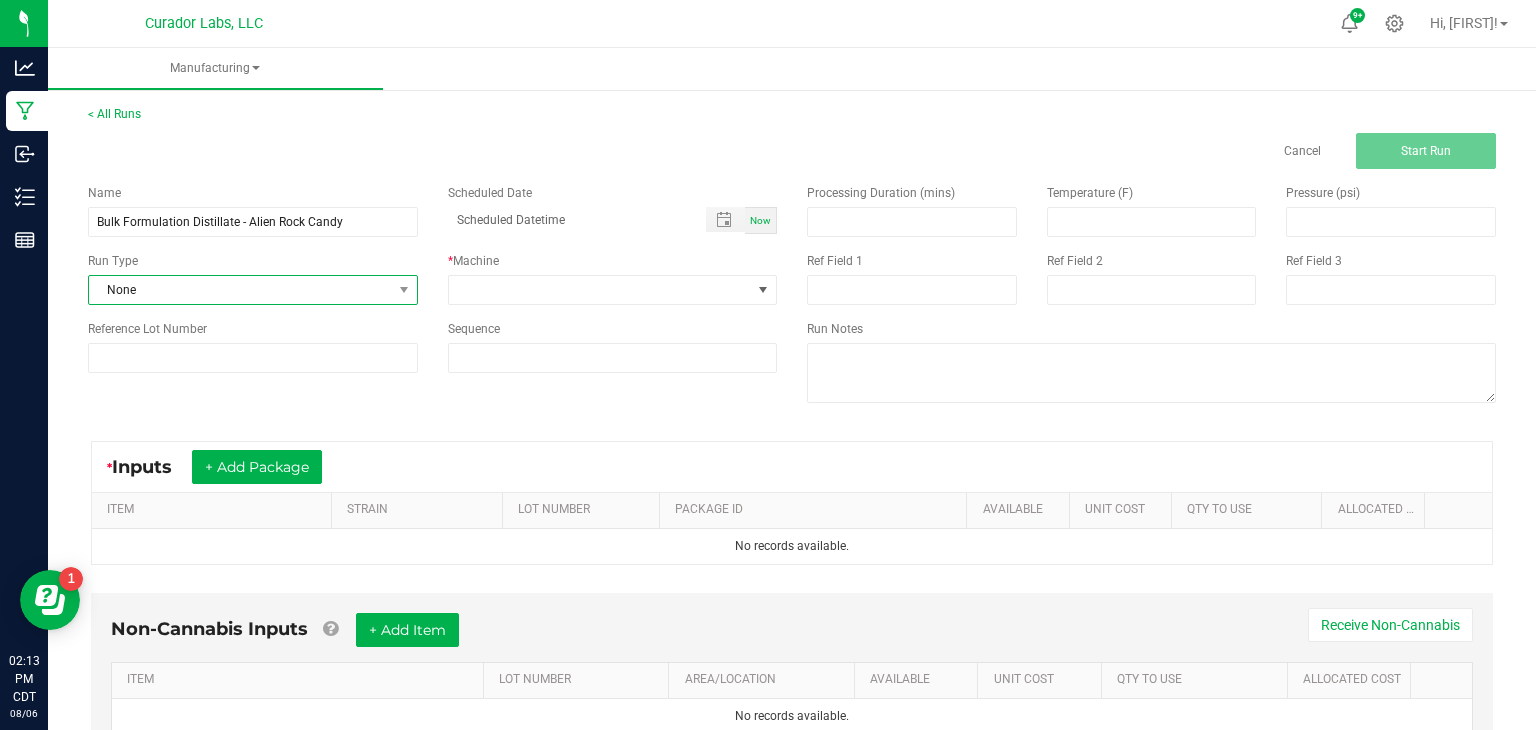 click on "None" at bounding box center (240, 290) 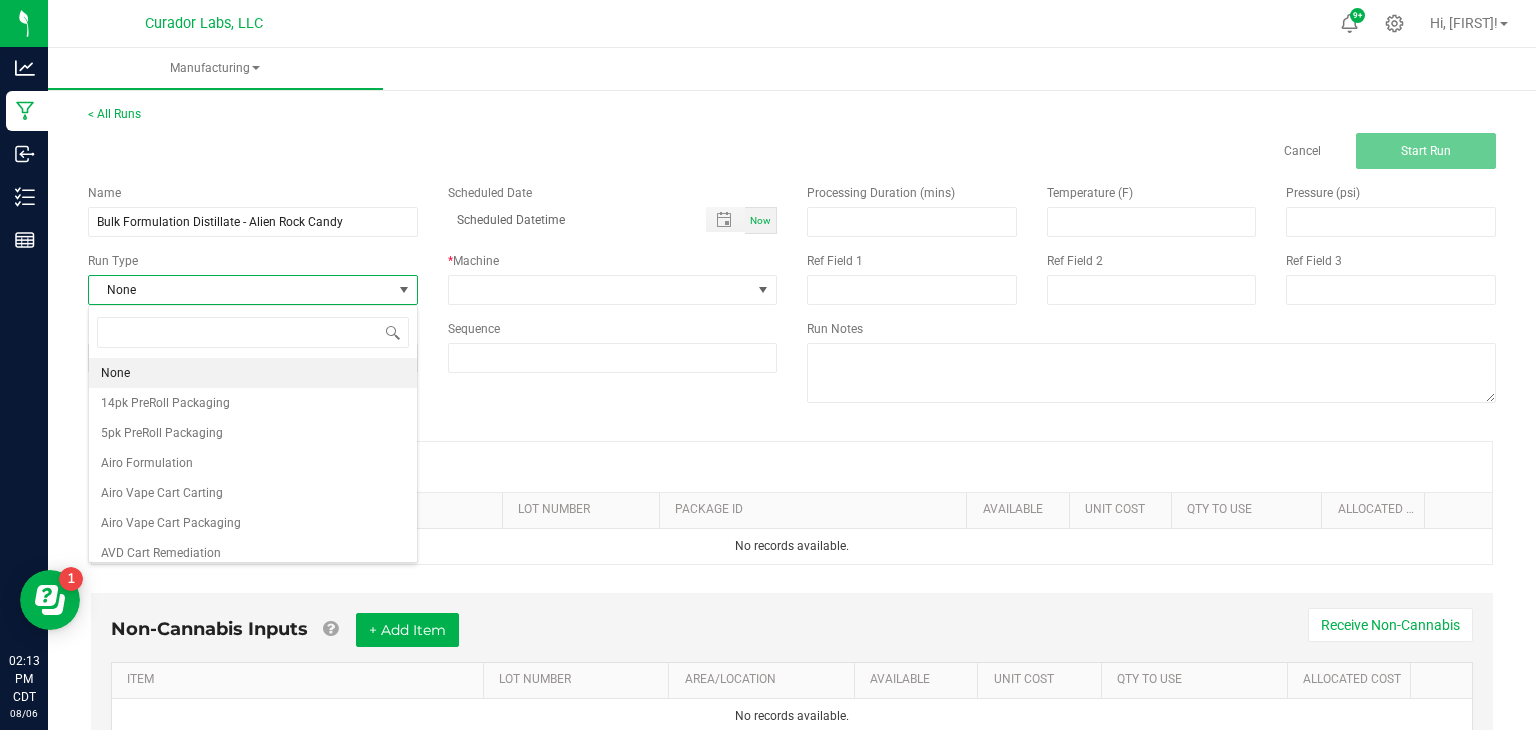 scroll, scrollTop: 99970, scrollLeft: 99670, axis: both 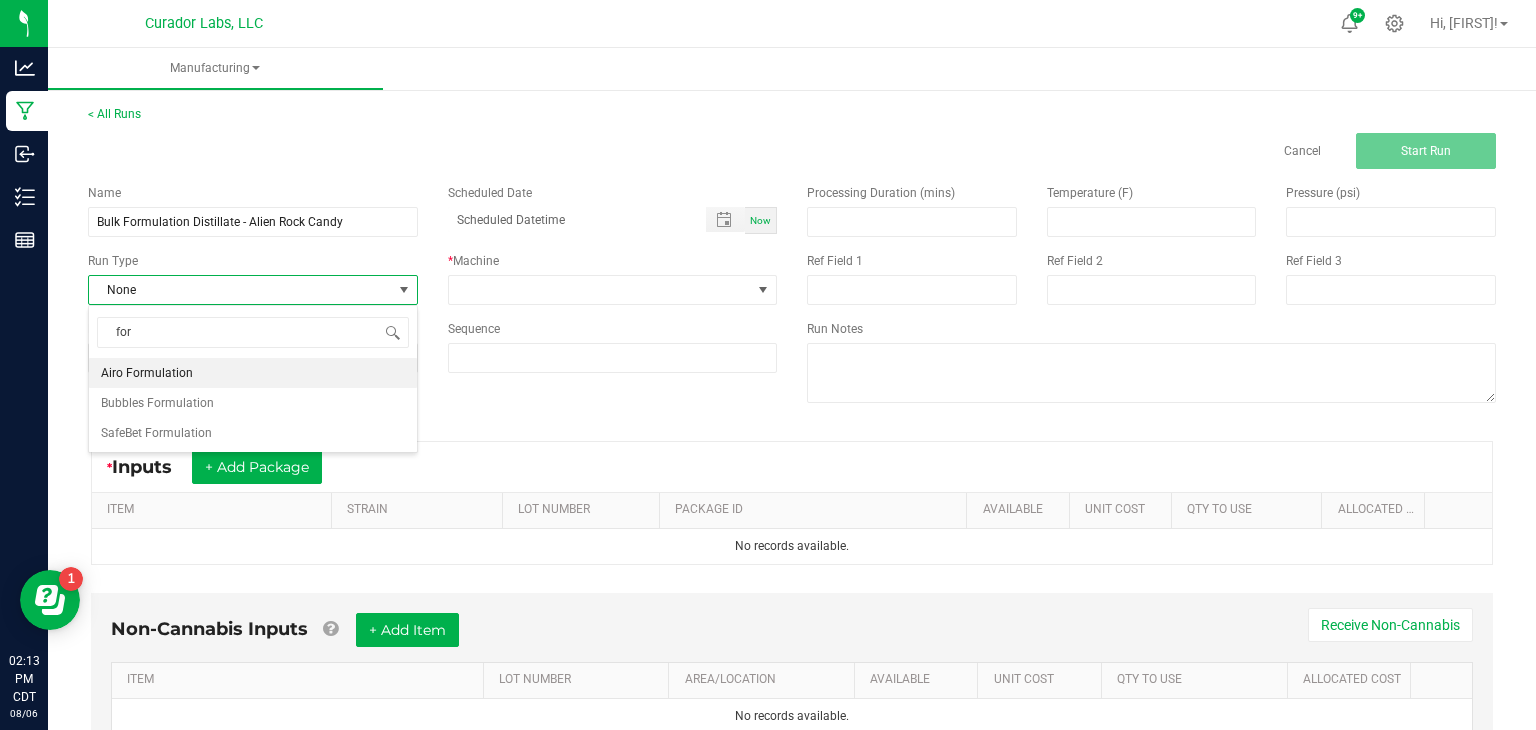 type on "form" 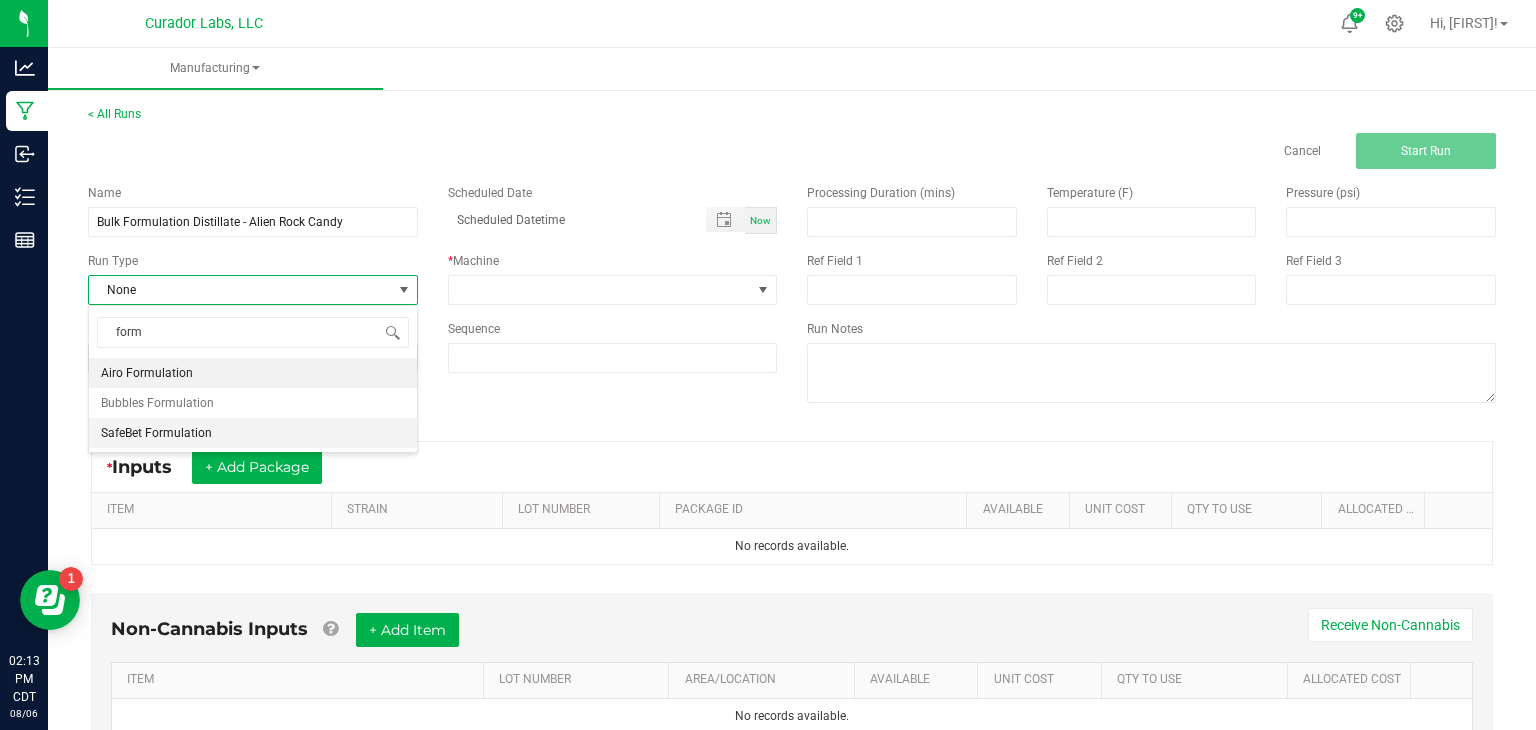 click on "SafeBet Formulation" at bounding box center [156, 433] 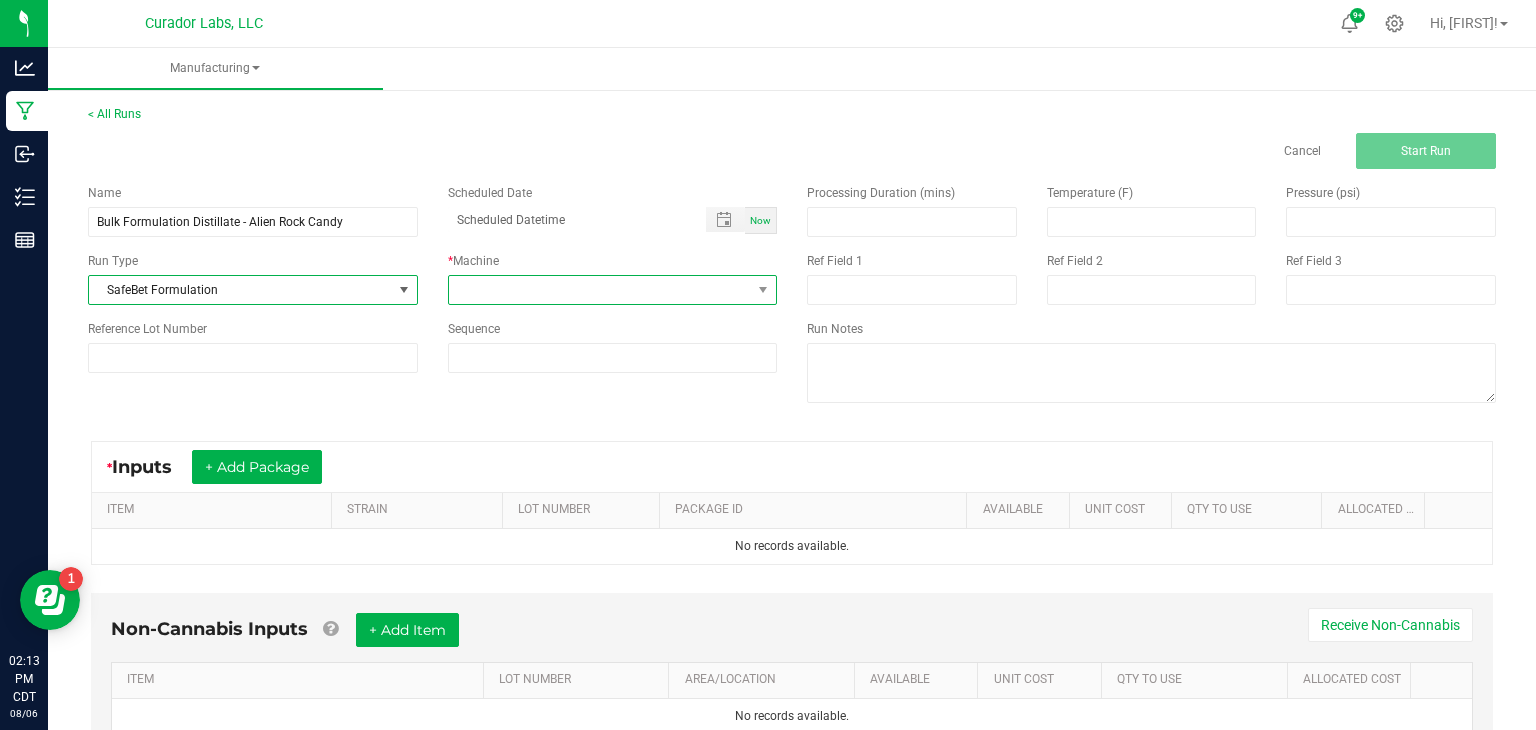 click at bounding box center (600, 290) 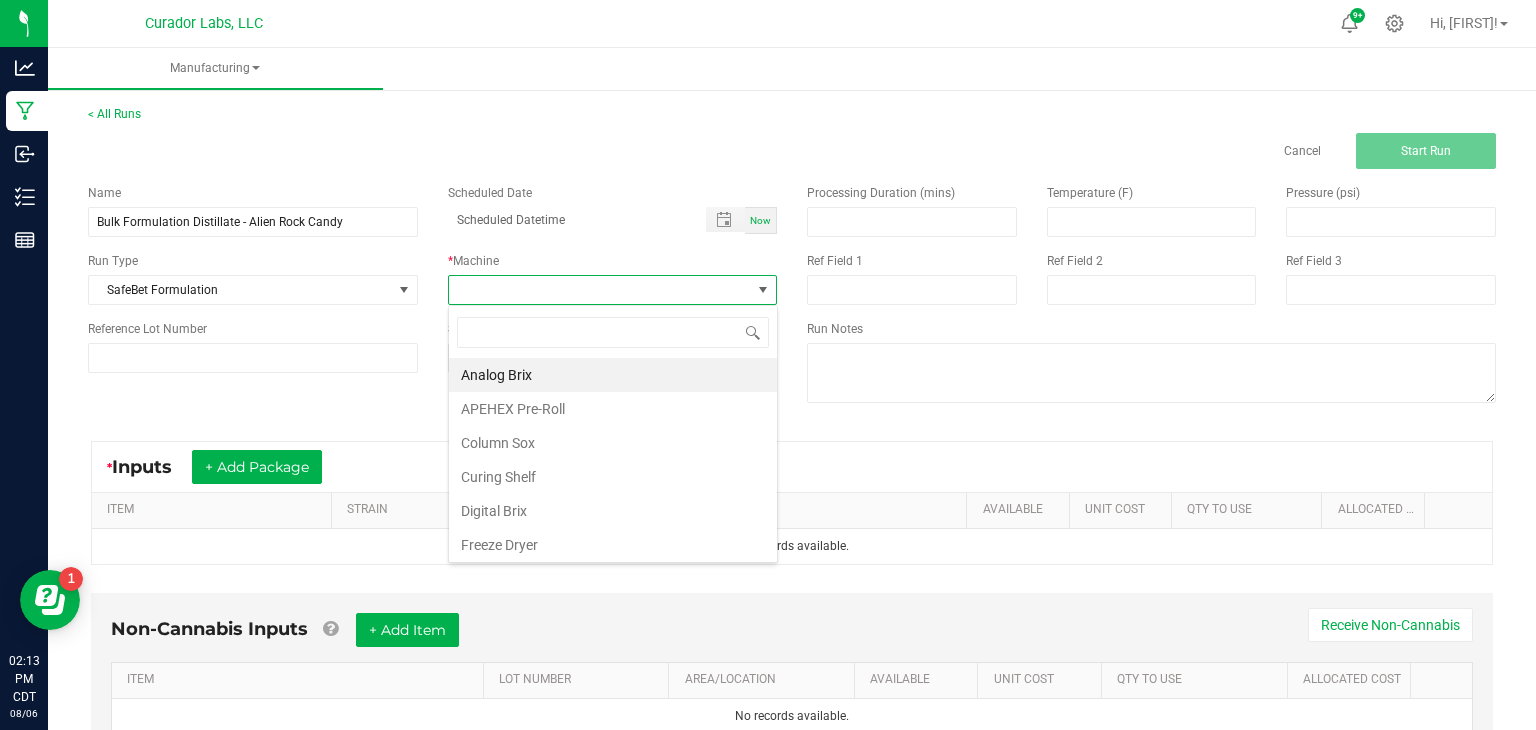 scroll, scrollTop: 99970, scrollLeft: 99670, axis: both 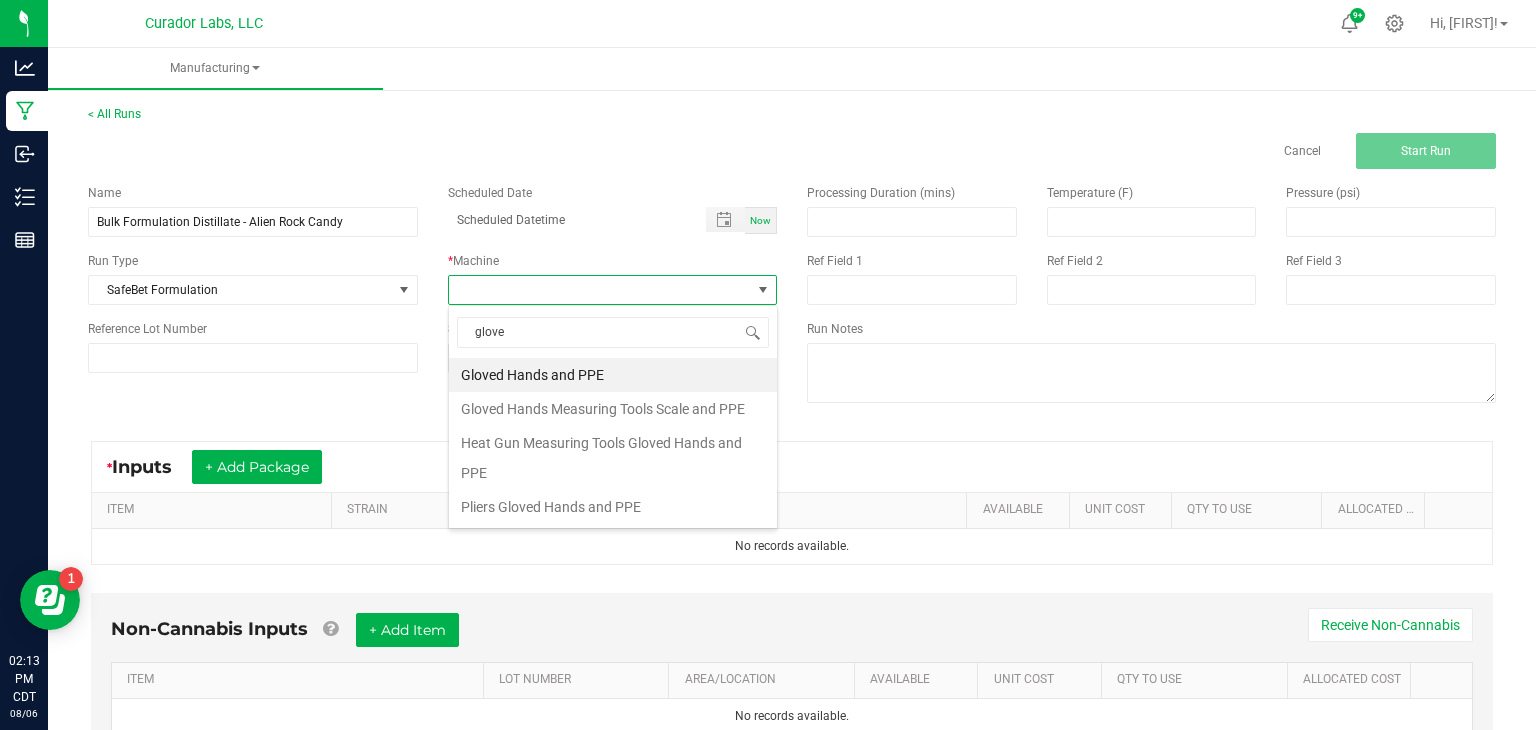 type on "gloved" 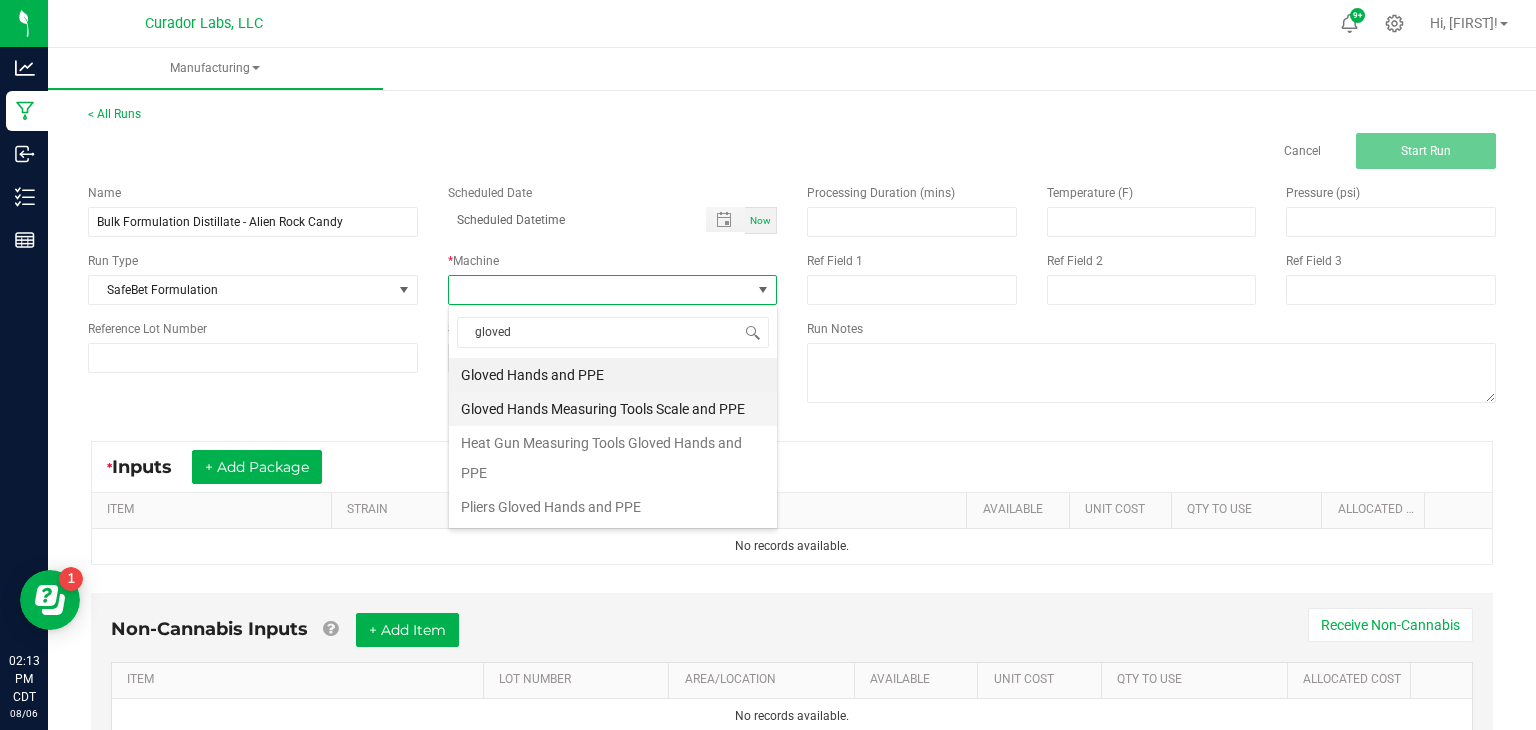 click on "Gloved Hands Measuring Tools Scale and PPE" at bounding box center (613, 409) 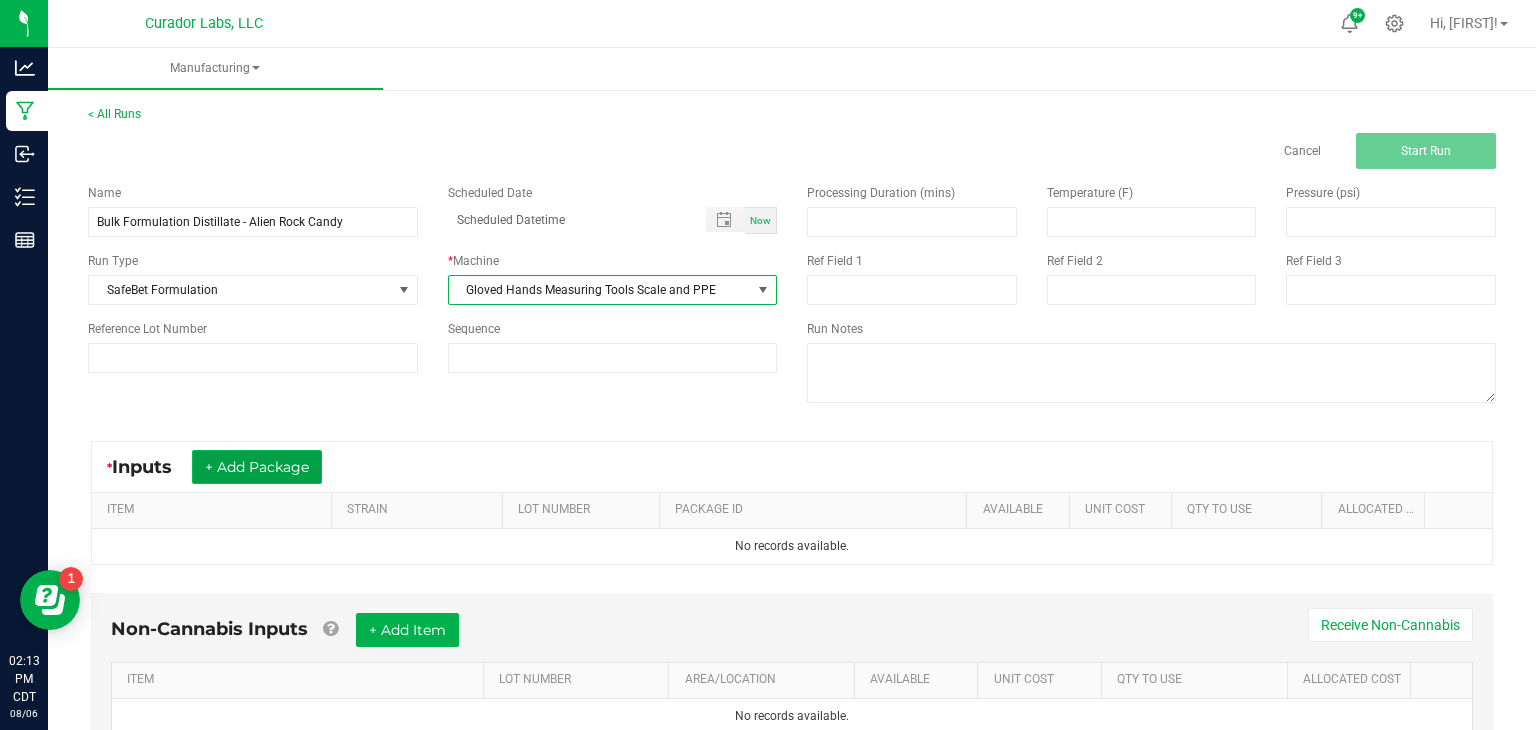 click on "+ Add Package" at bounding box center [257, 467] 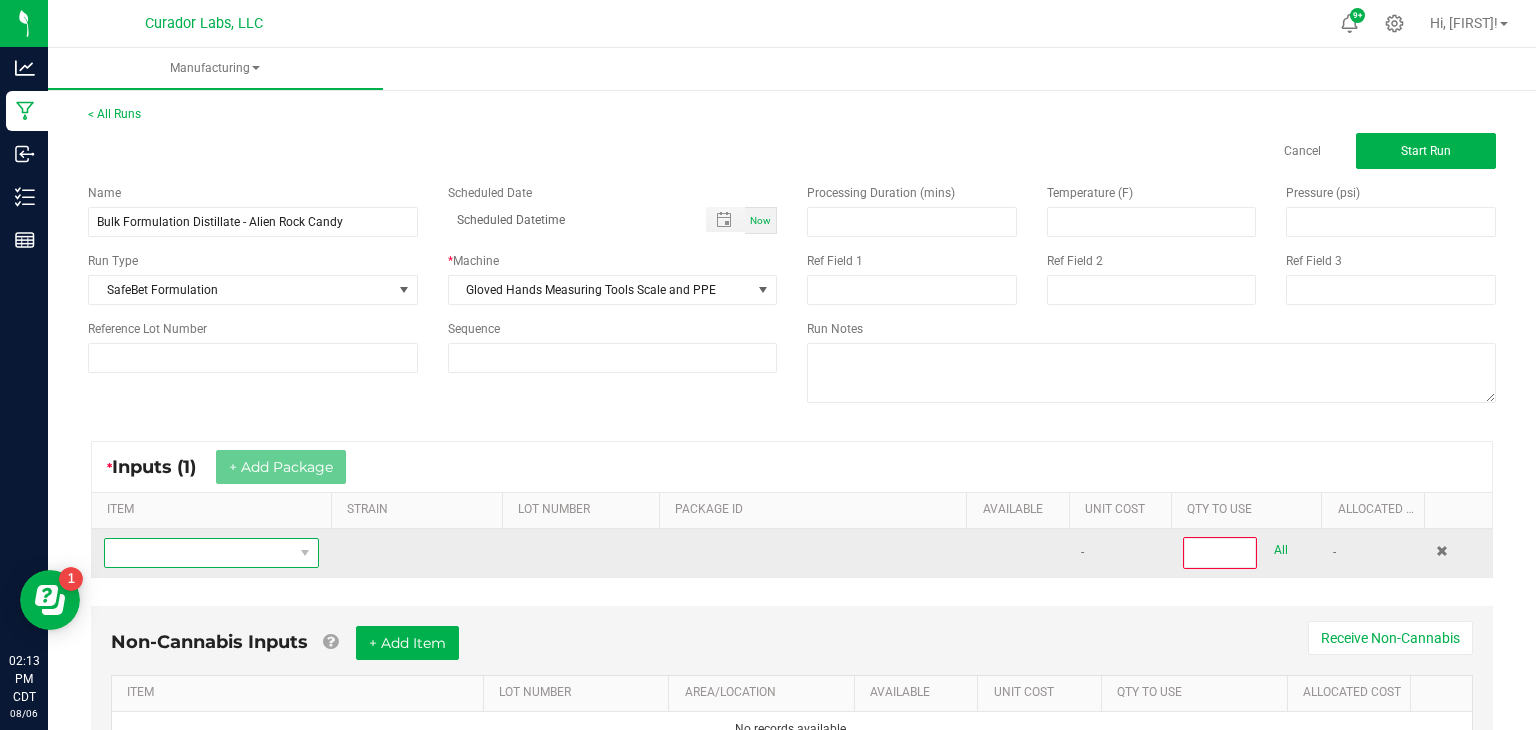 click at bounding box center (199, 553) 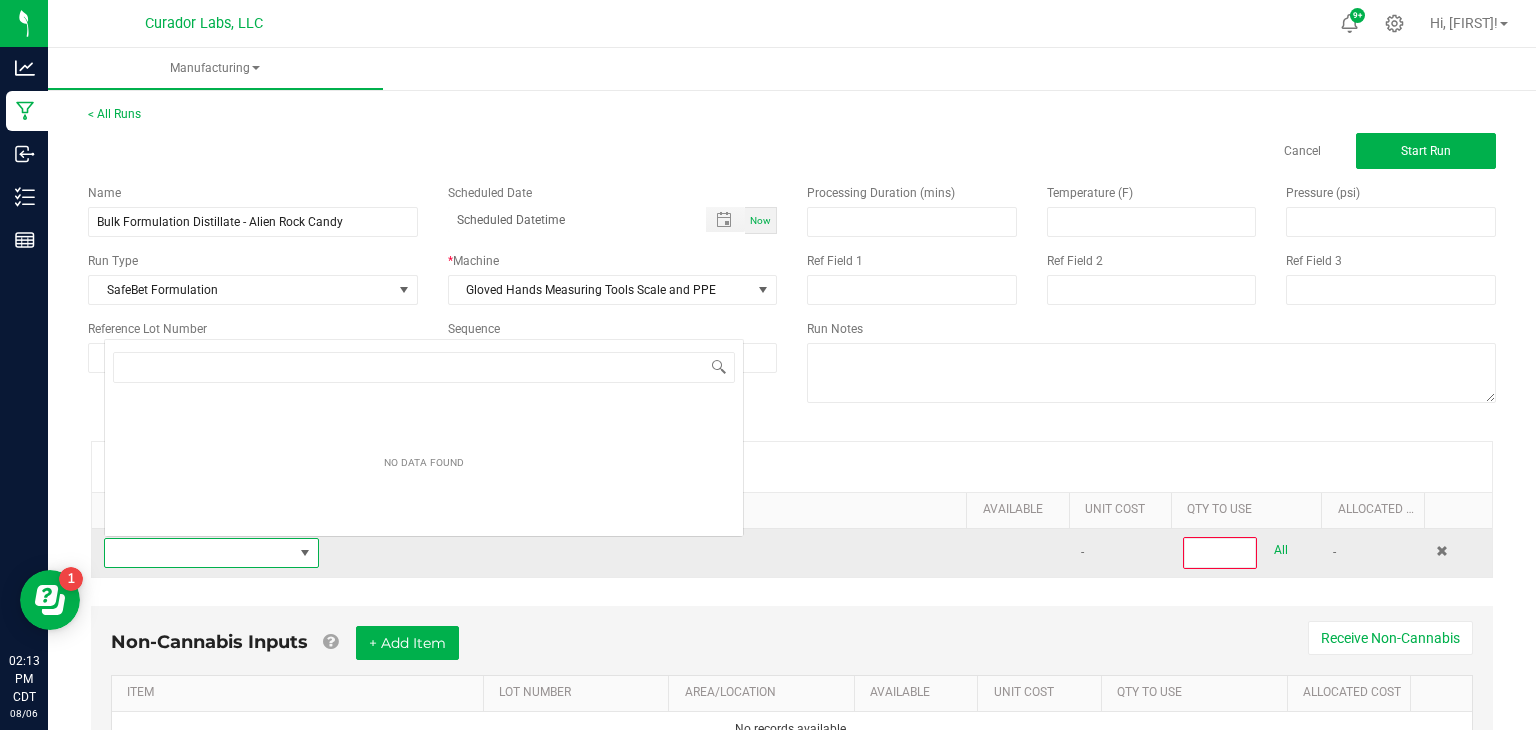 scroll, scrollTop: 0, scrollLeft: 0, axis: both 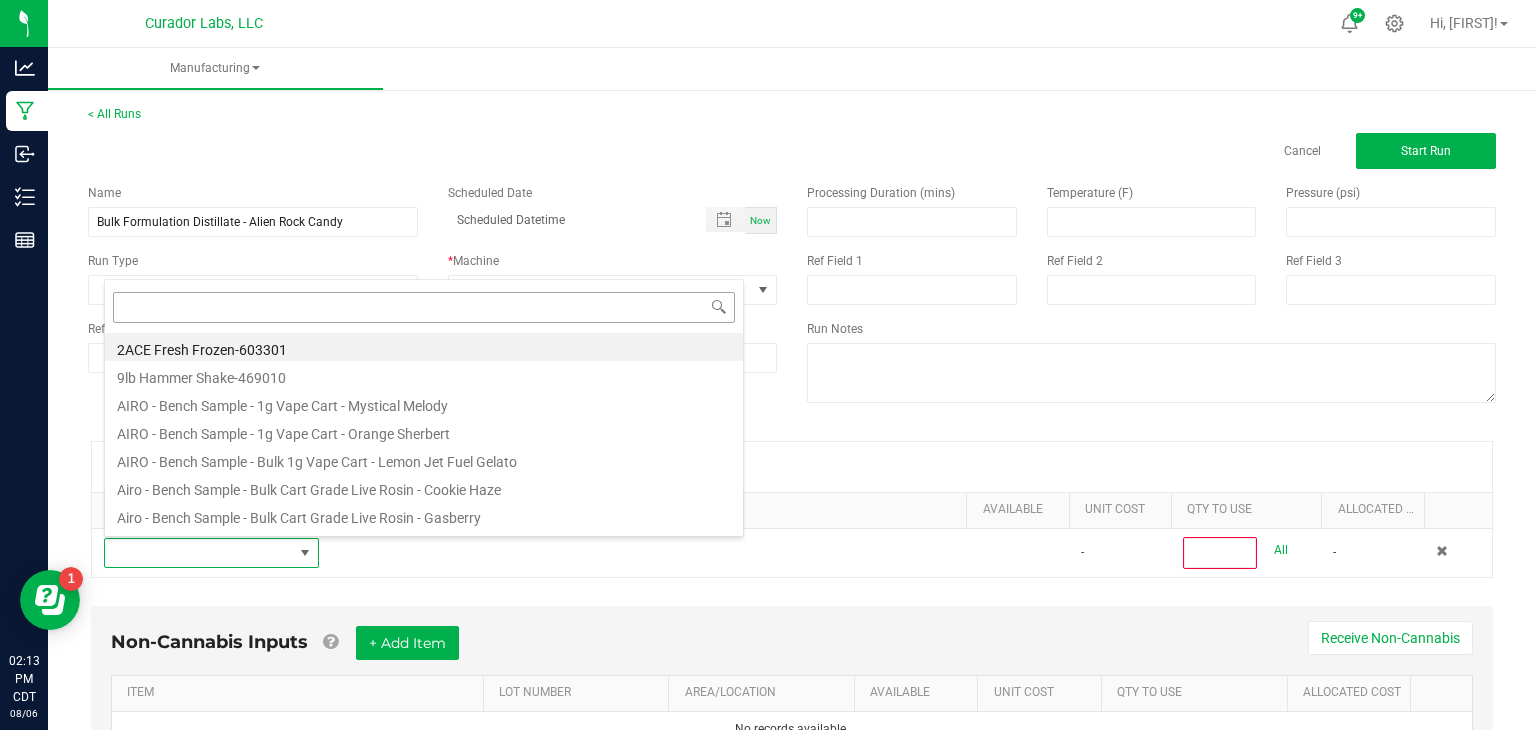 click at bounding box center [424, 307] 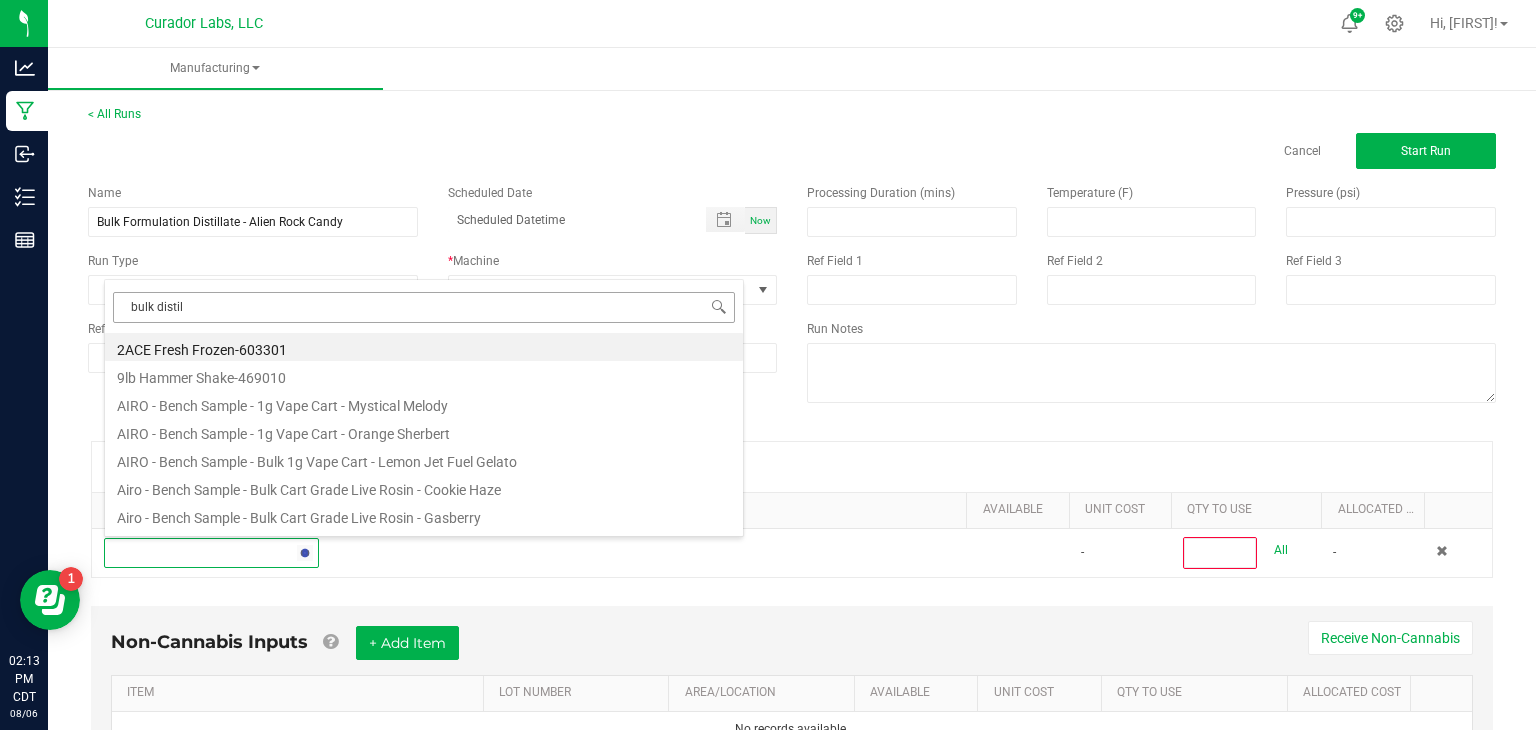 type on "bulk distill" 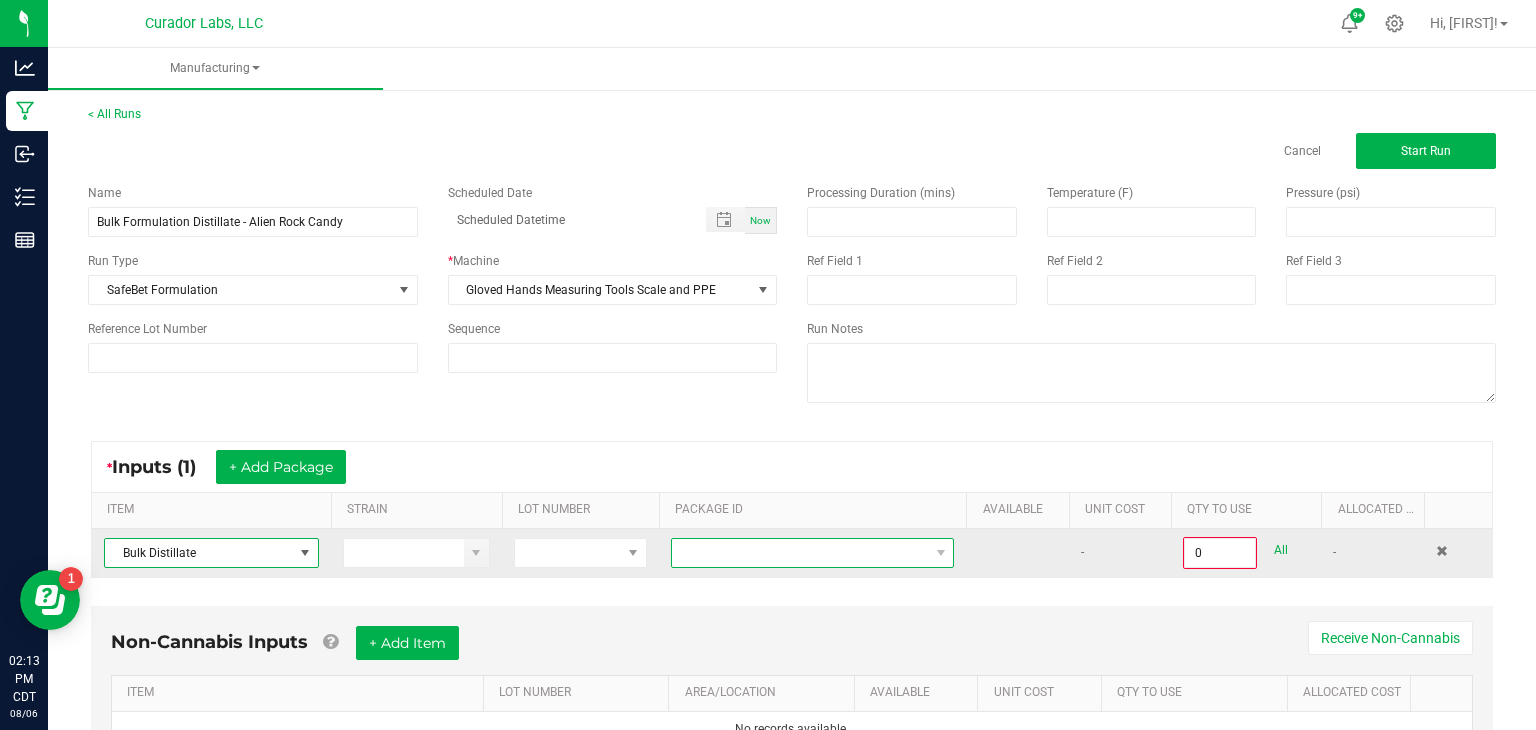 click at bounding box center (800, 553) 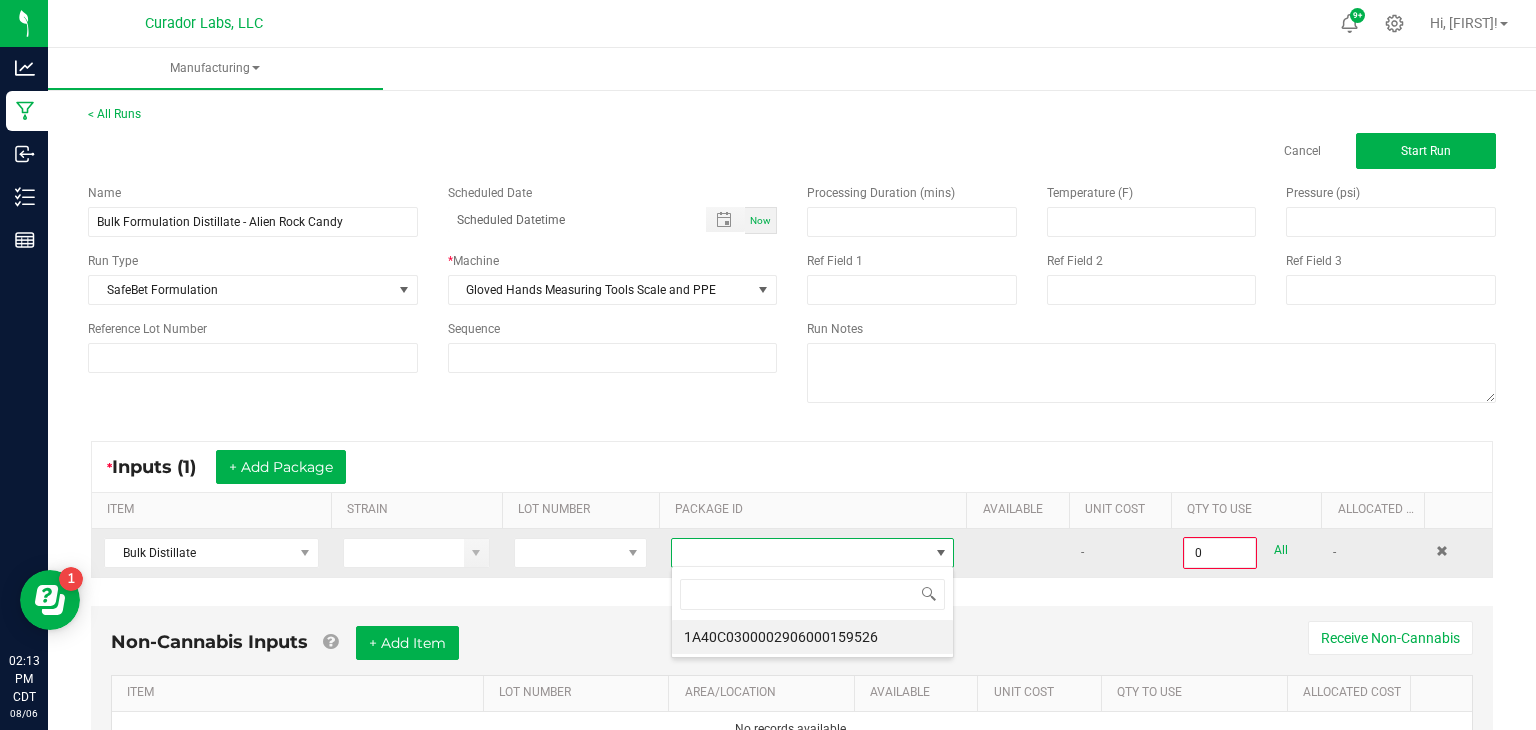scroll, scrollTop: 99970, scrollLeft: 99716, axis: both 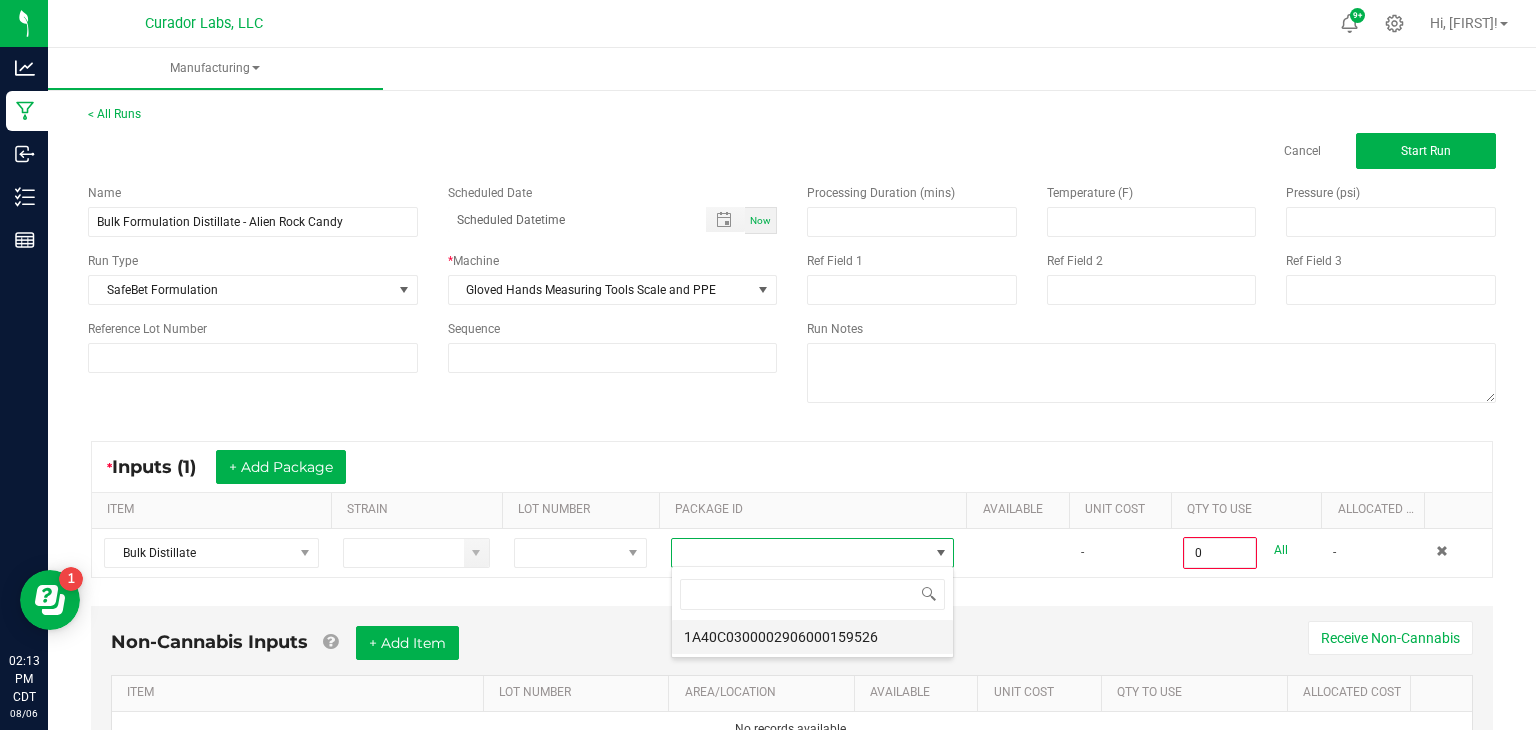 click on "1A40C0300002906000159526" at bounding box center (812, 637) 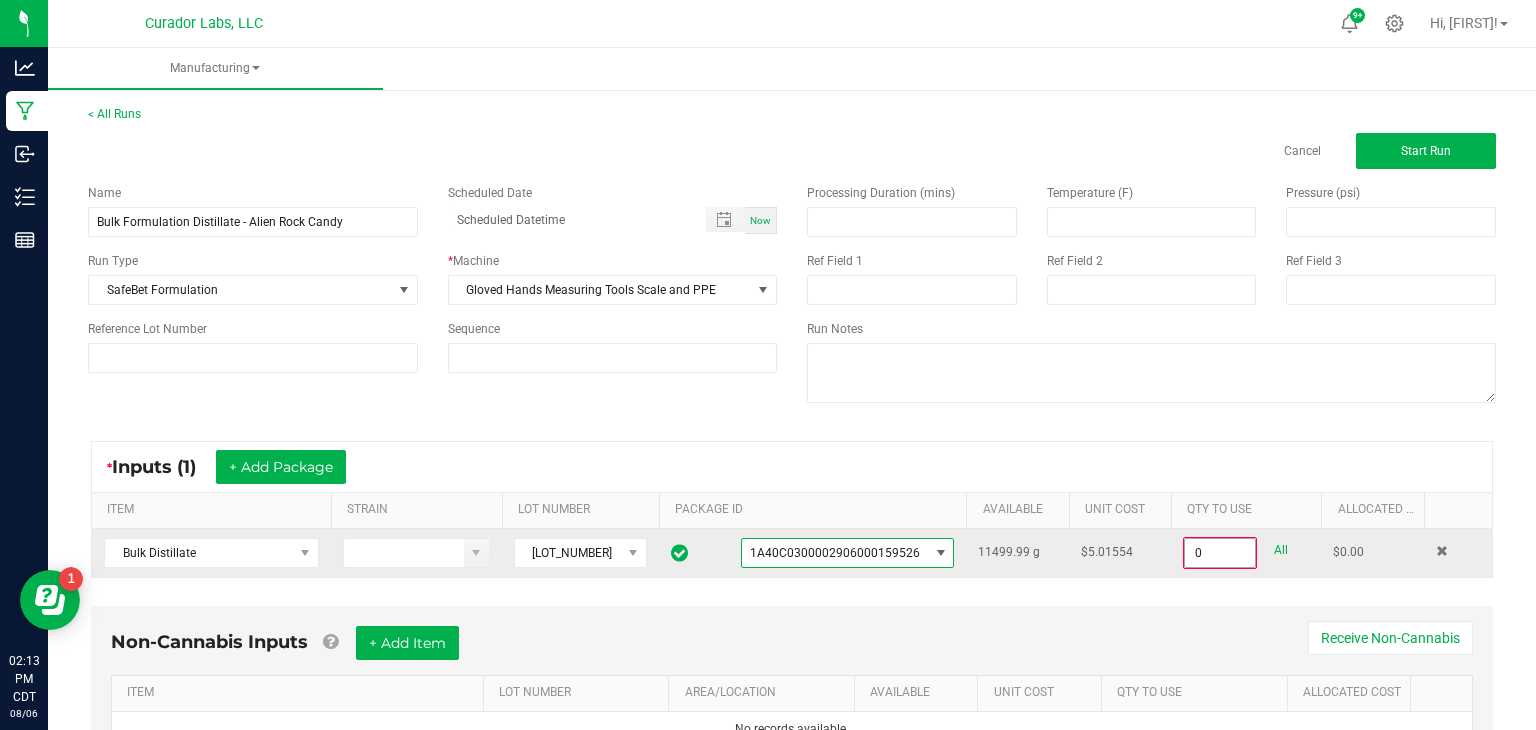 click on "0" at bounding box center [1220, 553] 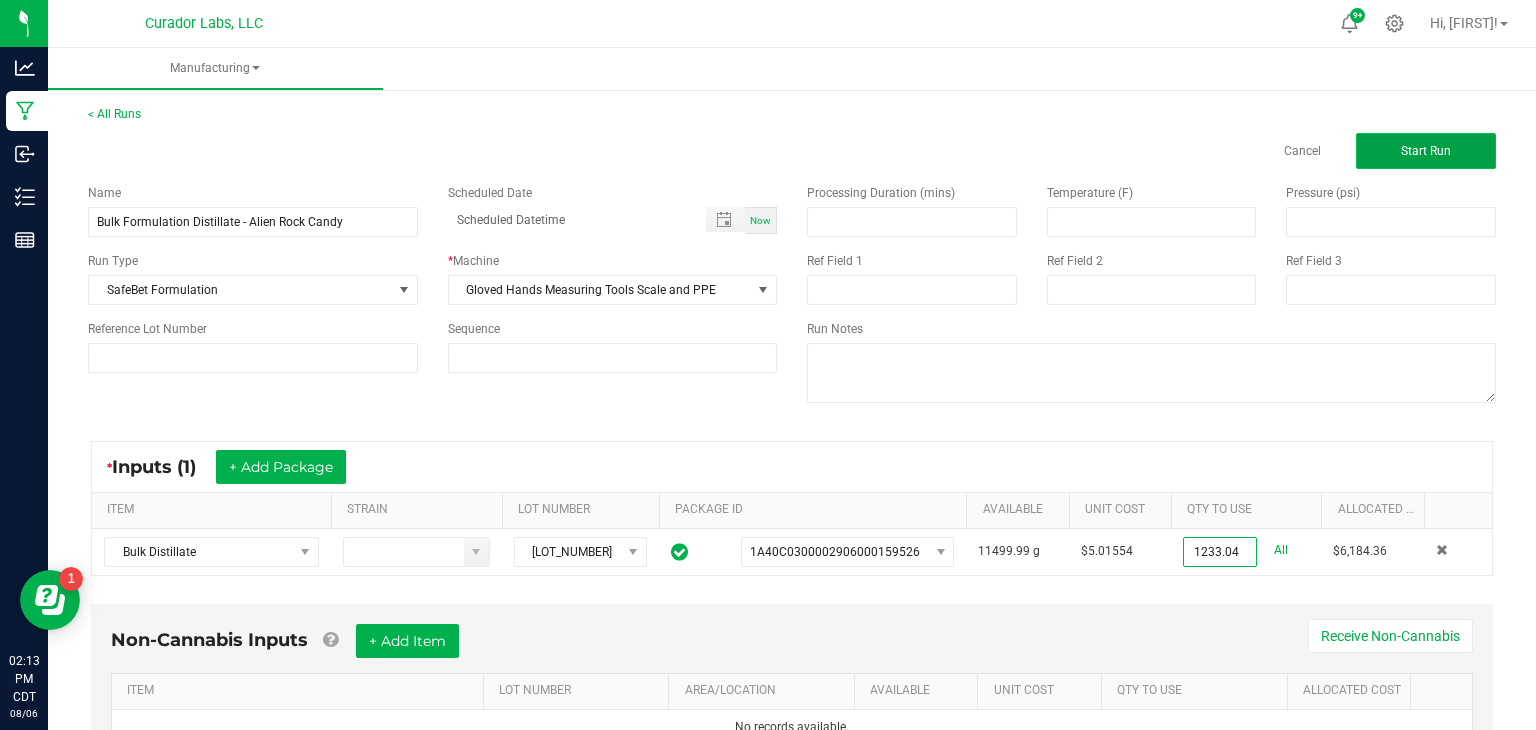 type on "1233.0400 g" 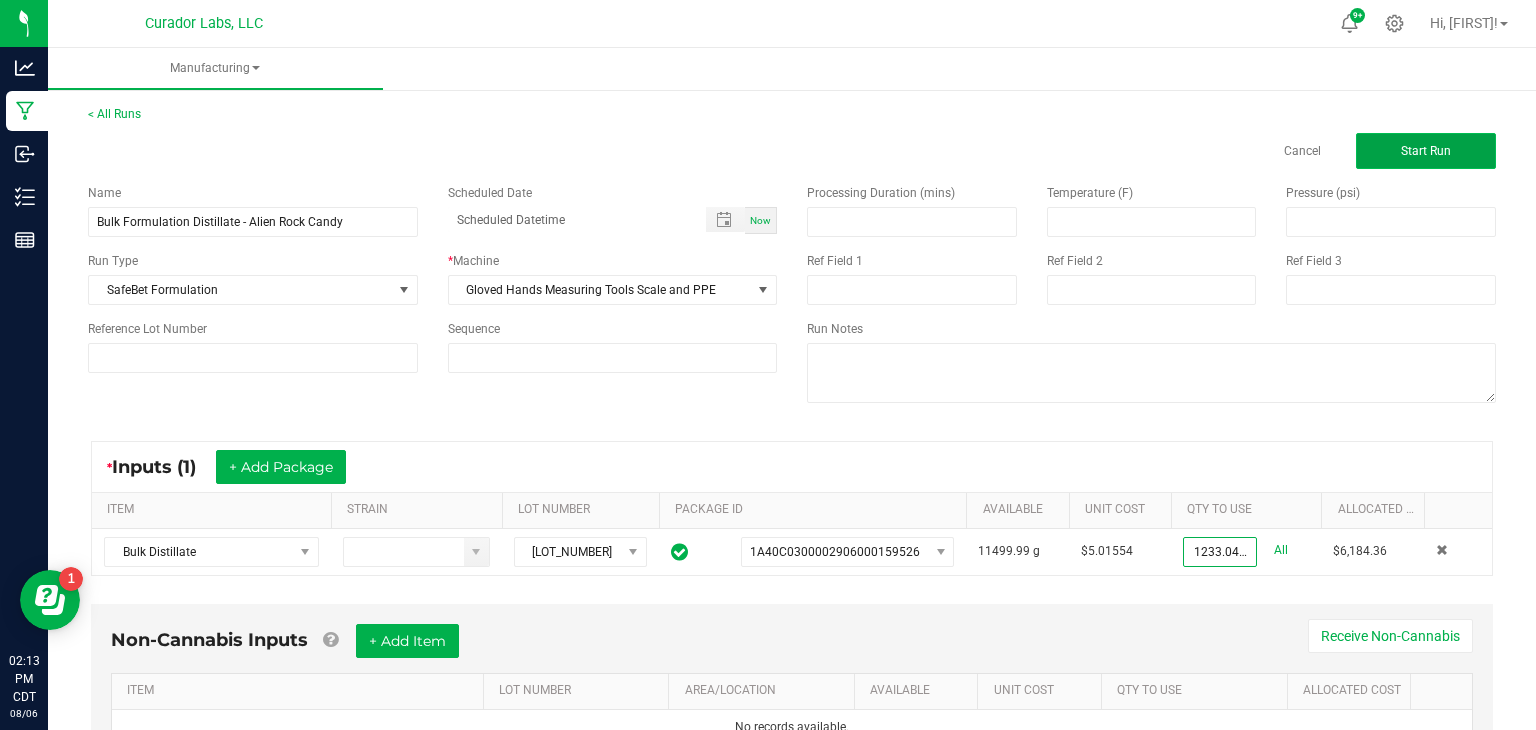 click on "Start Run" 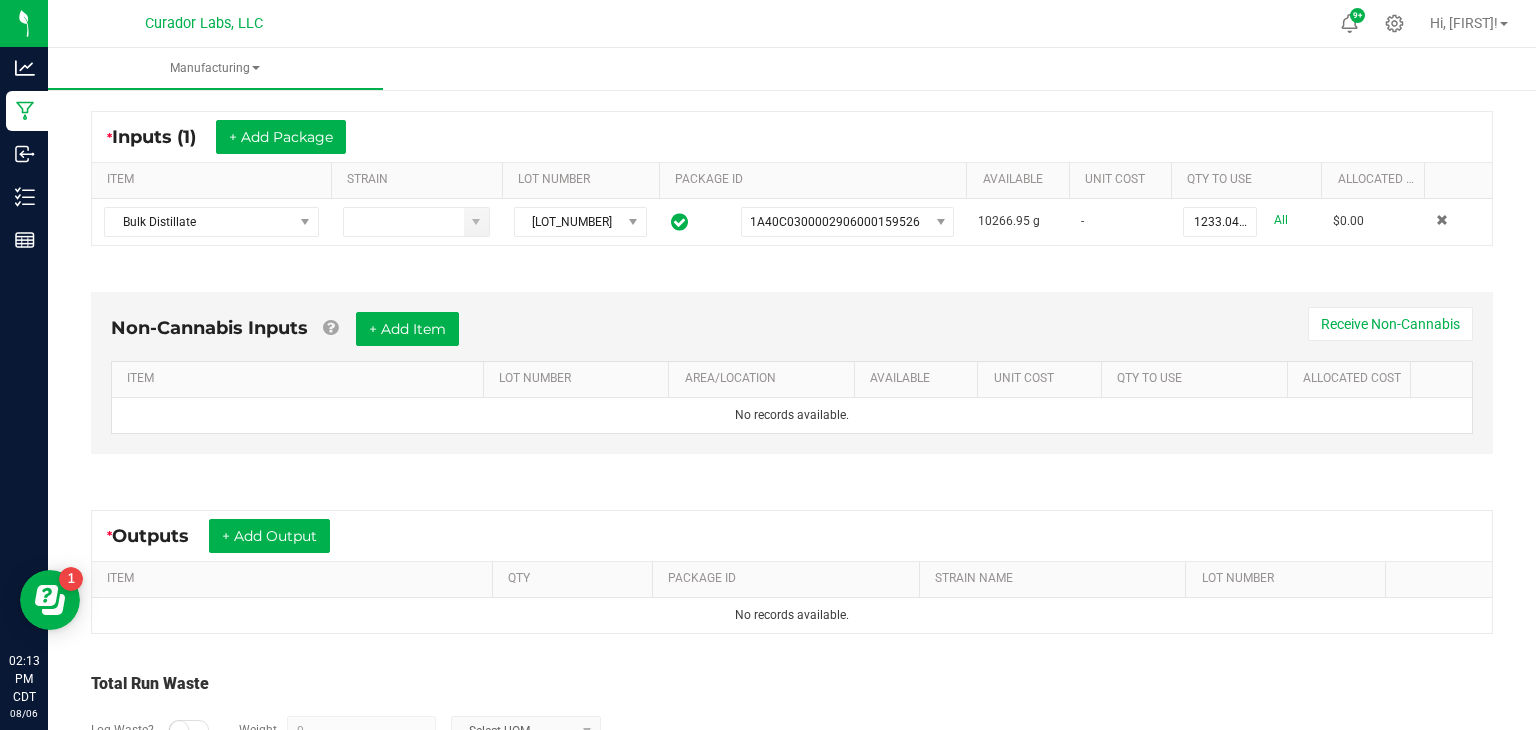 scroll, scrollTop: 484, scrollLeft: 0, axis: vertical 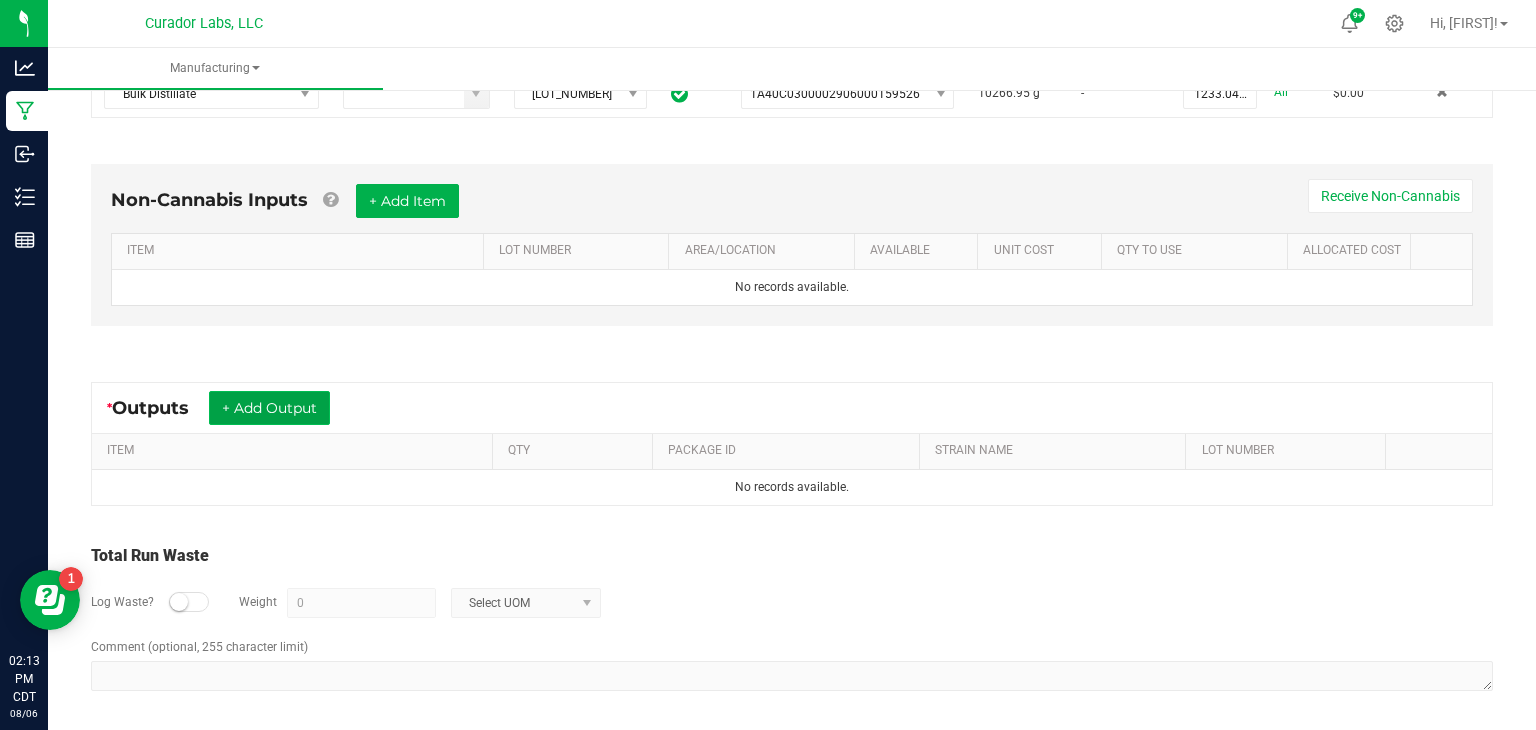 click on "+ Add Output" at bounding box center (269, 408) 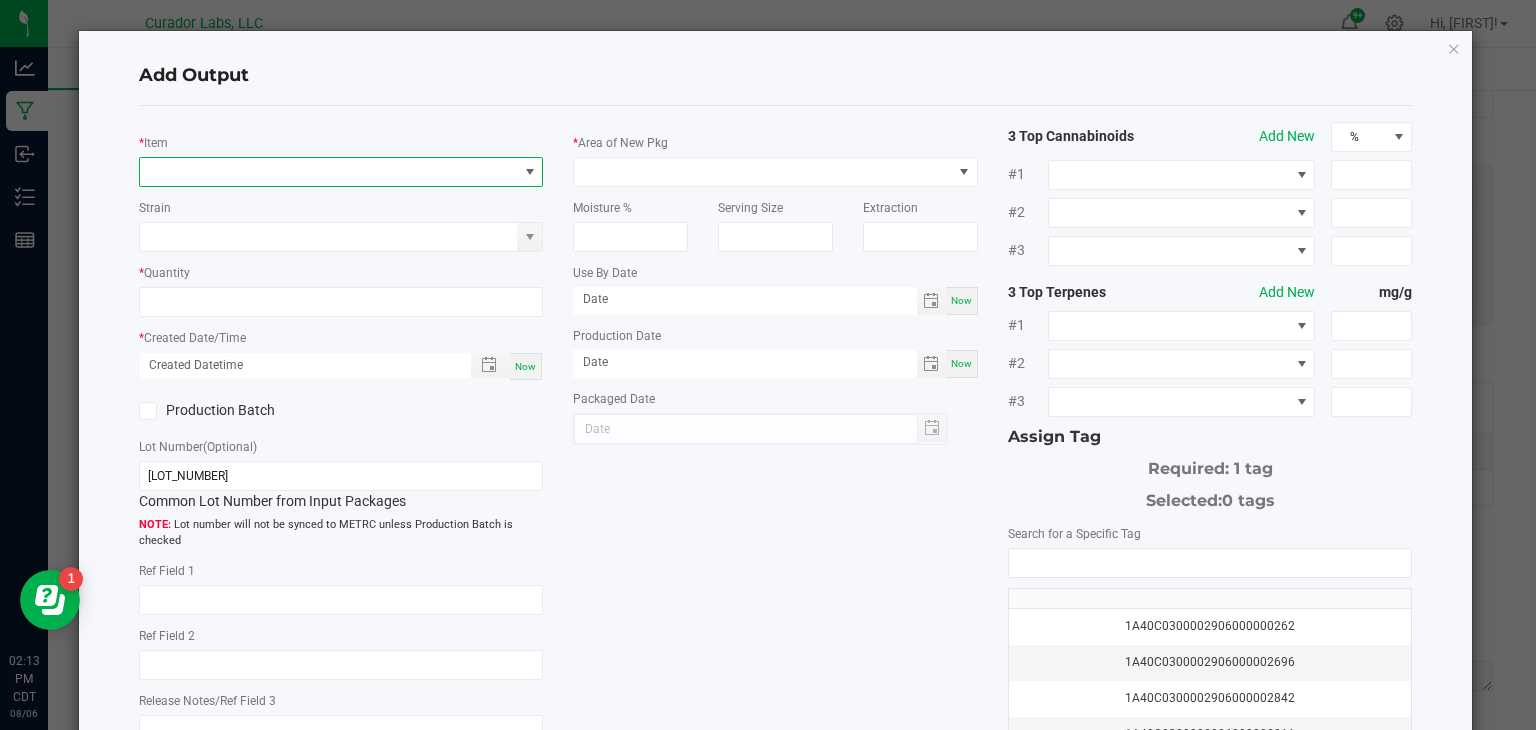 click at bounding box center (329, 172) 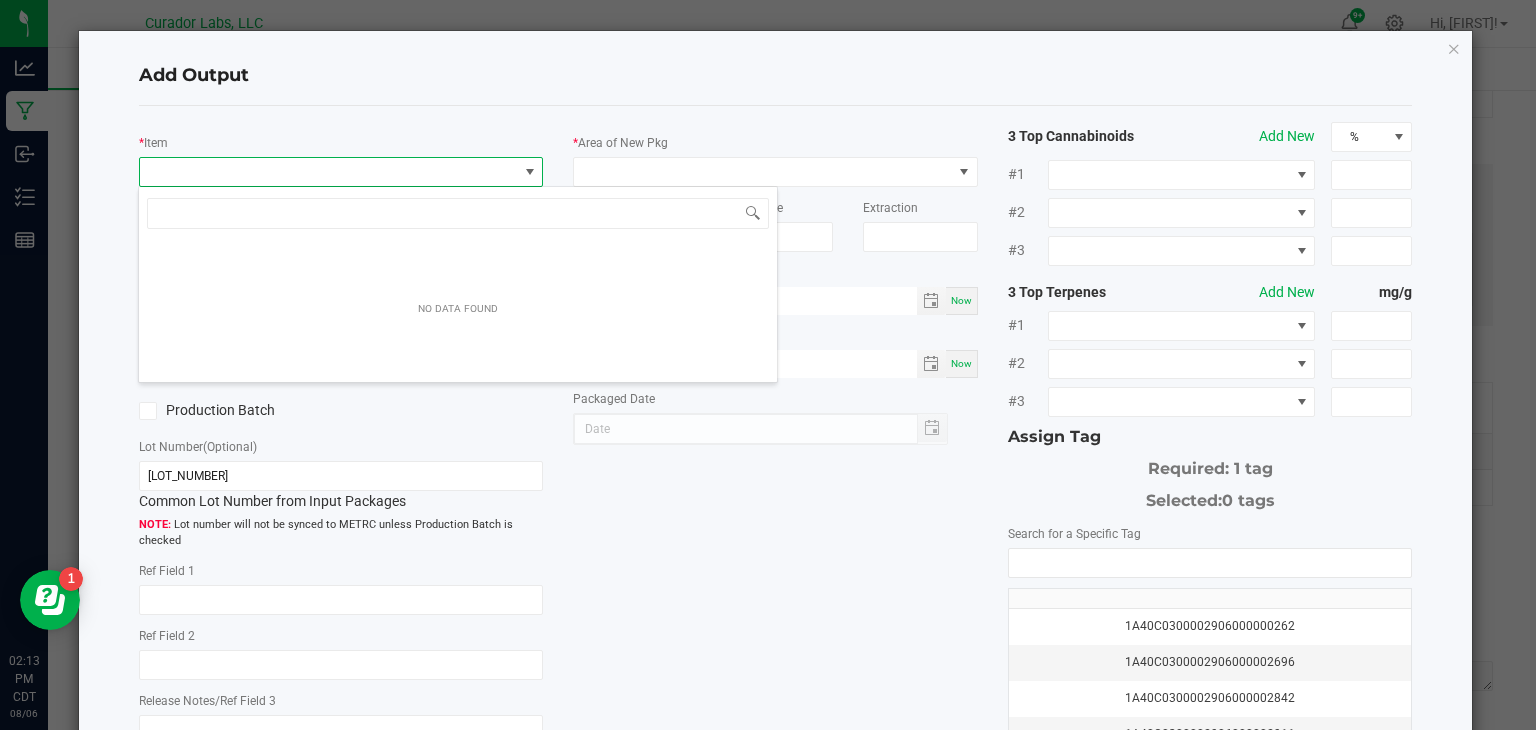 scroll, scrollTop: 99970, scrollLeft: 99595, axis: both 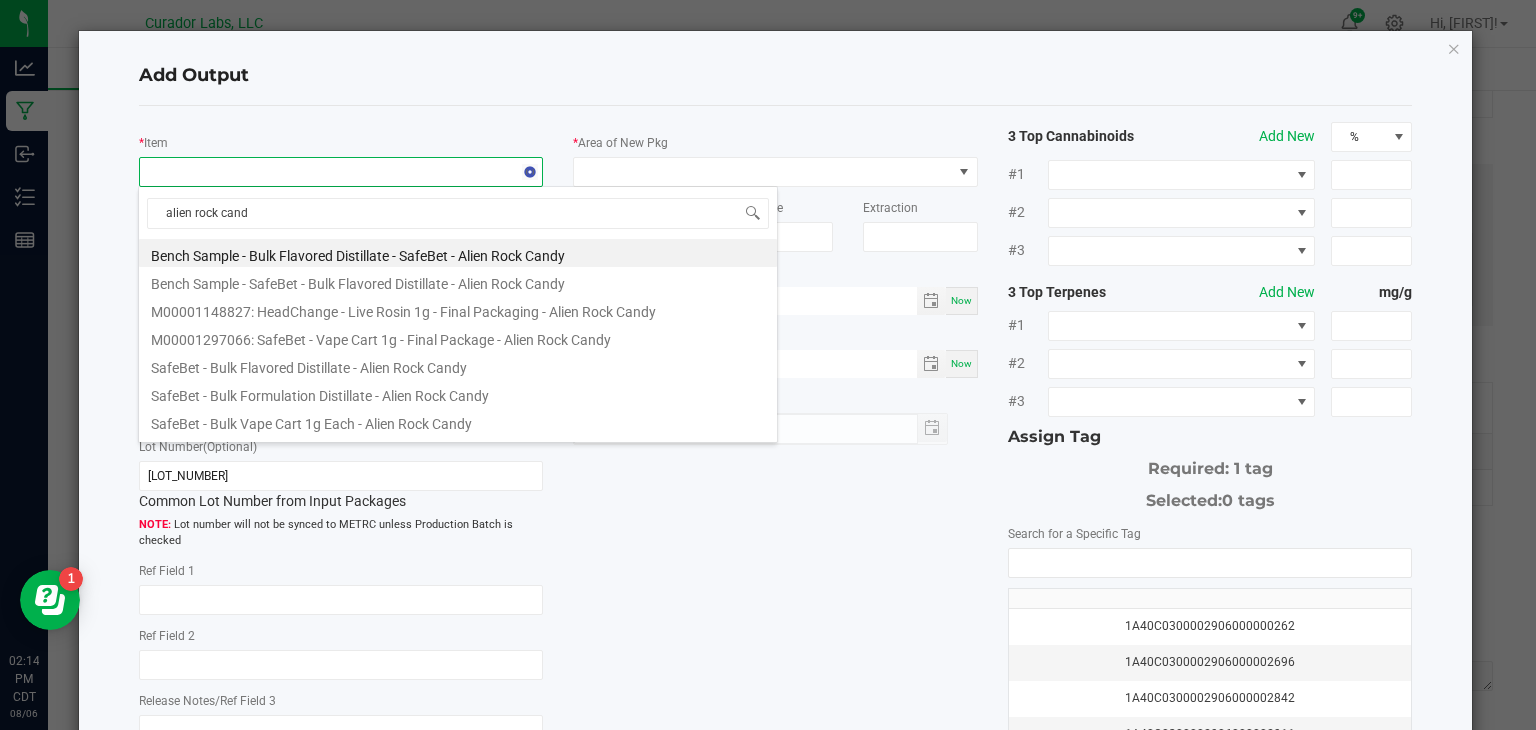 type on "alien rock candy" 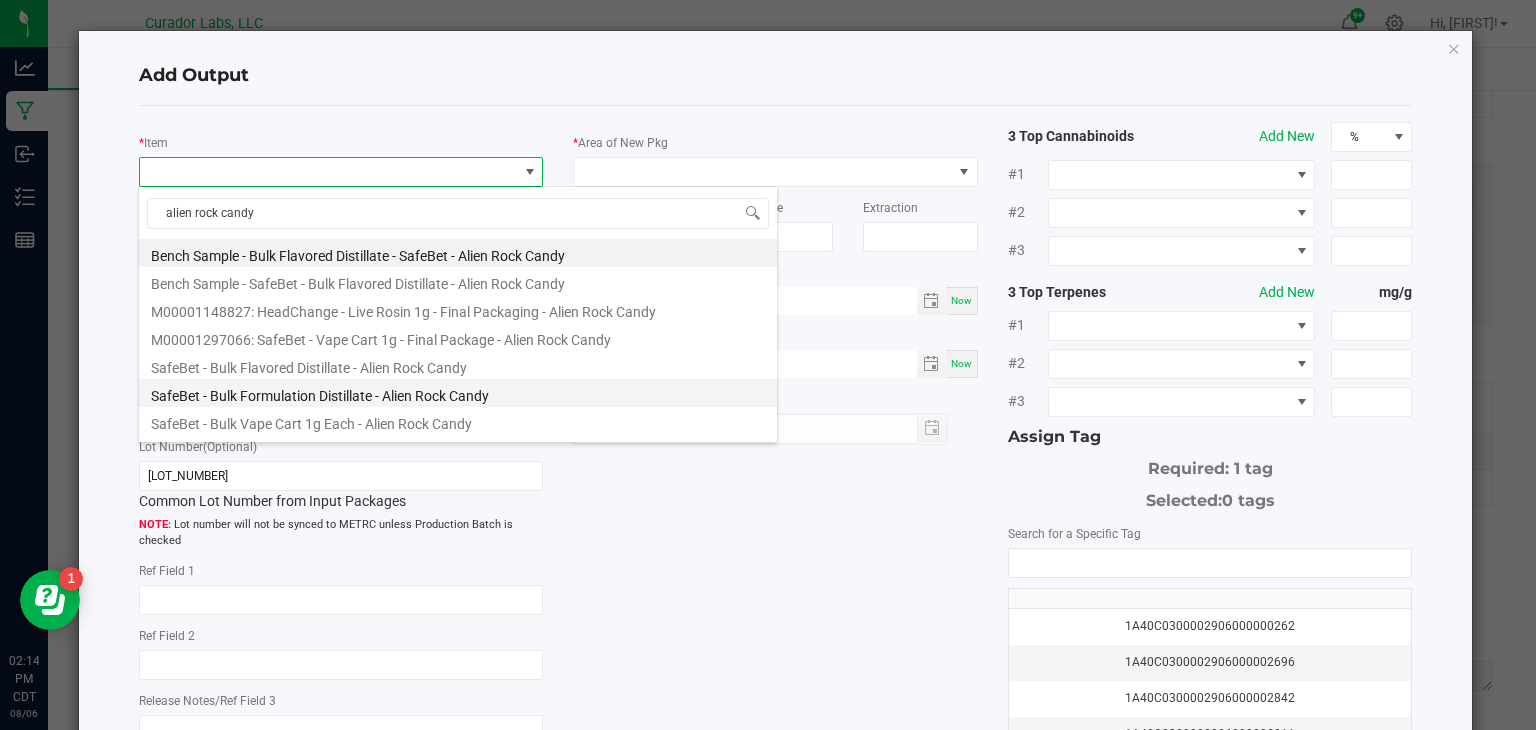 click on "SafeBet - Bulk Formulation Distillate - Alien Rock Candy" at bounding box center (458, 393) 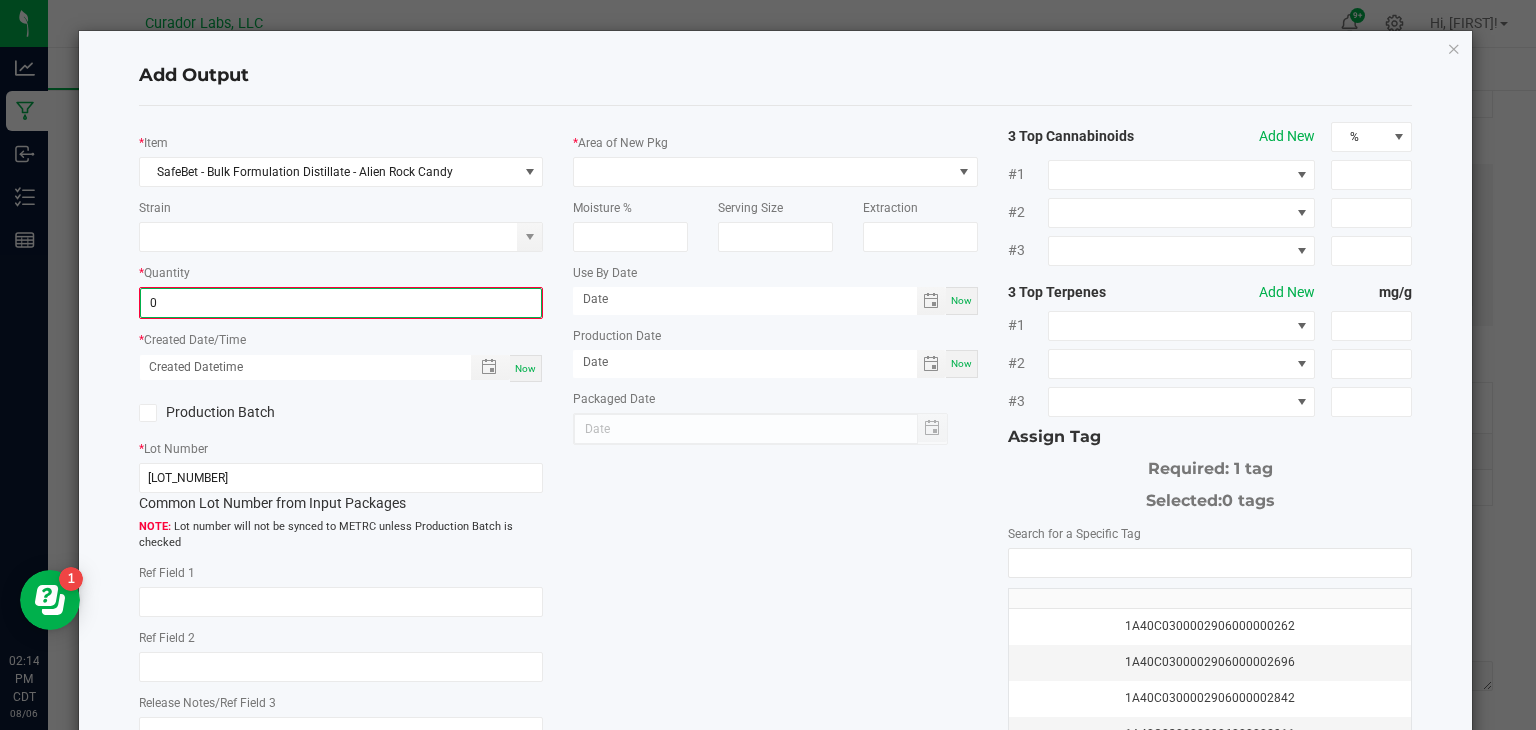 click on "0" at bounding box center [341, 303] 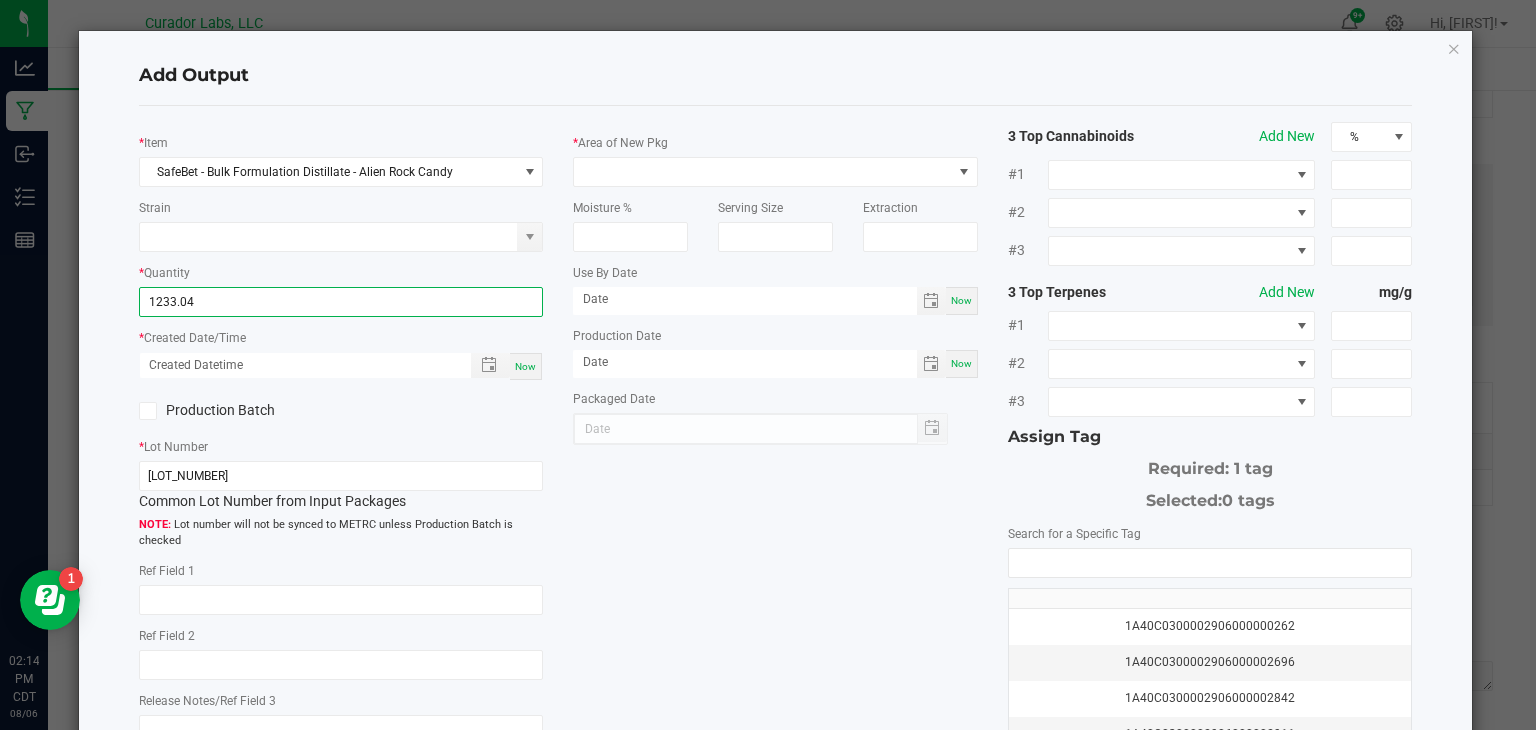 click on "Now" at bounding box center (525, 366) 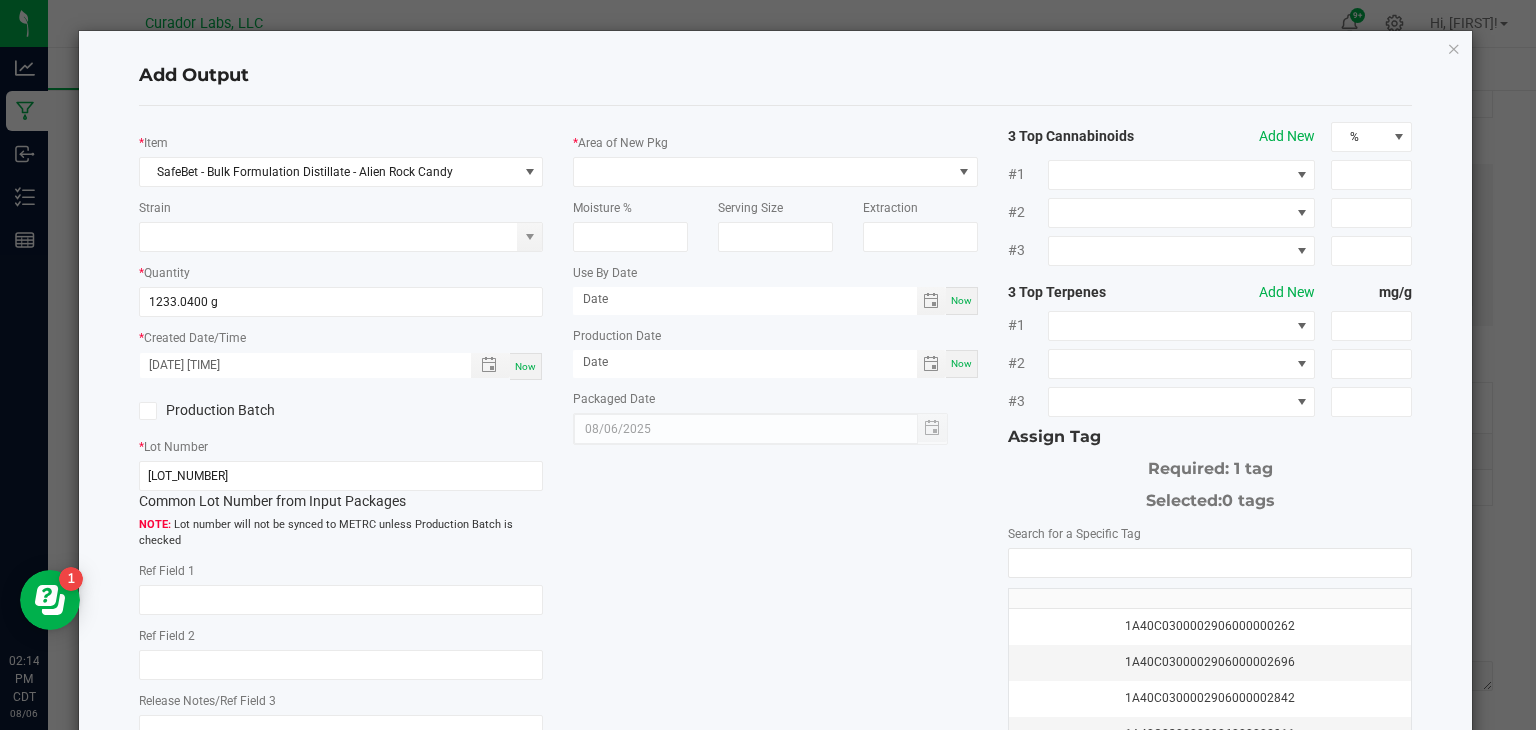 click 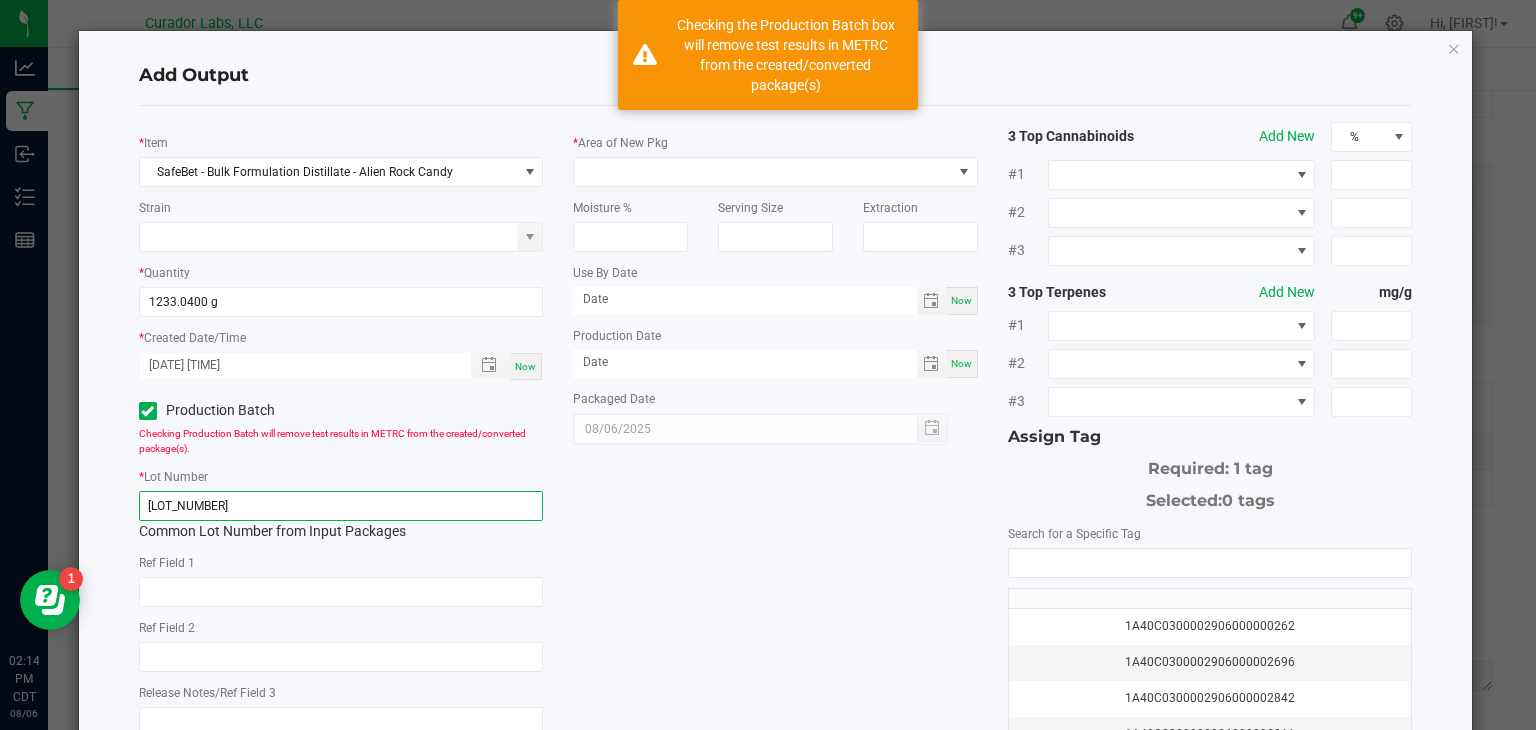 click on "[LOT_NUMBER]" 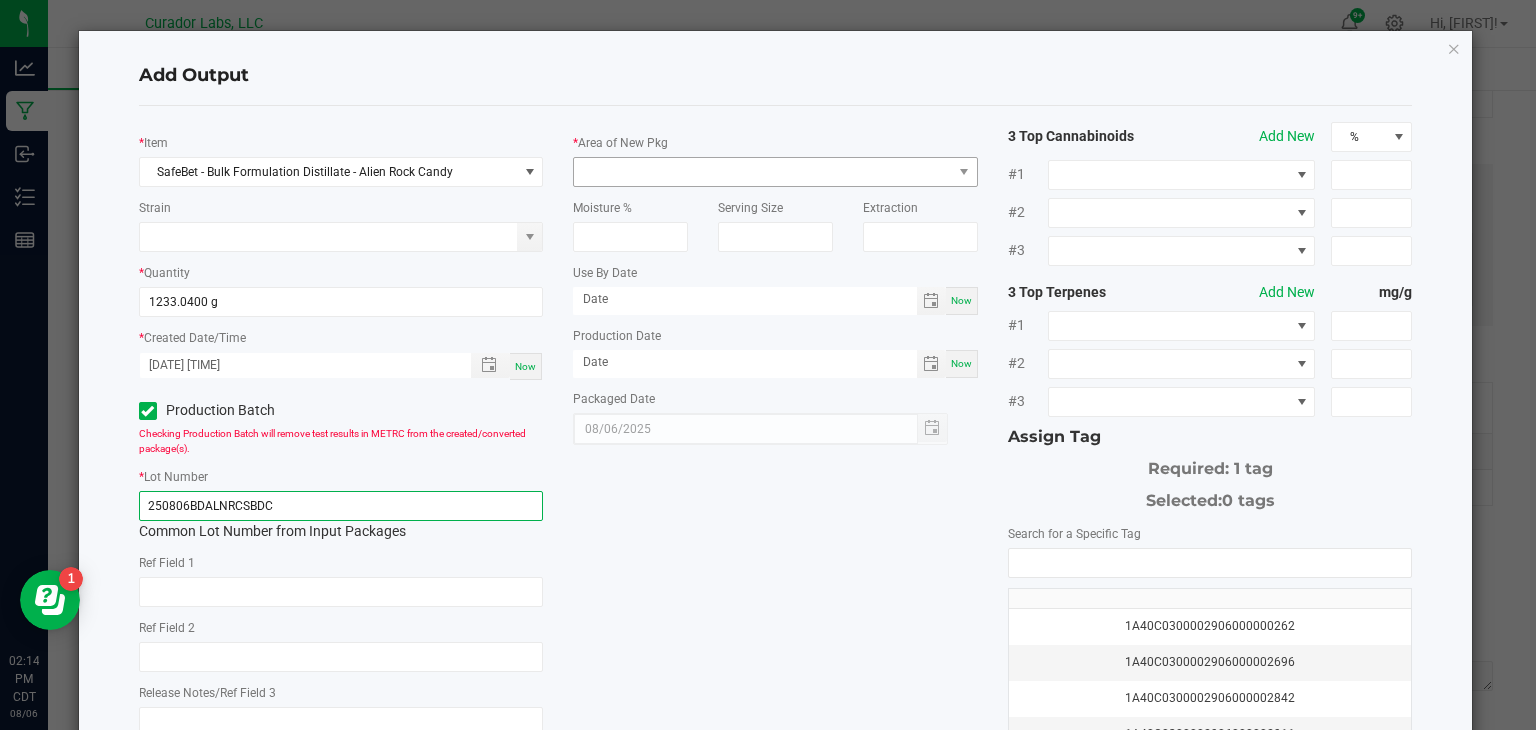 type on "250806BDALNRCSBDC" 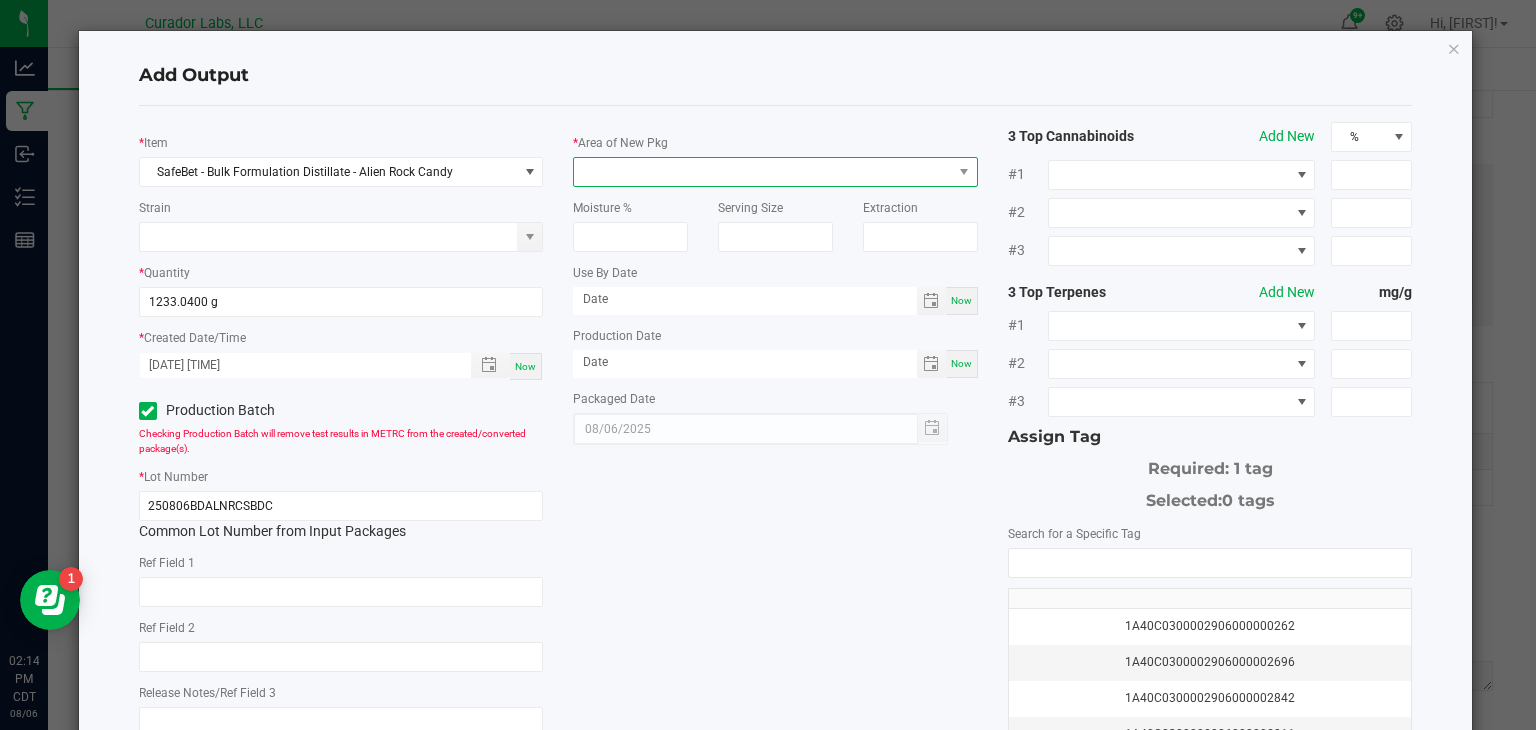 click at bounding box center (763, 172) 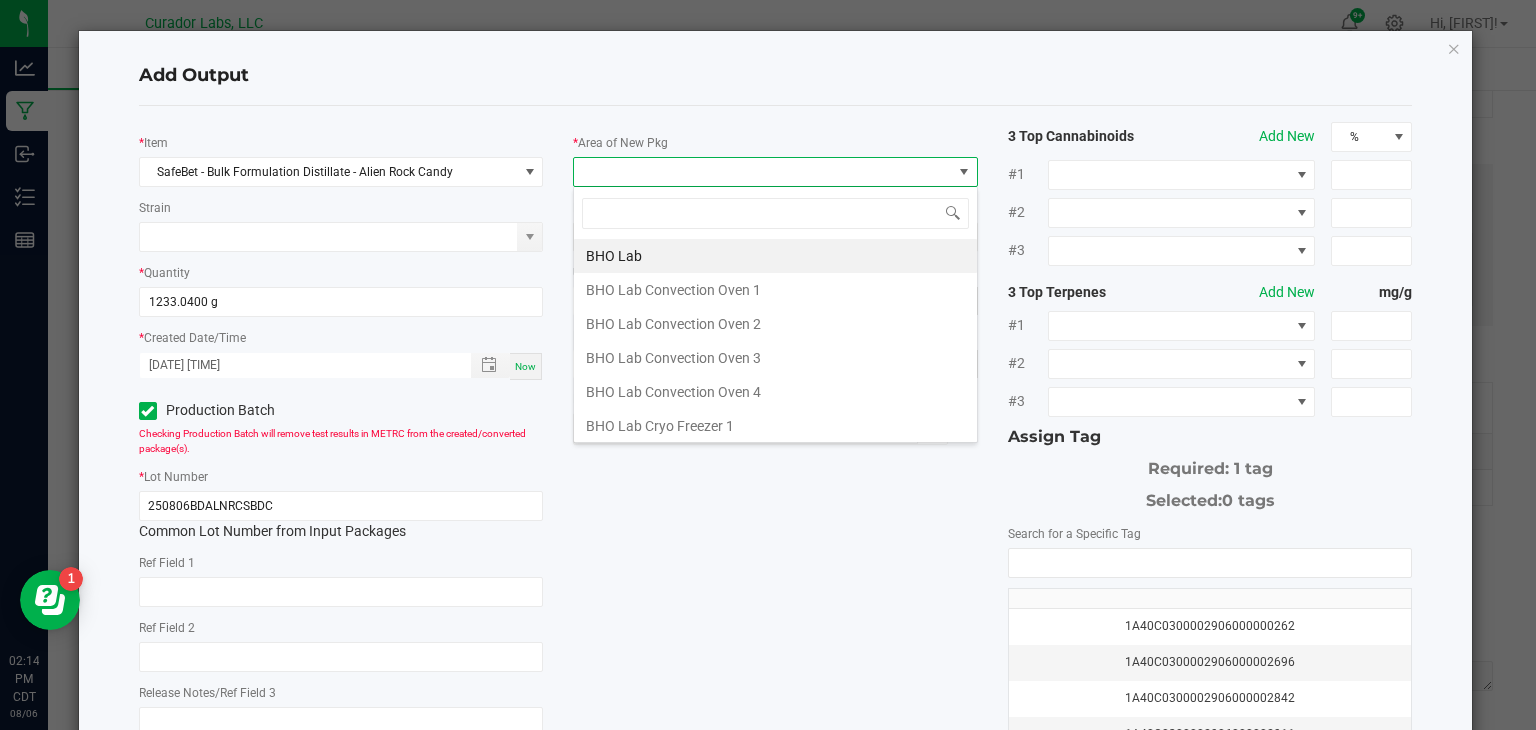 scroll, scrollTop: 99970, scrollLeft: 99595, axis: both 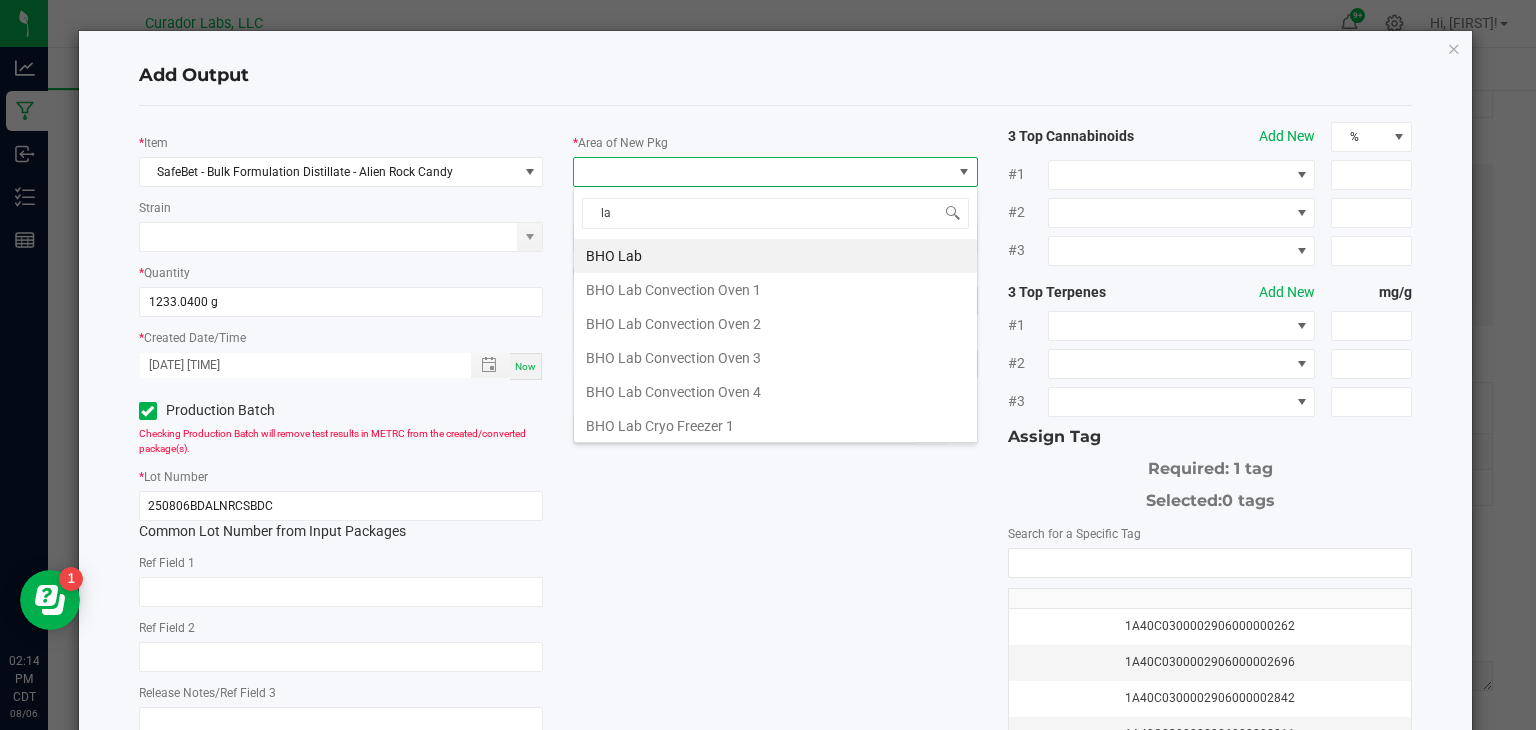 type on "lab" 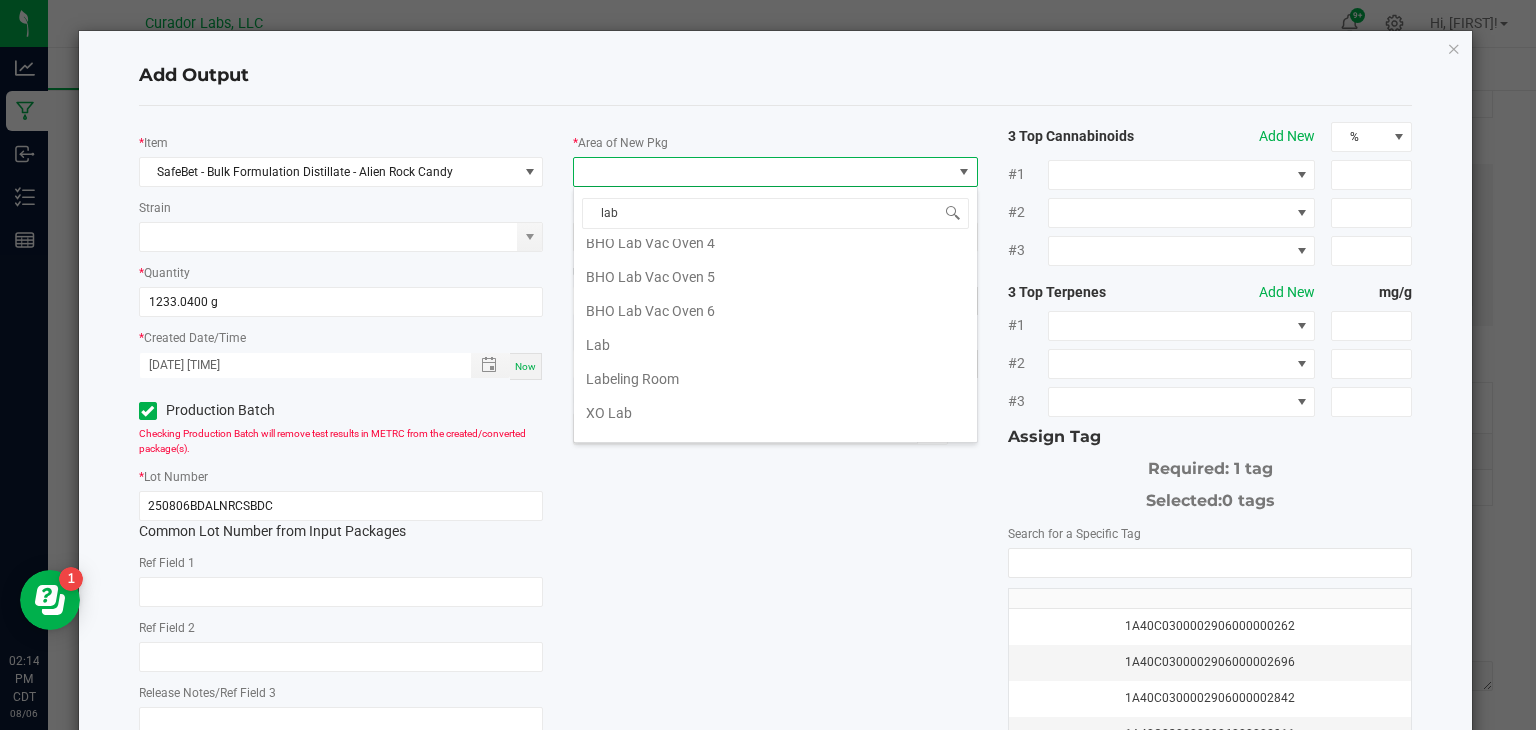 scroll, scrollTop: 424, scrollLeft: 0, axis: vertical 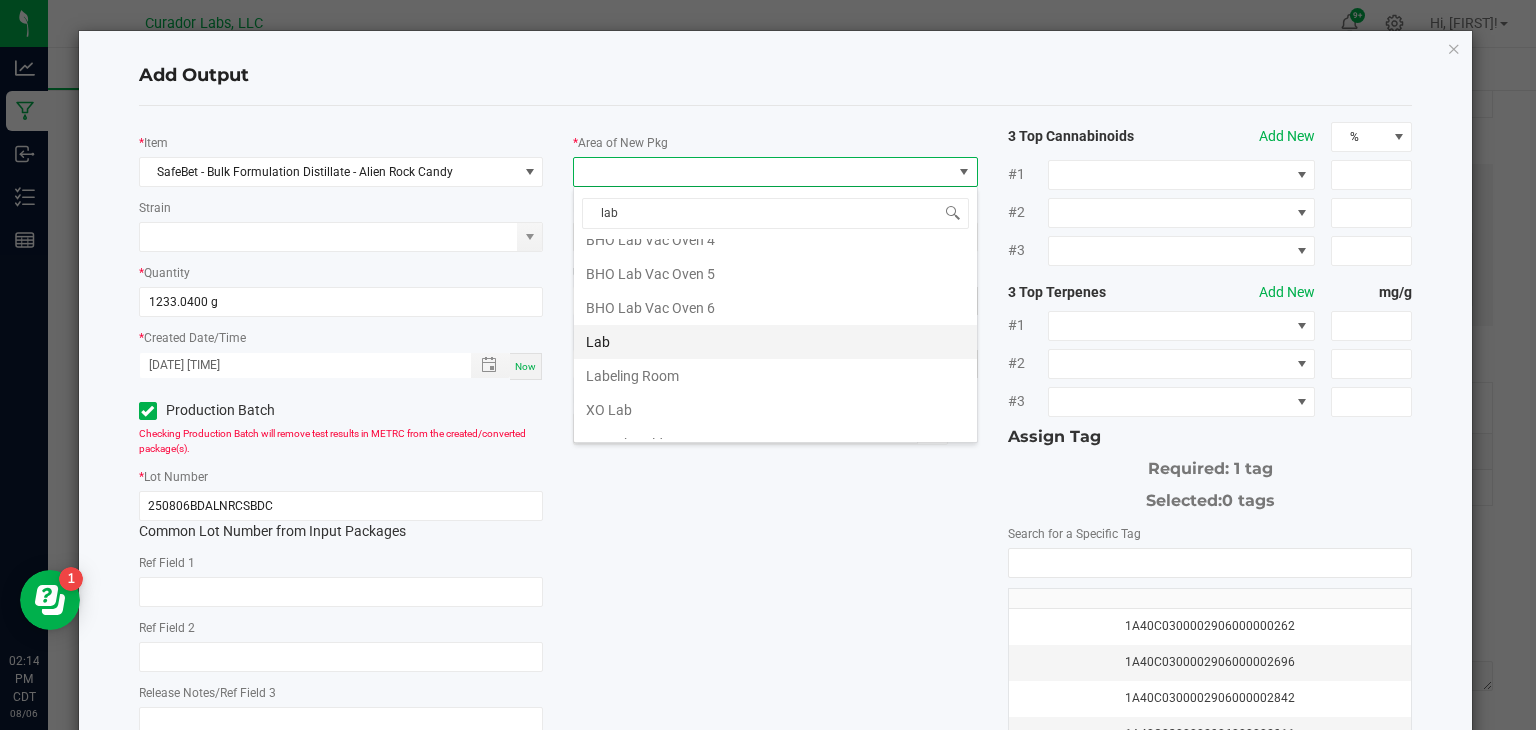 click on "Lab" at bounding box center (775, 342) 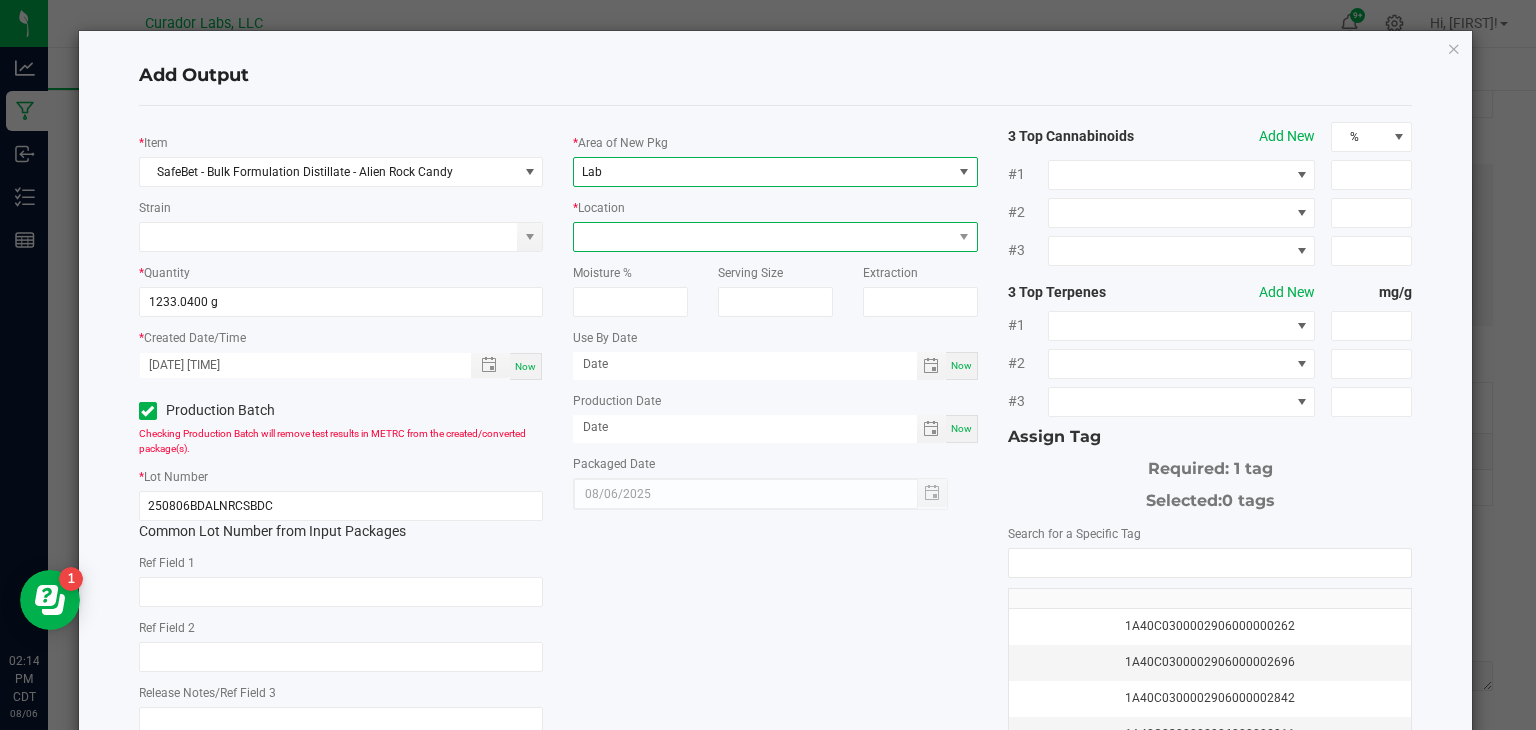 click at bounding box center [763, 237] 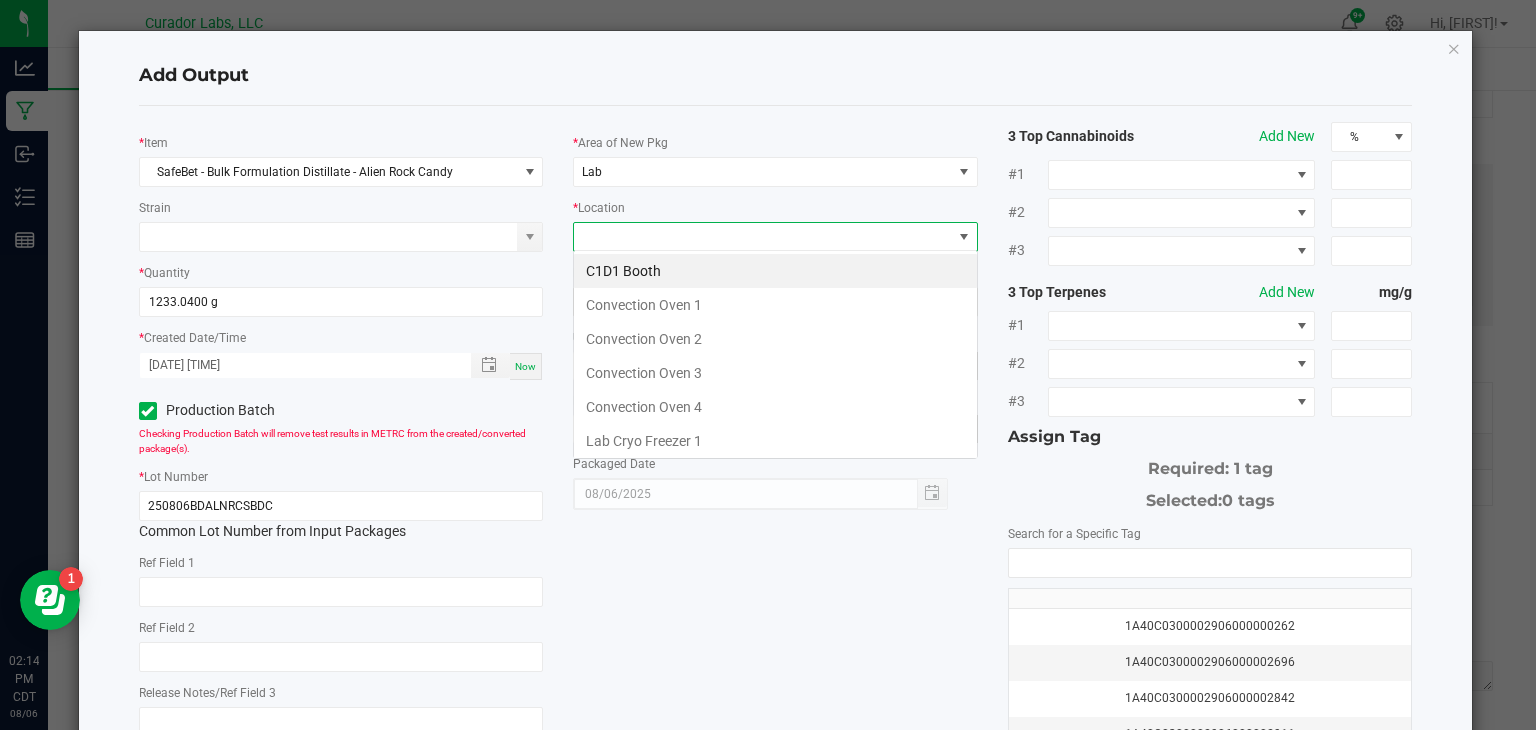 scroll, scrollTop: 99970, scrollLeft: 99595, axis: both 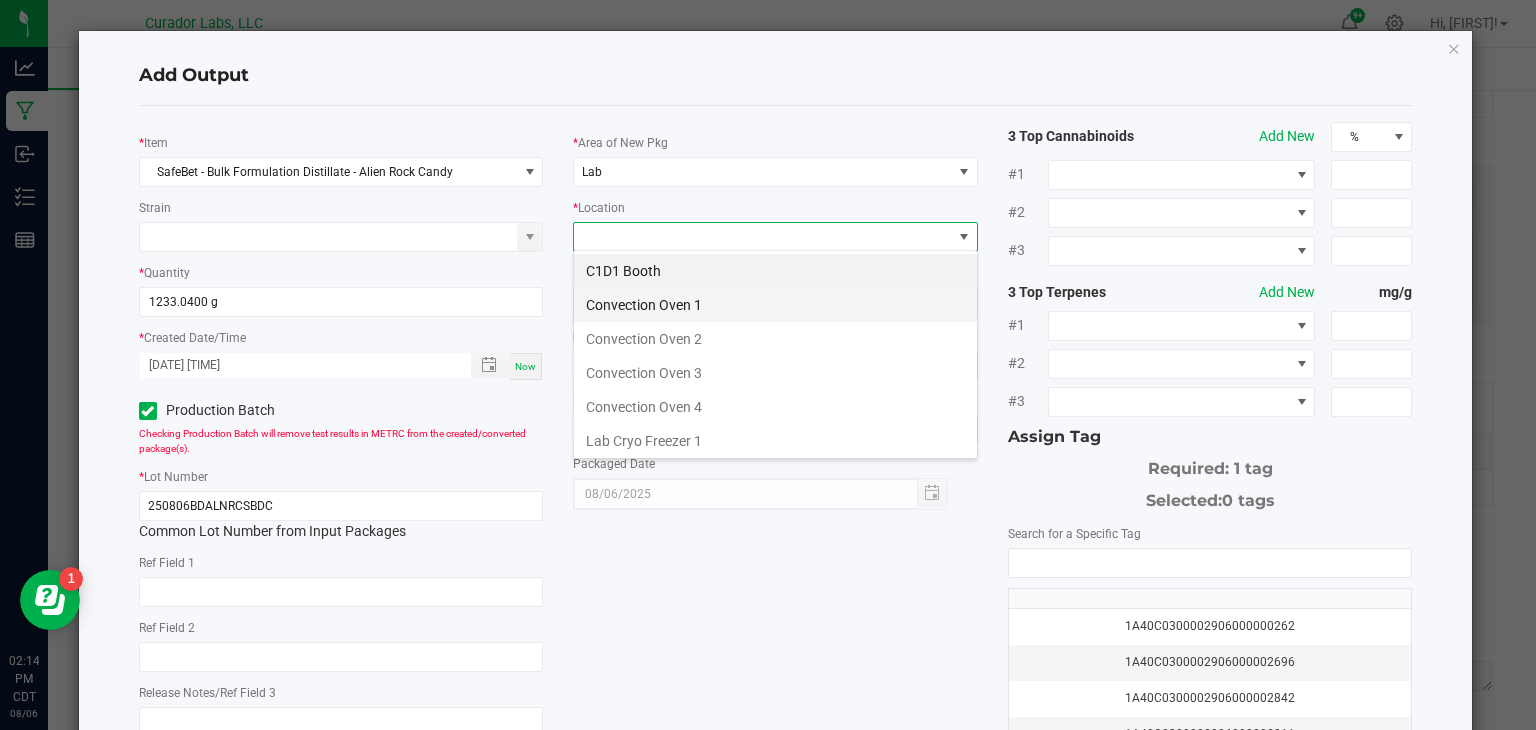click on "Convection Oven 1" at bounding box center [775, 305] 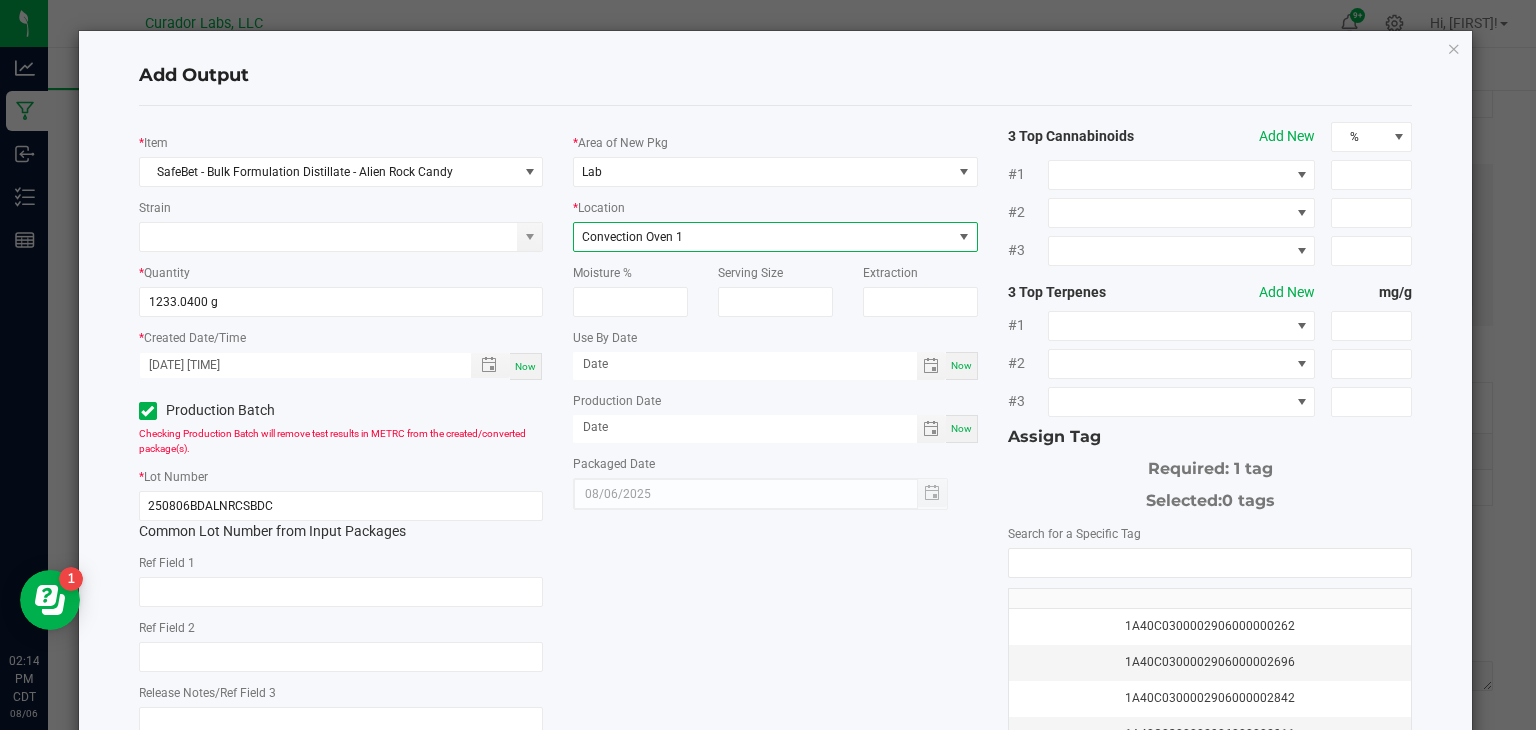 click on "Now" at bounding box center (962, 366) 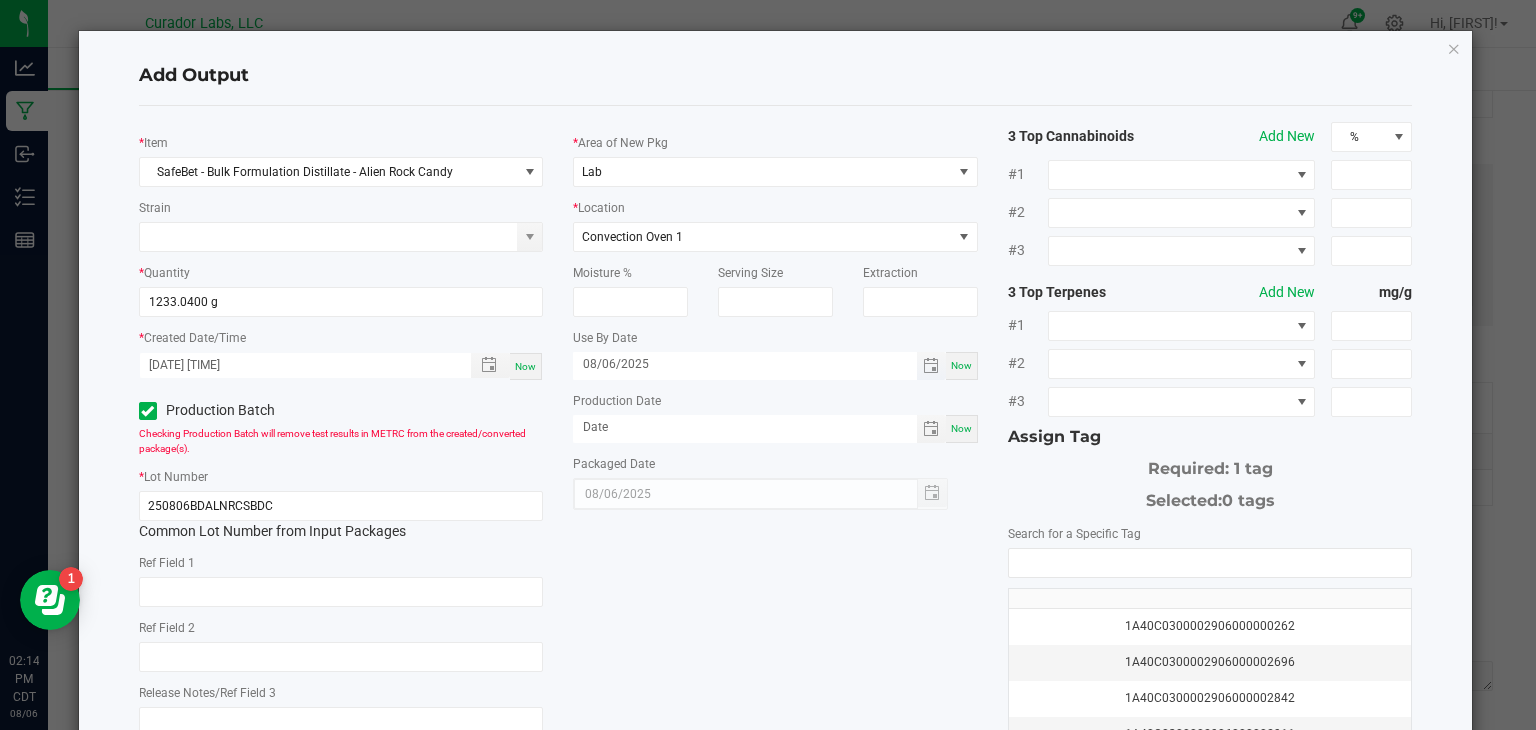 click on "08/06/2025" at bounding box center (745, 364) 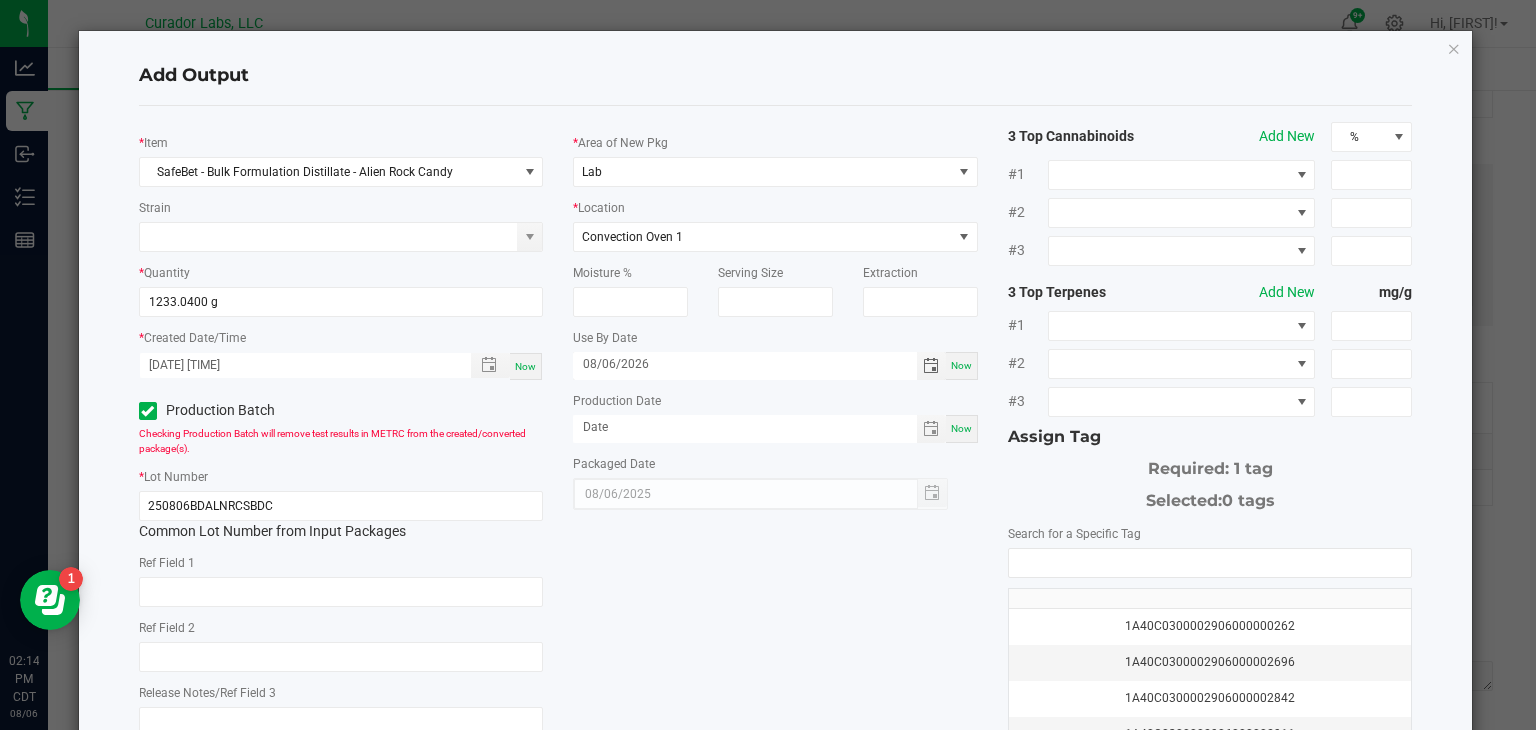 type on "08/06/2026" 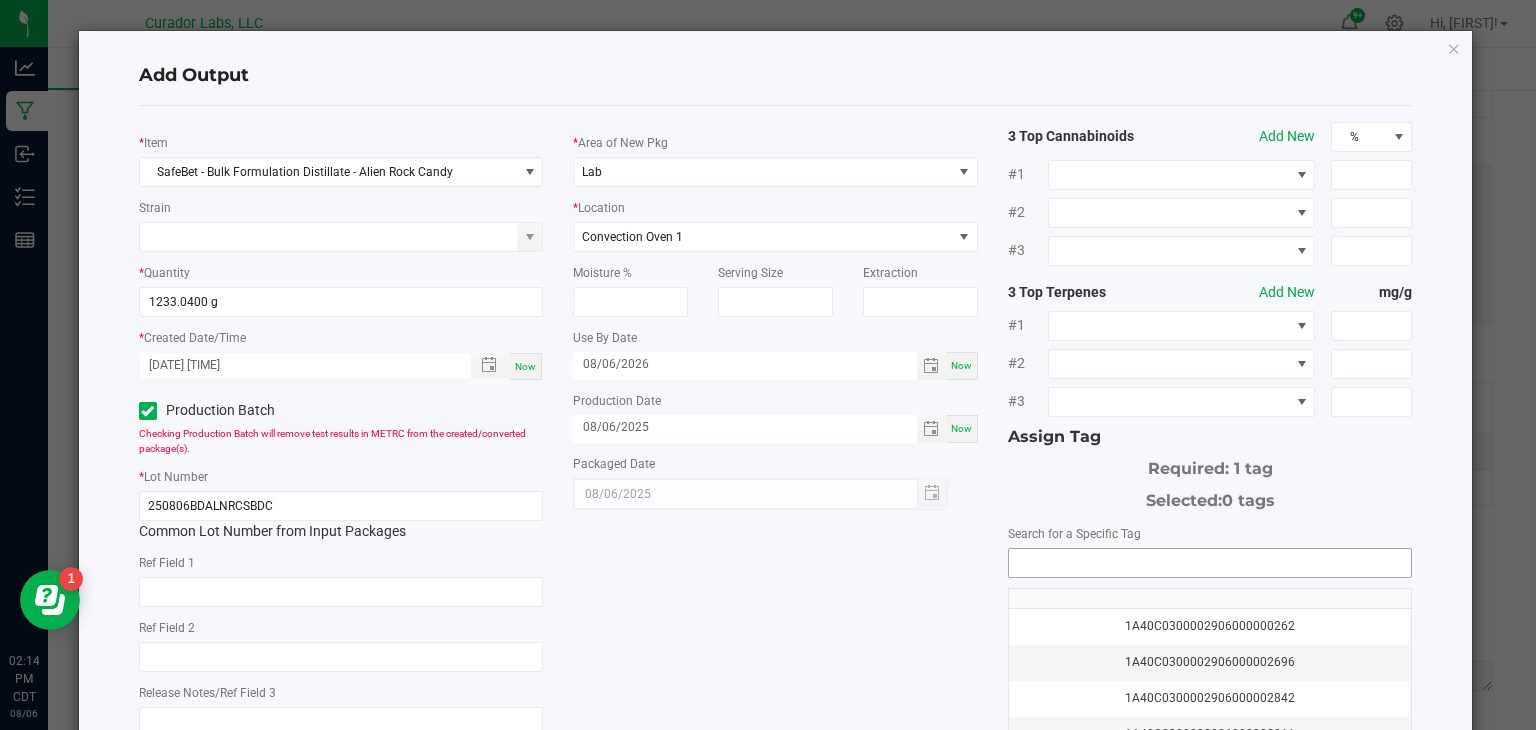 click at bounding box center (1210, 563) 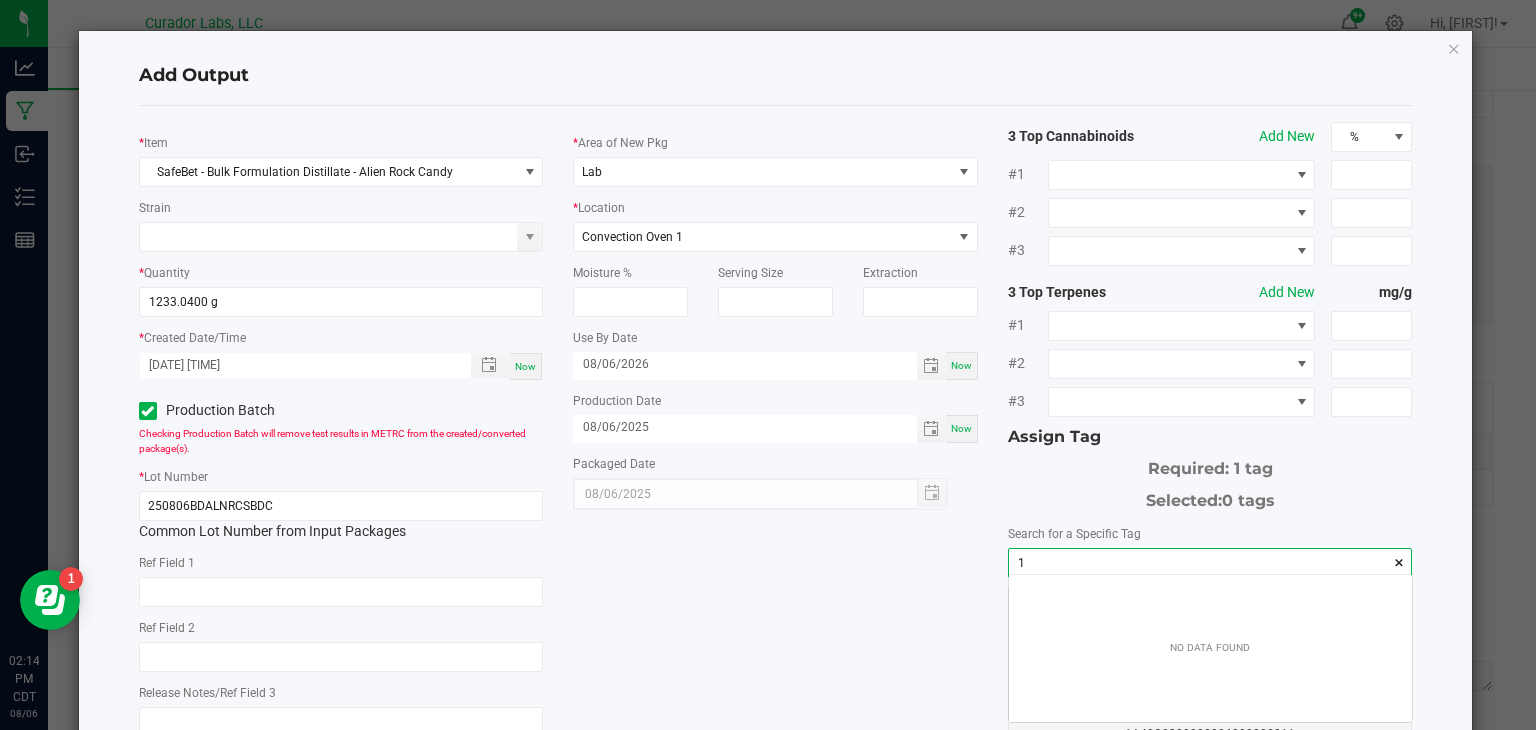 scroll, scrollTop: 99972, scrollLeft: 99596, axis: both 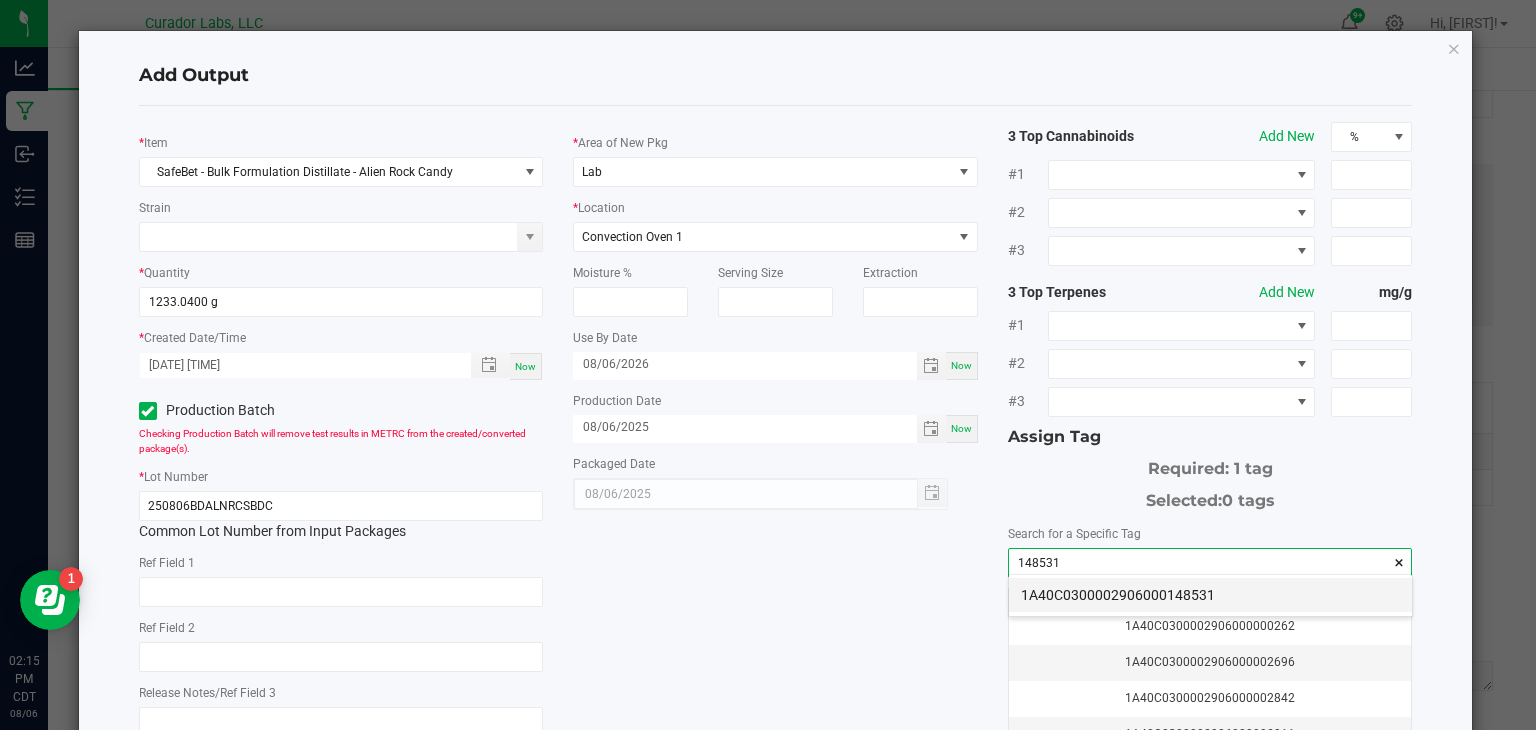 click on "1A40C0300002906000148531" at bounding box center [1210, 595] 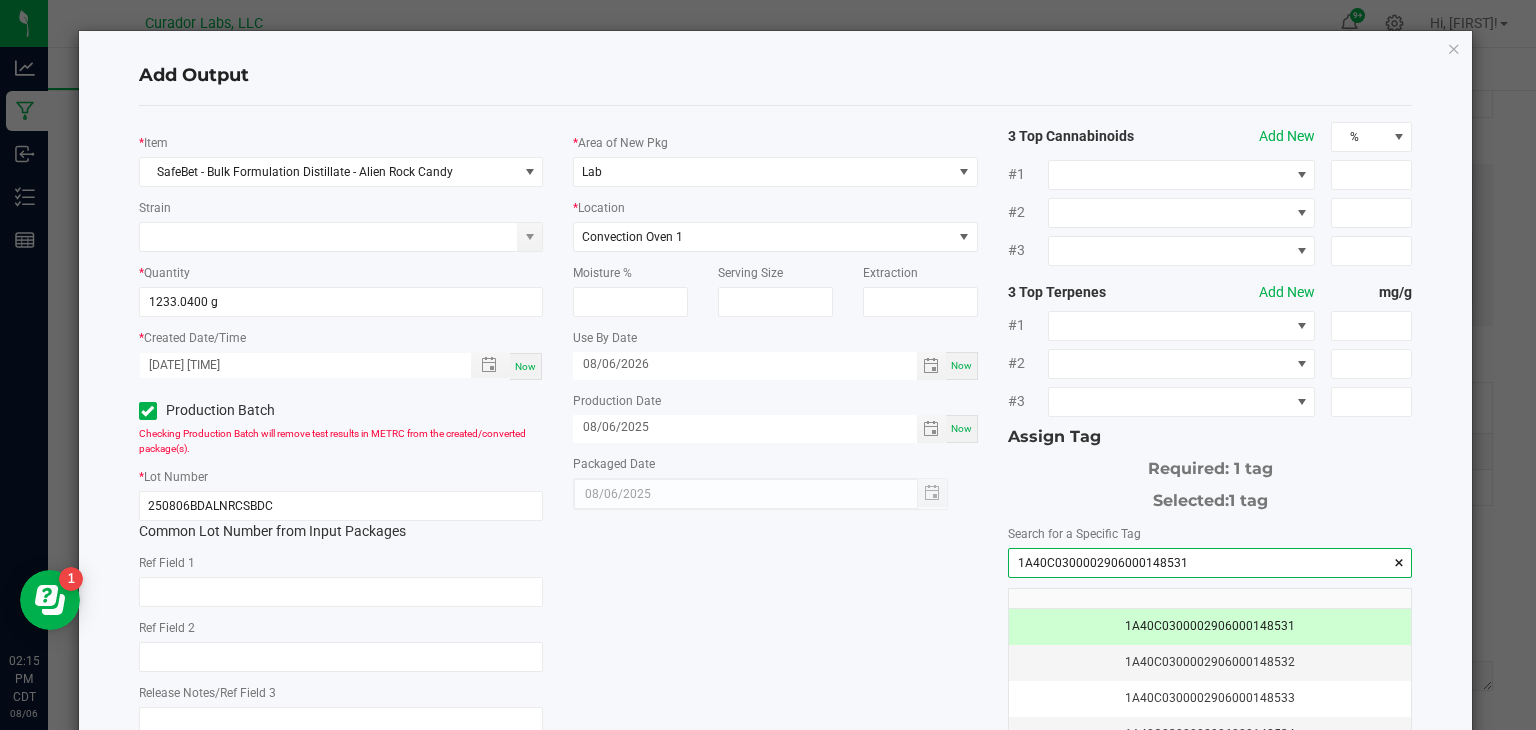 type on "1A40C0300002906000148531" 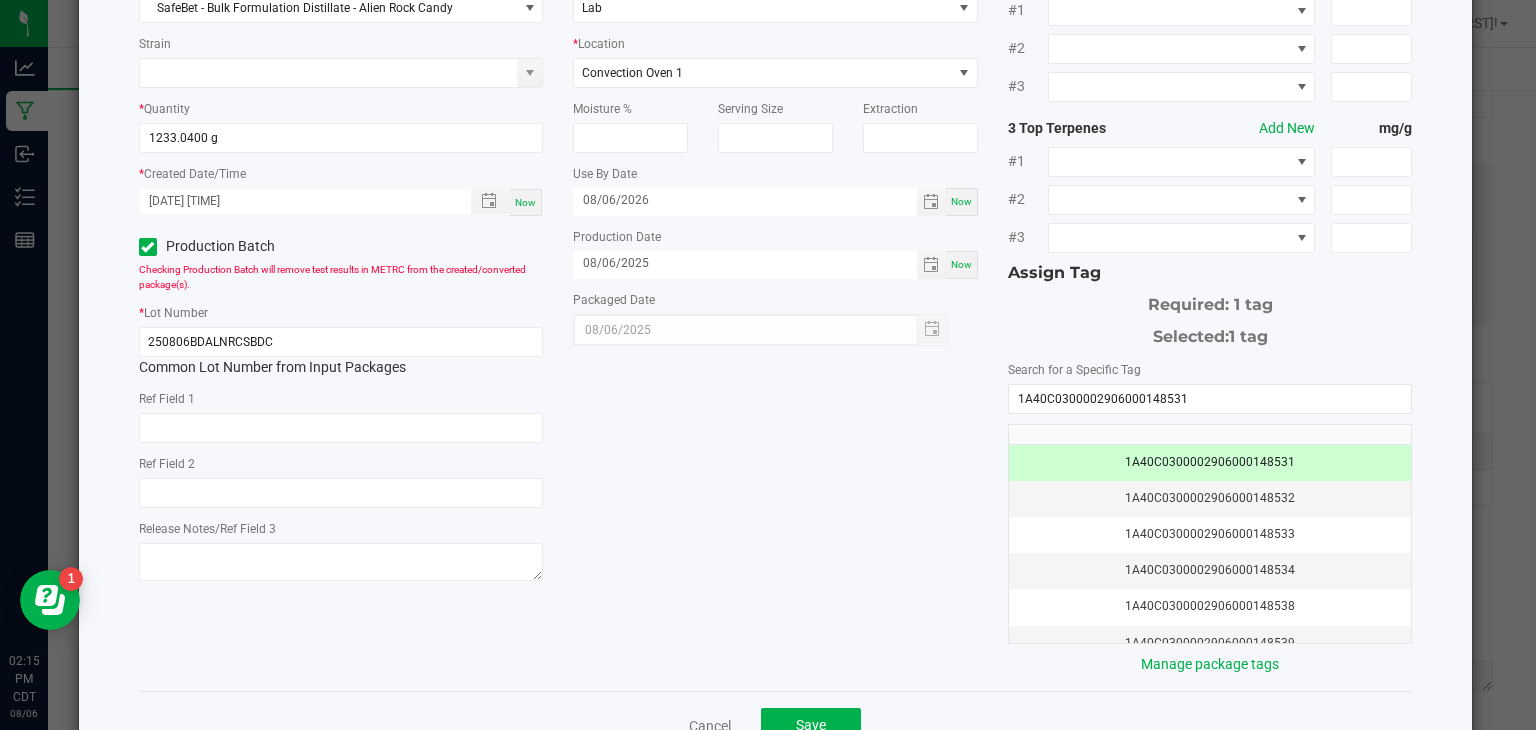 scroll, scrollTop: 220, scrollLeft: 0, axis: vertical 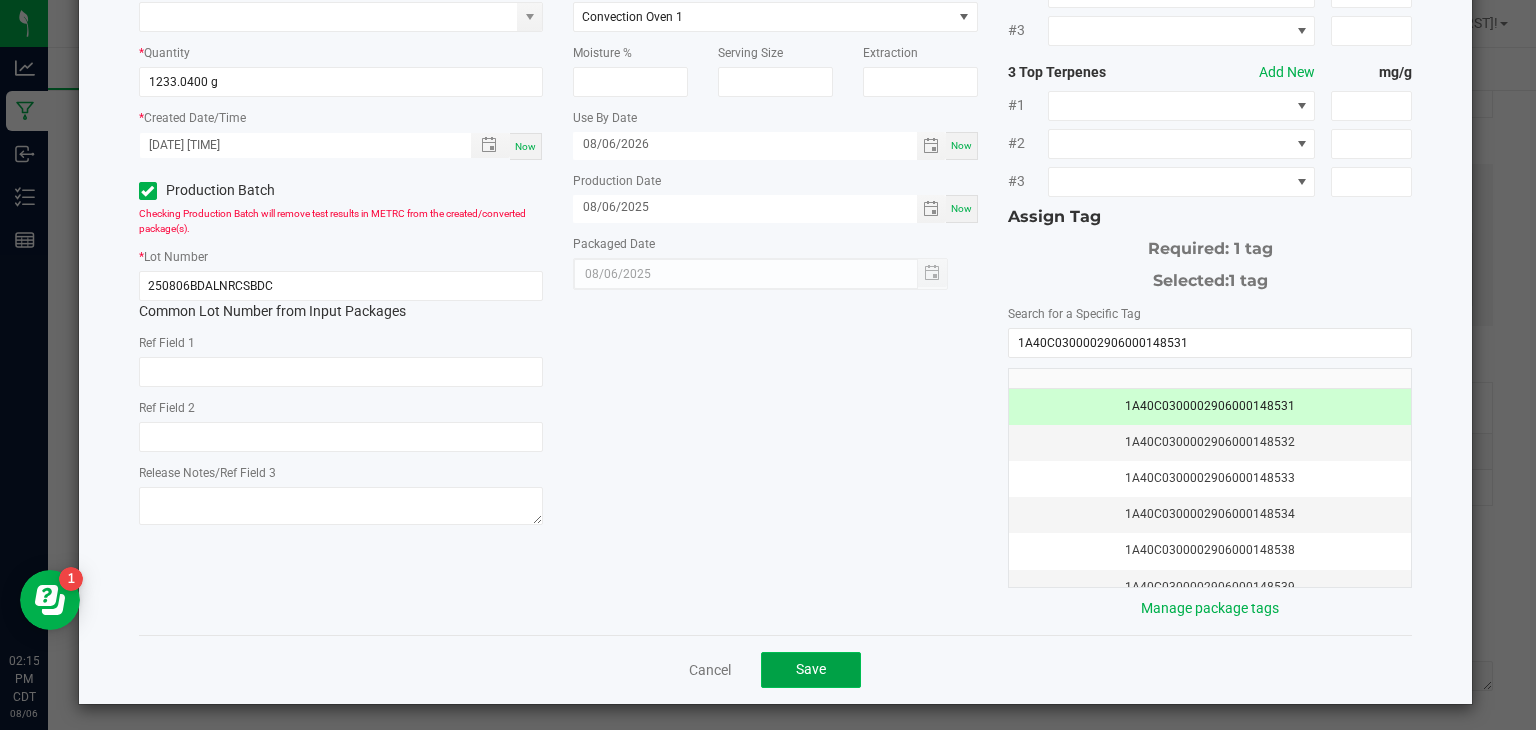click on "Save" 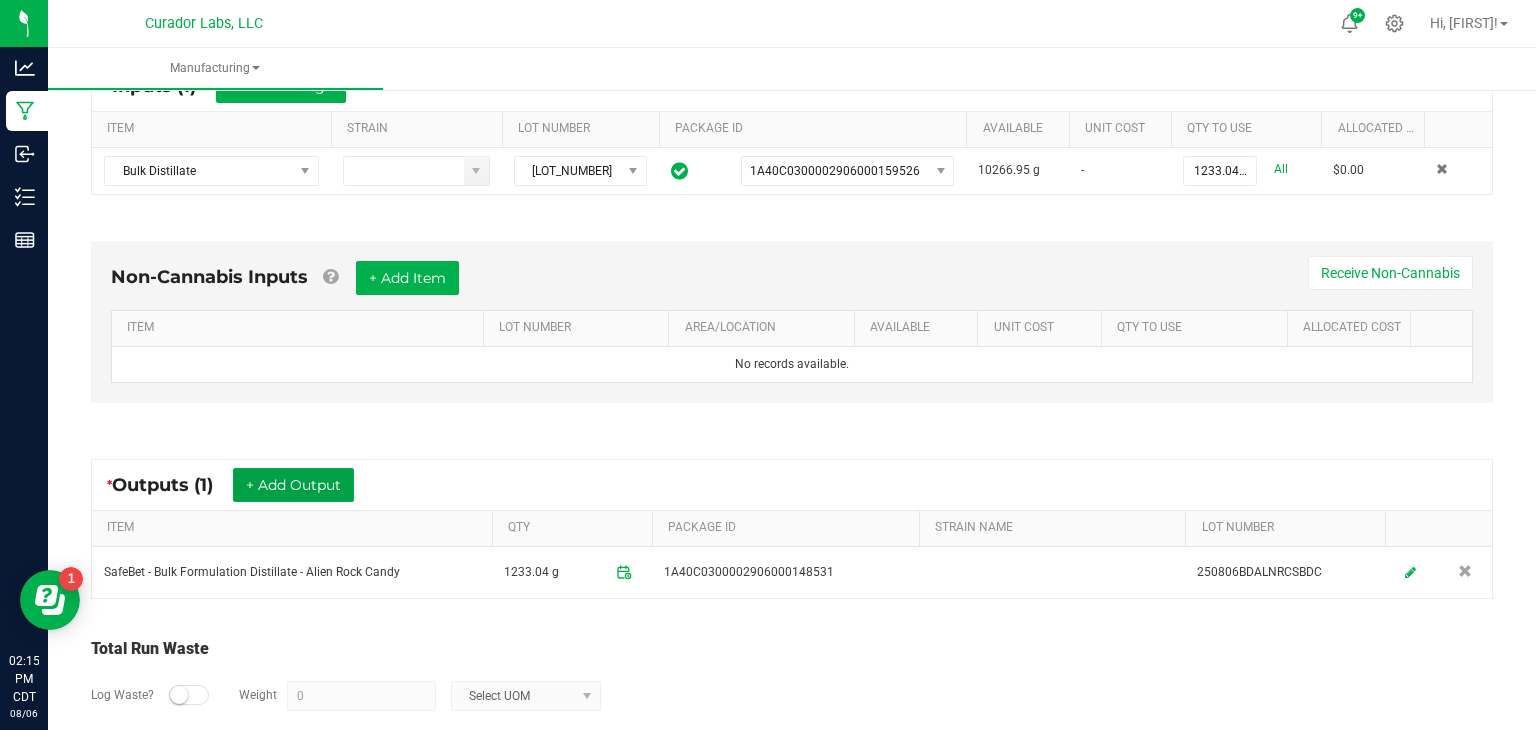 scroll, scrollTop: 0, scrollLeft: 0, axis: both 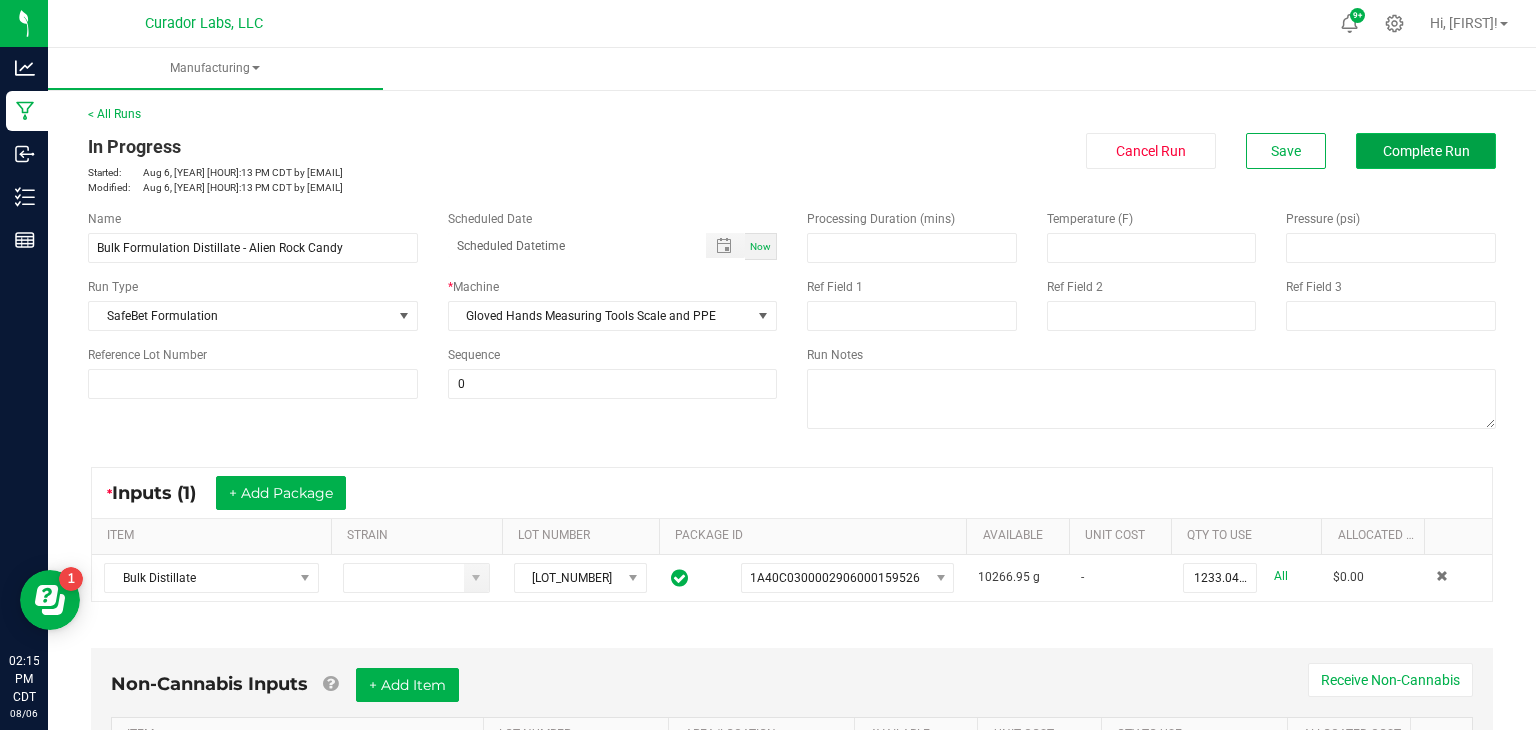 click on "Complete Run" at bounding box center [1426, 151] 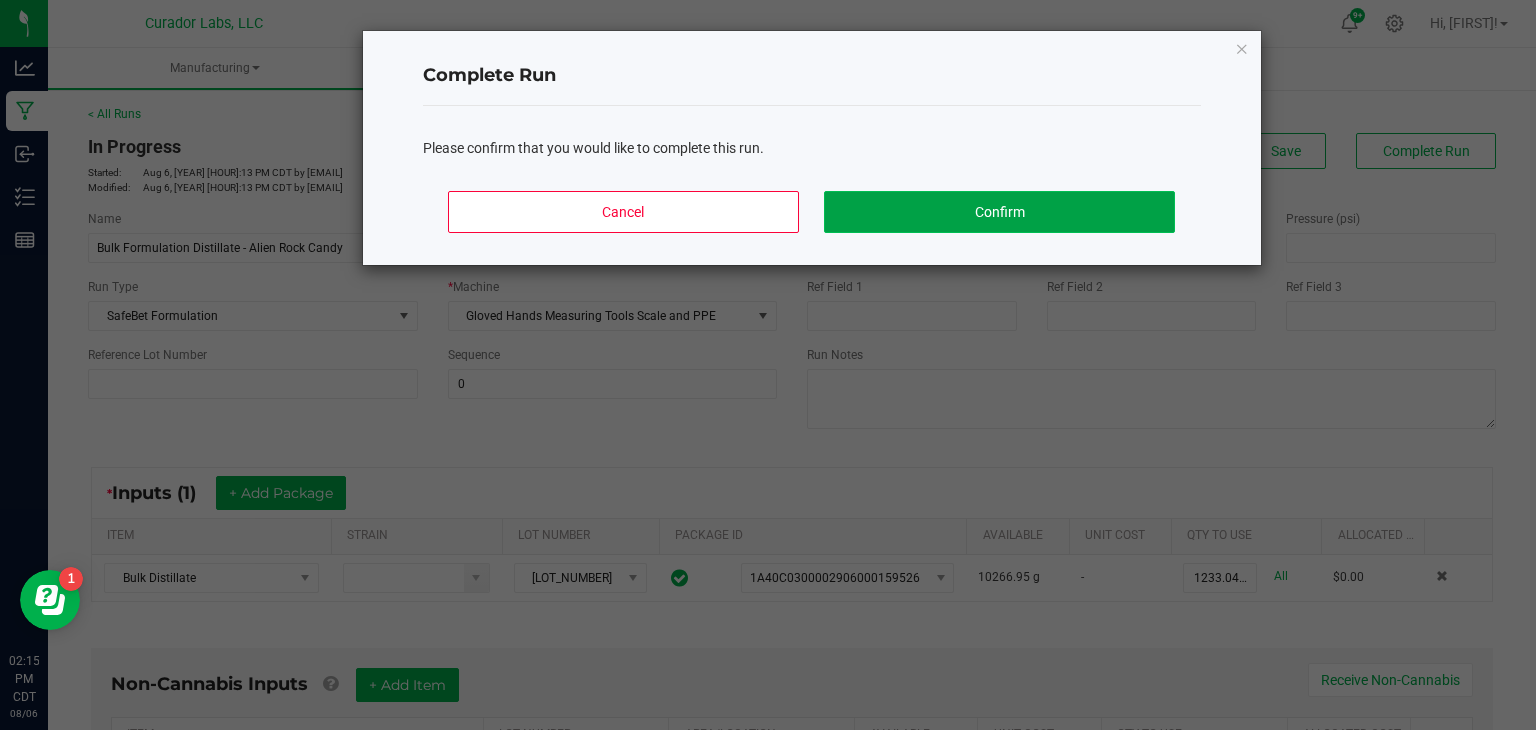 click on "Confirm" 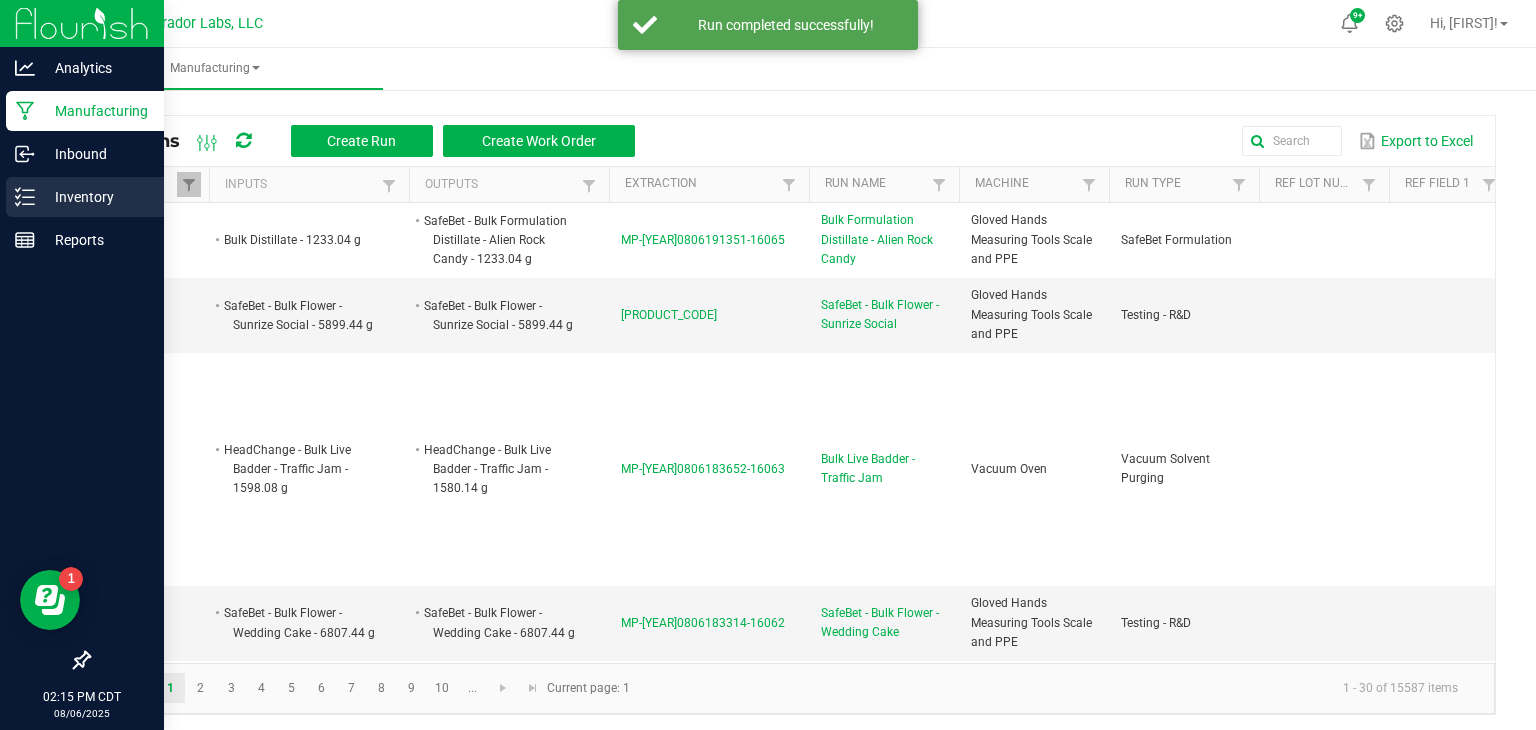 click on "Inventory" at bounding box center [95, 197] 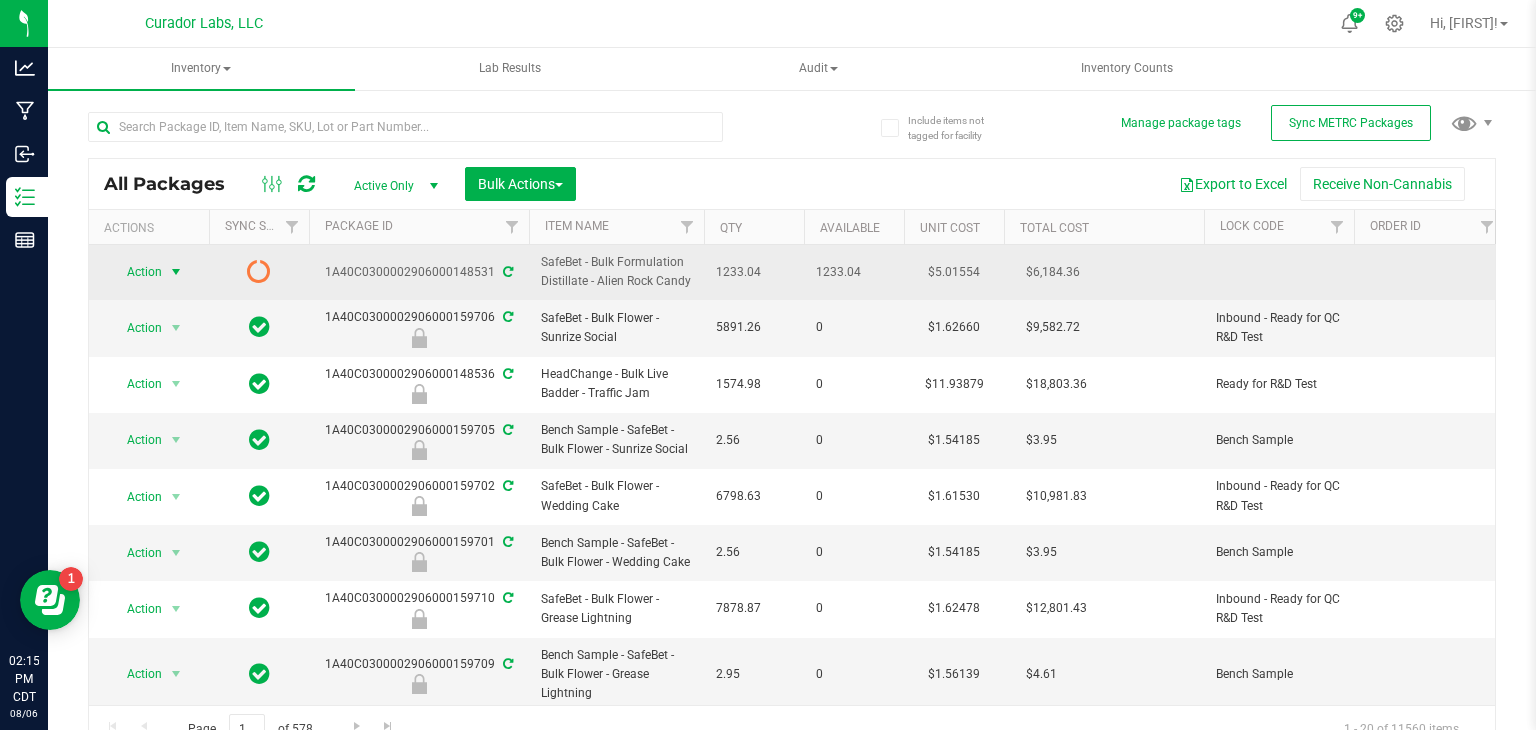 click at bounding box center (176, 272) 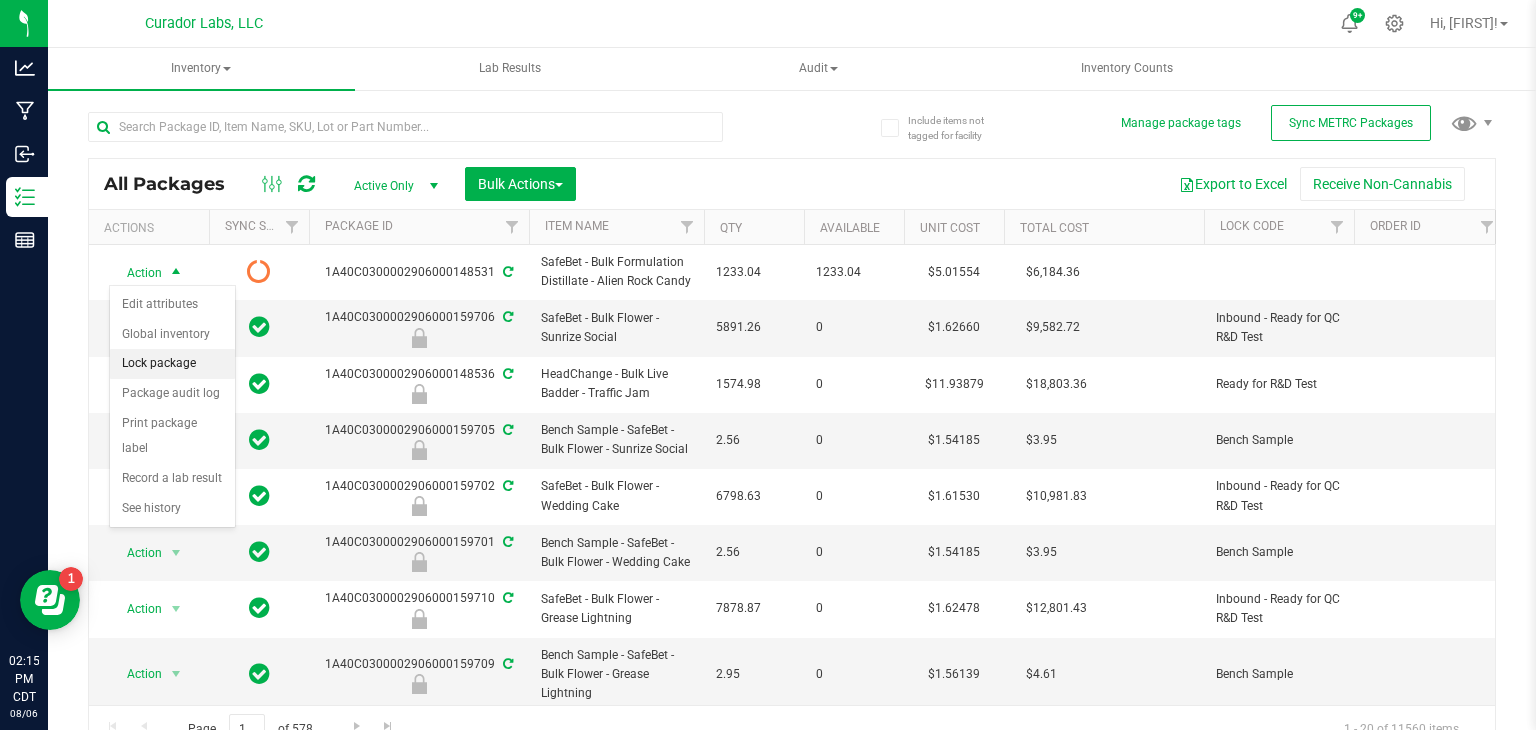 click on "Lock package" at bounding box center (172, 364) 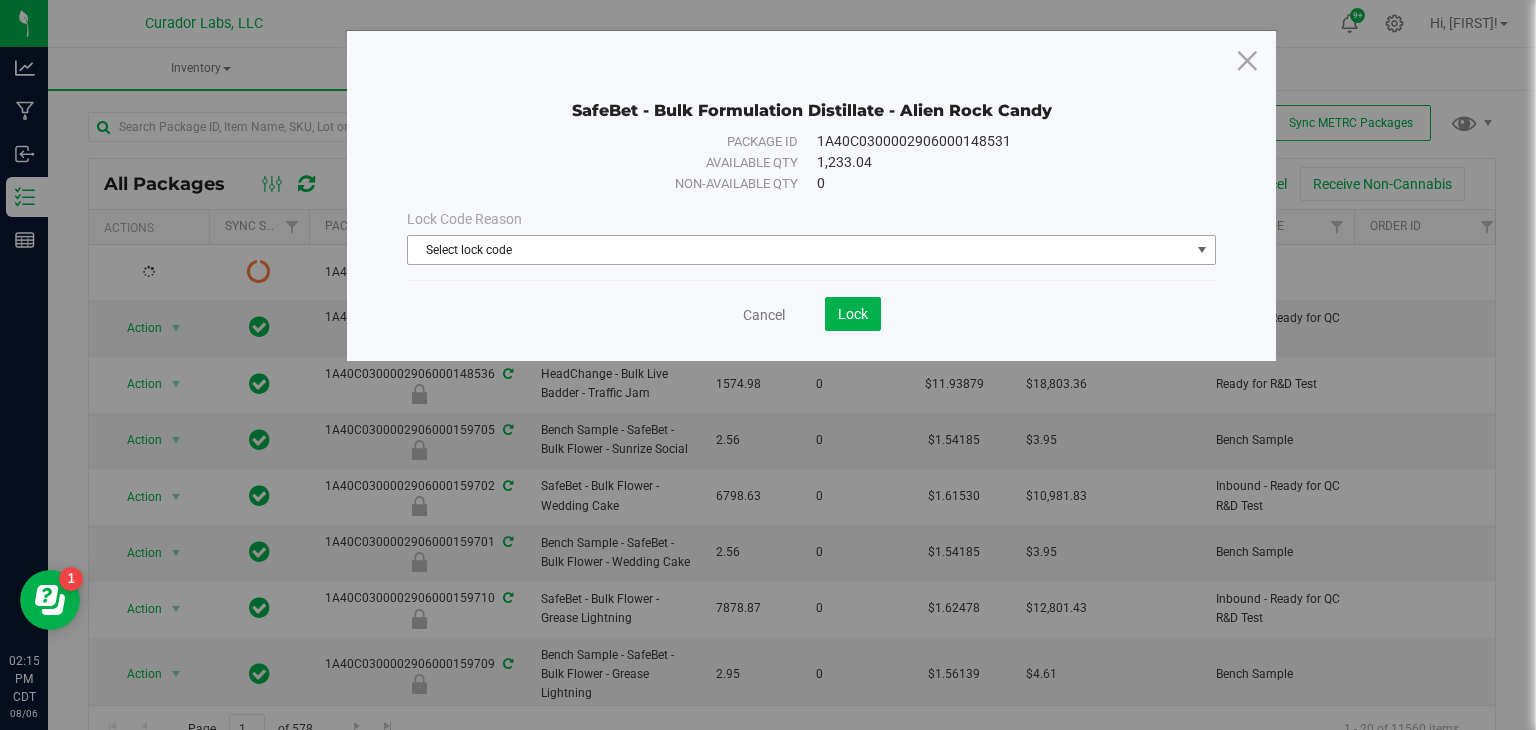 click on "Select lock code" at bounding box center (799, 250) 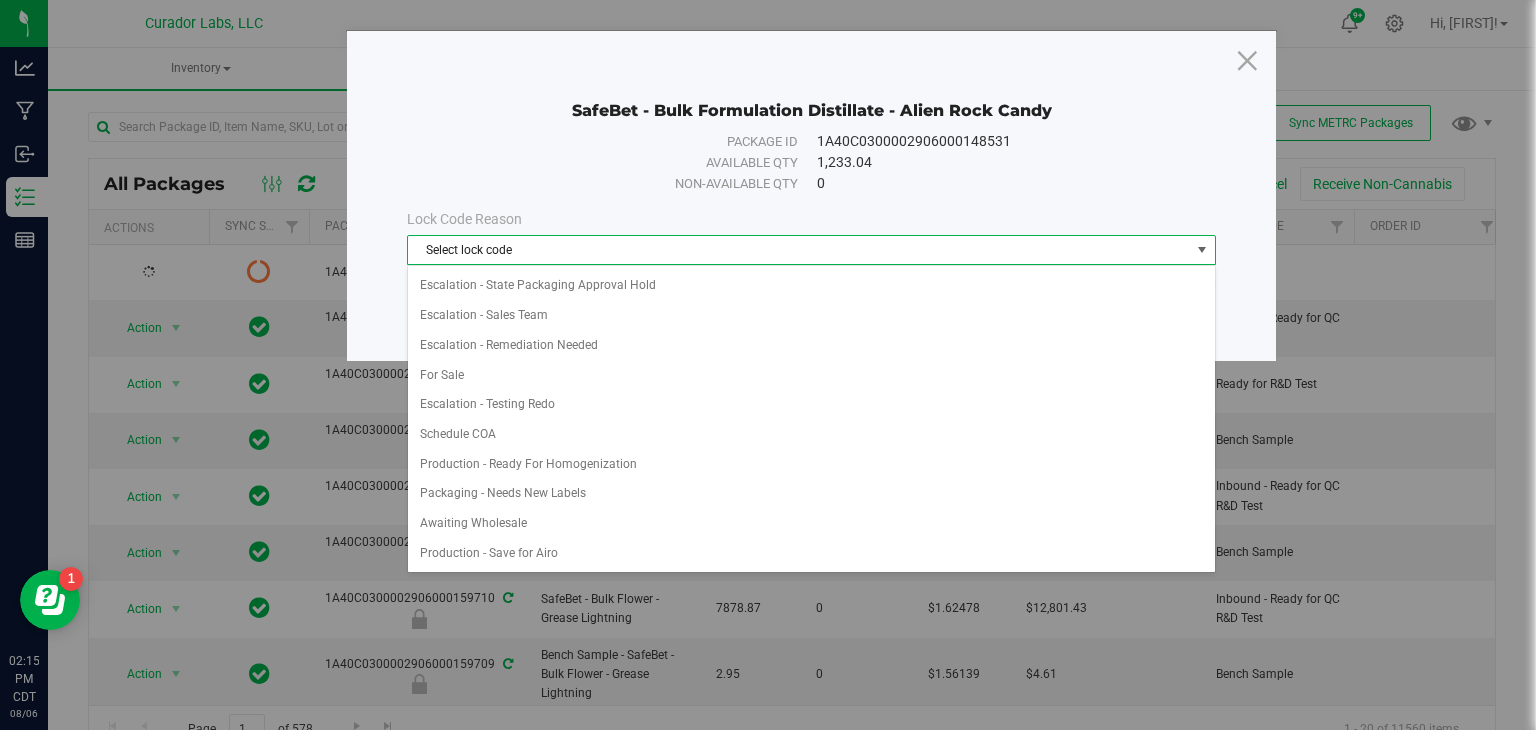 scroll, scrollTop: 1040, scrollLeft: 0, axis: vertical 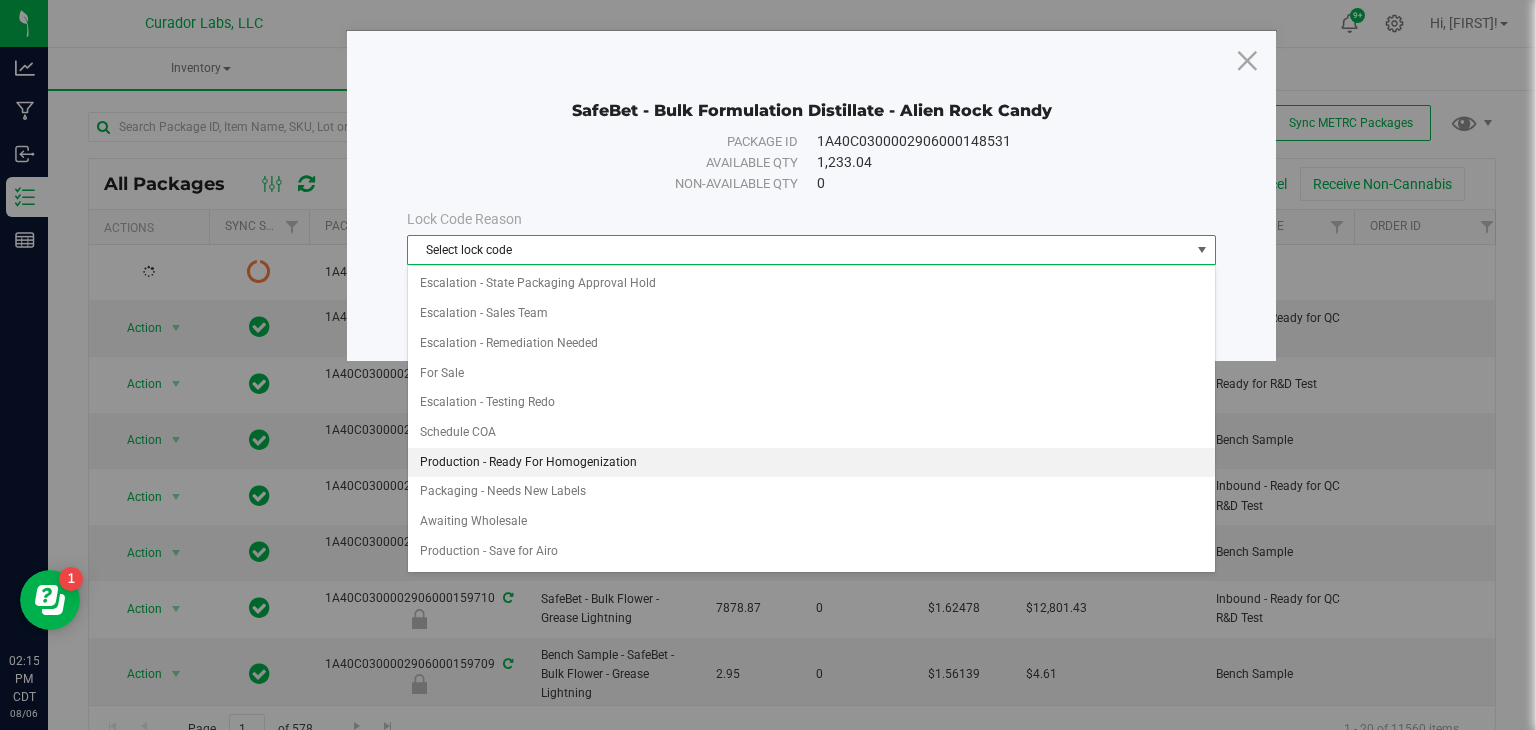 click on "Production - Ready For Homogenization" at bounding box center [811, 463] 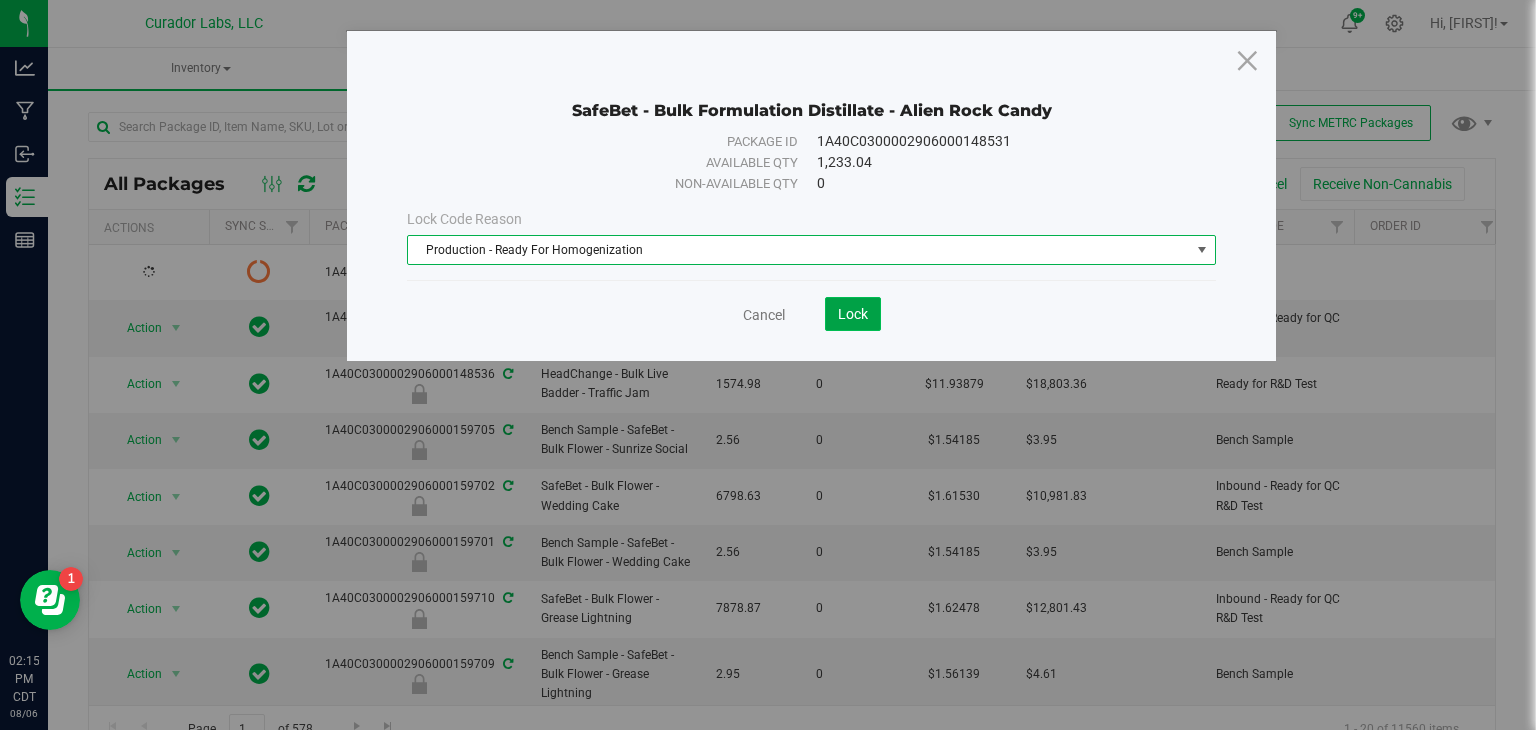 click on "Lock" 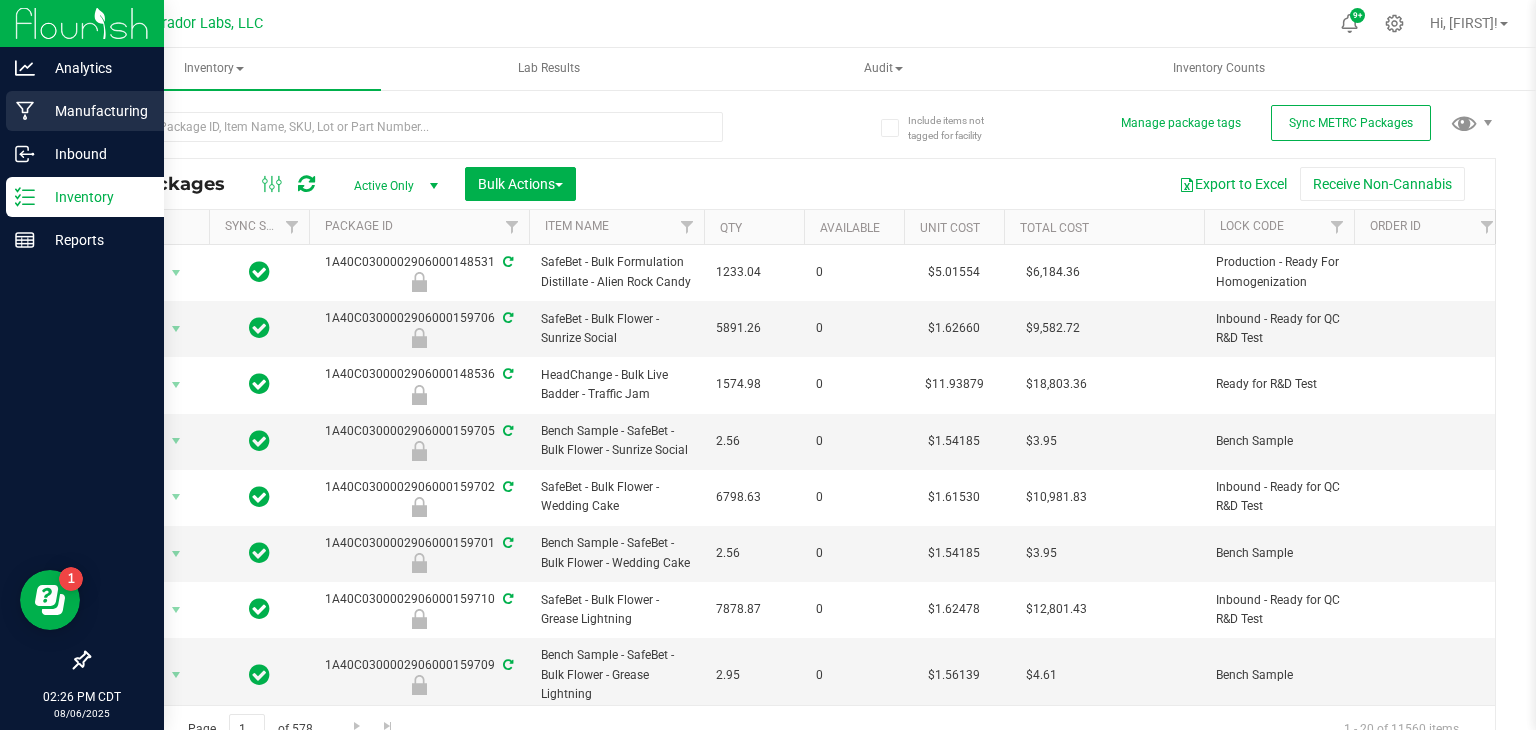 click 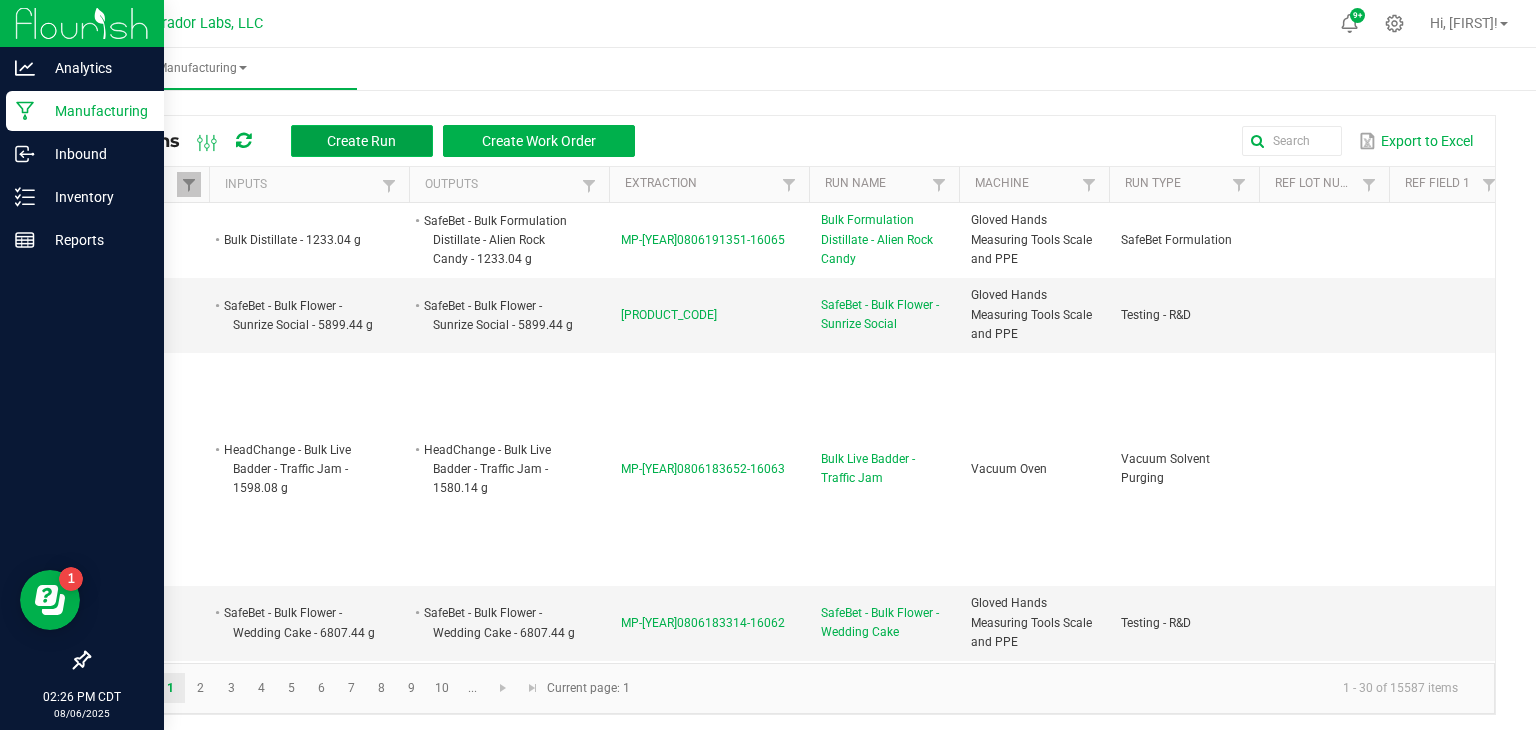 click on "Create Run" at bounding box center [361, 141] 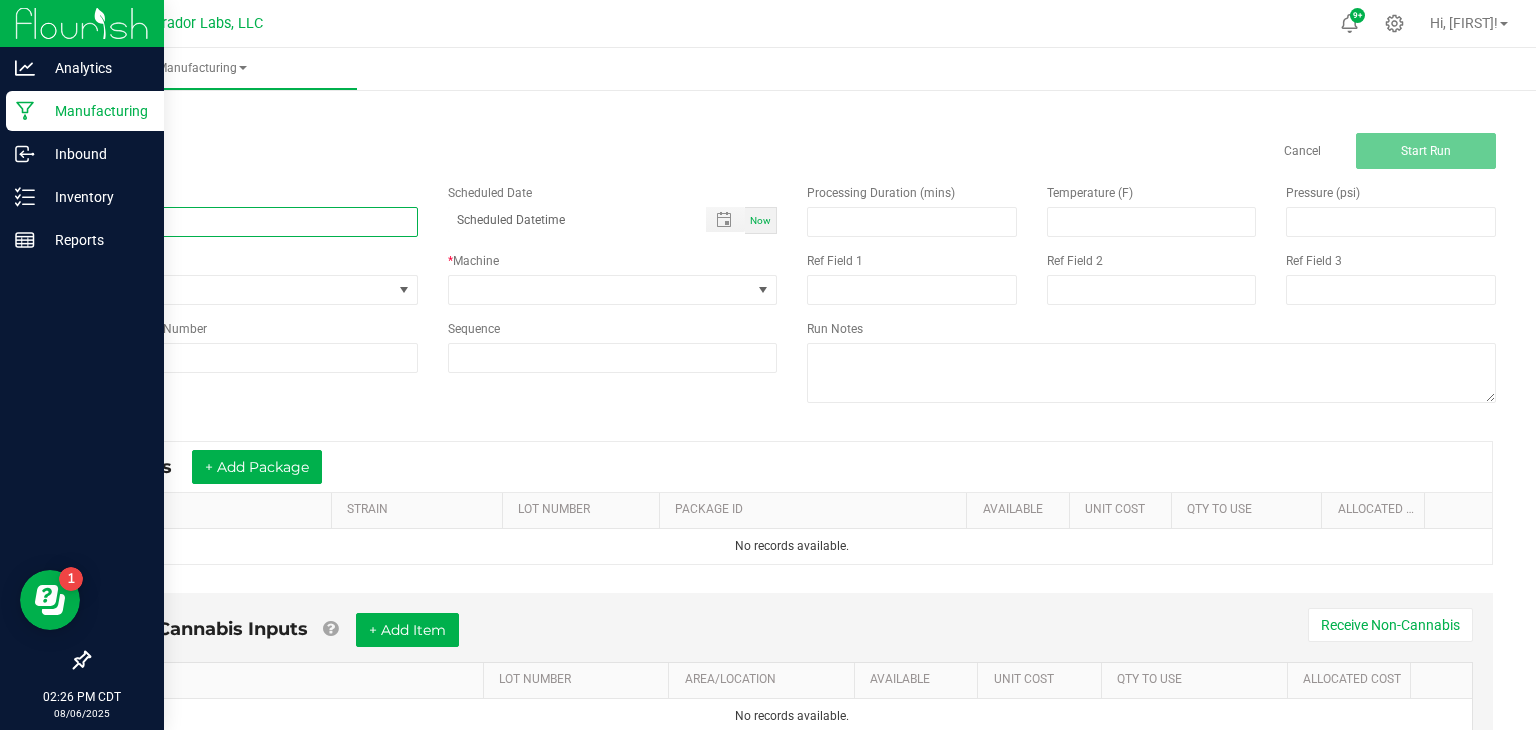 click at bounding box center [253, 222] 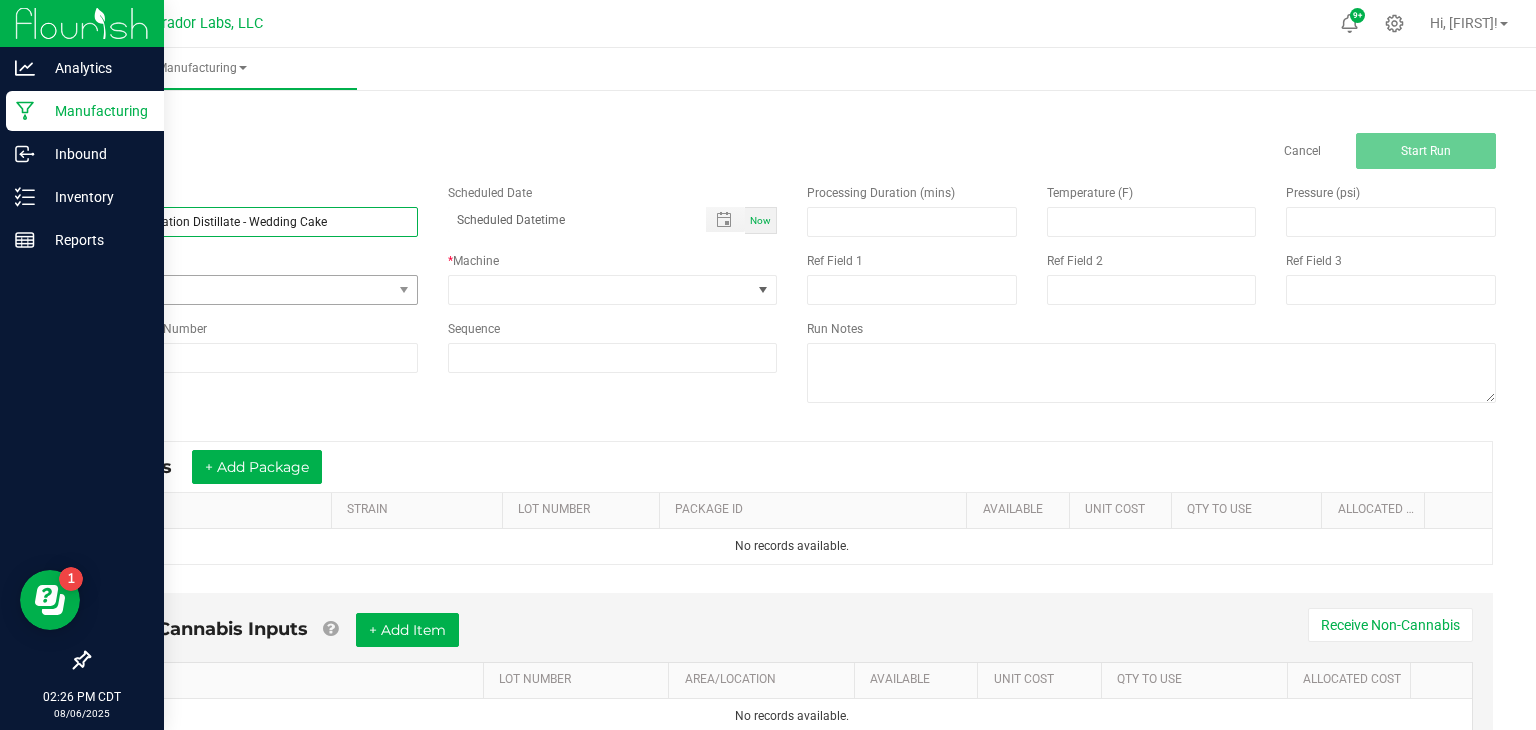 type on "Bulk Formulation Distillate - Wedding Cake" 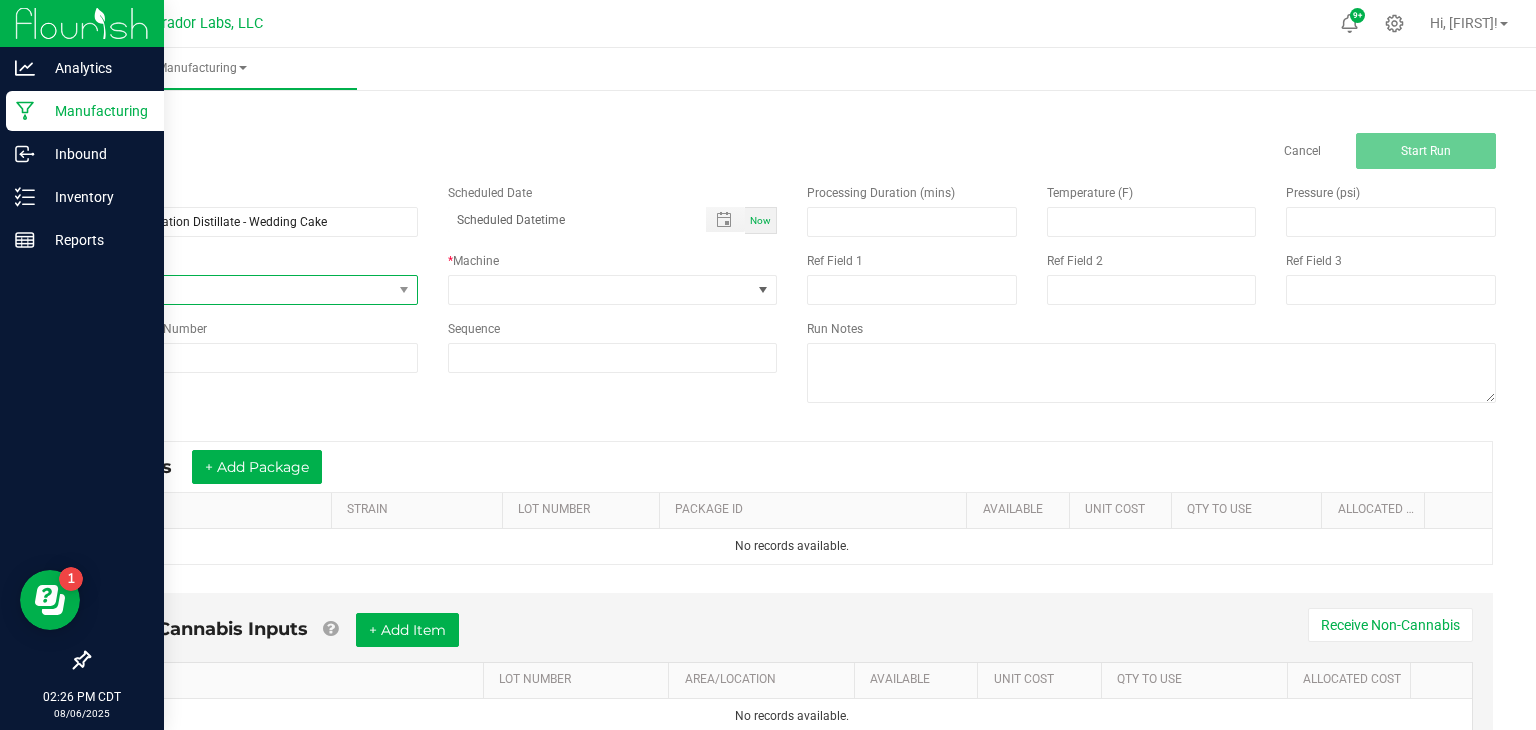 click on "None" at bounding box center [240, 290] 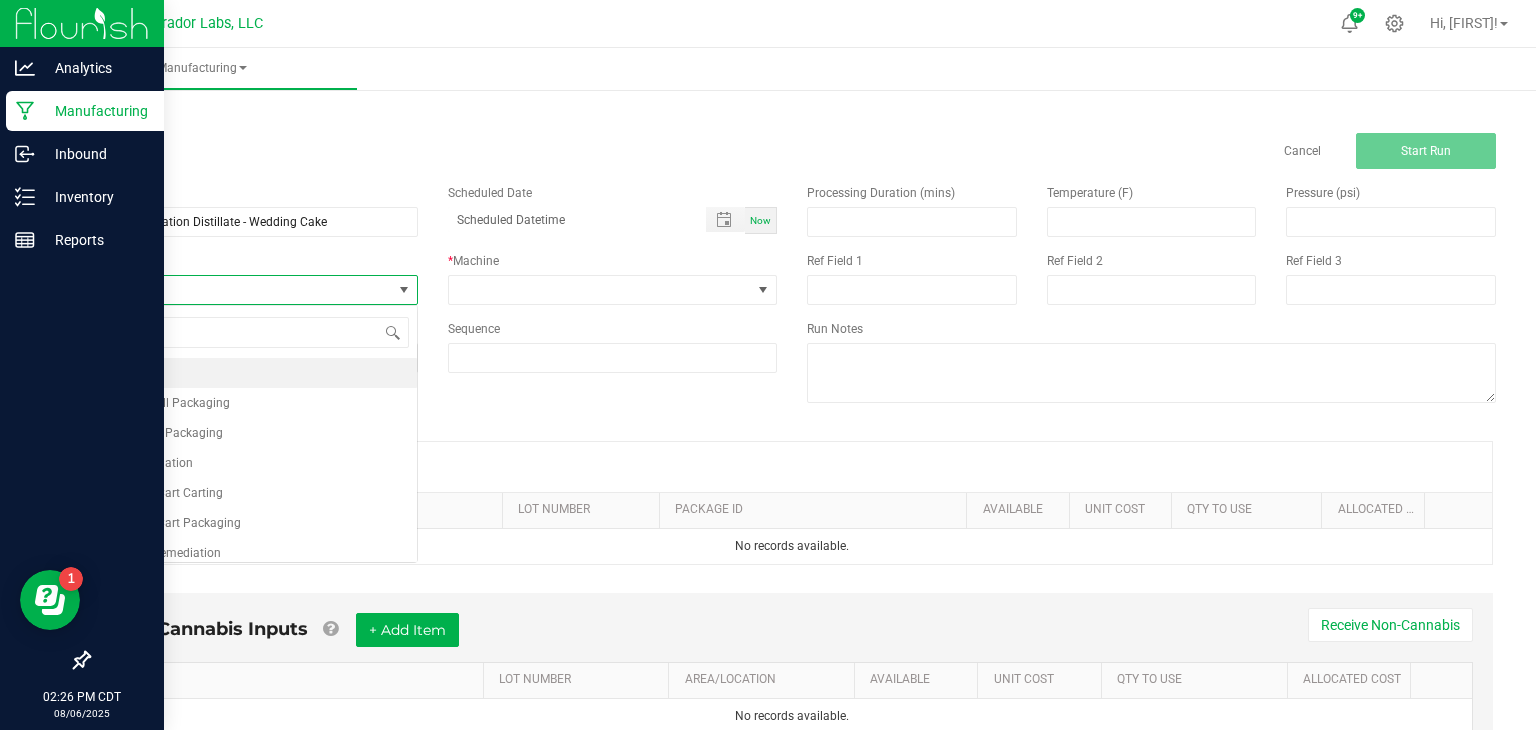 scroll, scrollTop: 99970, scrollLeft: 99670, axis: both 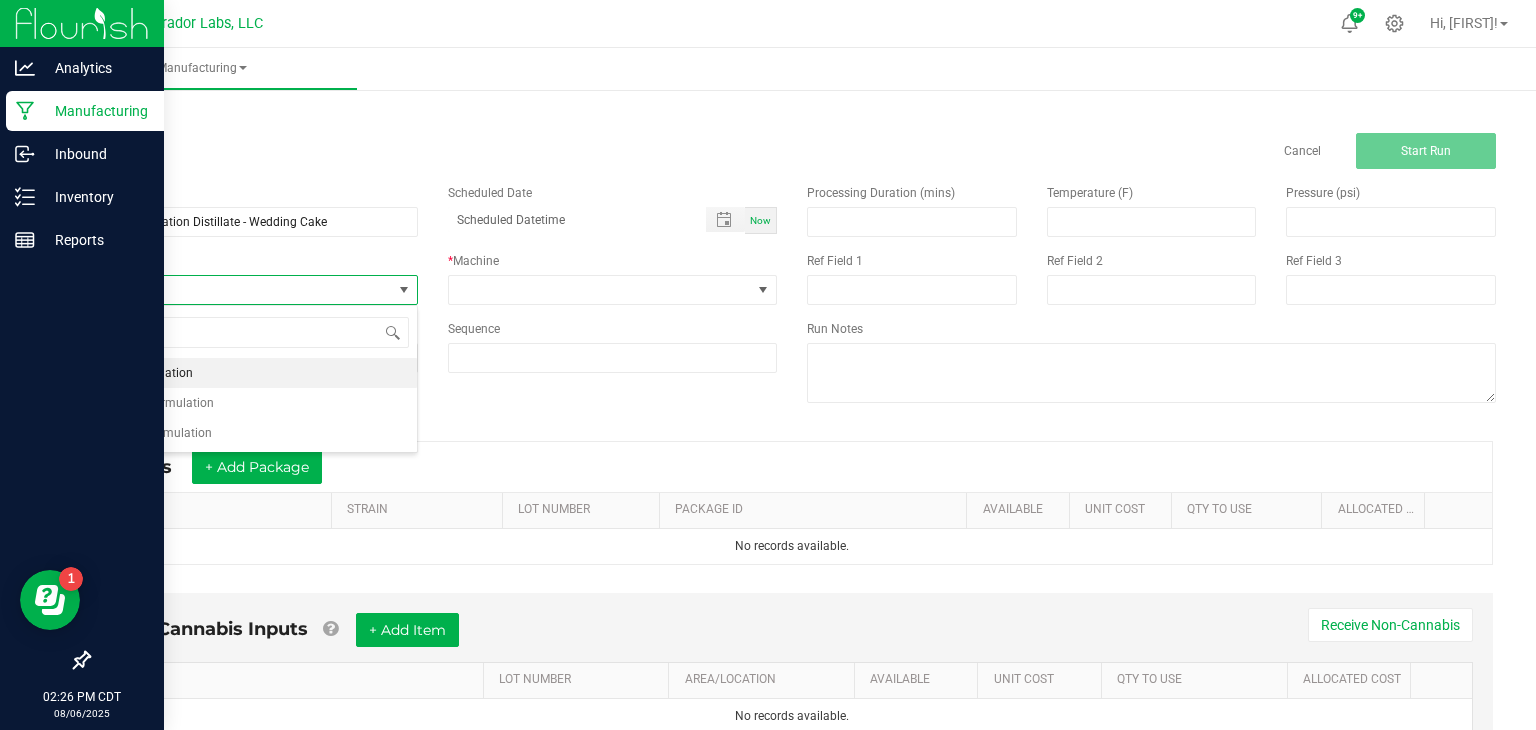 type on "form" 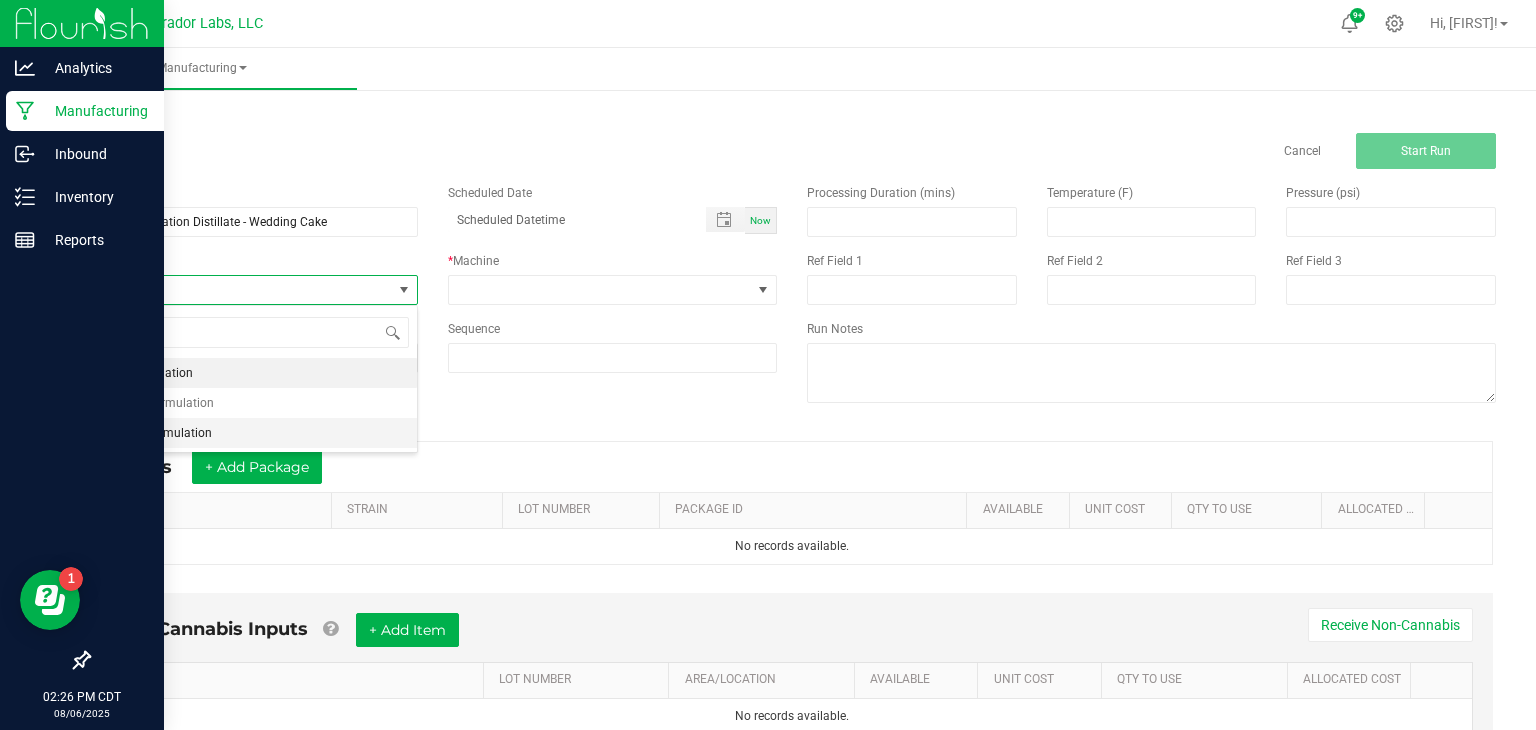 click on "SafeBet Formulation" at bounding box center (253, 433) 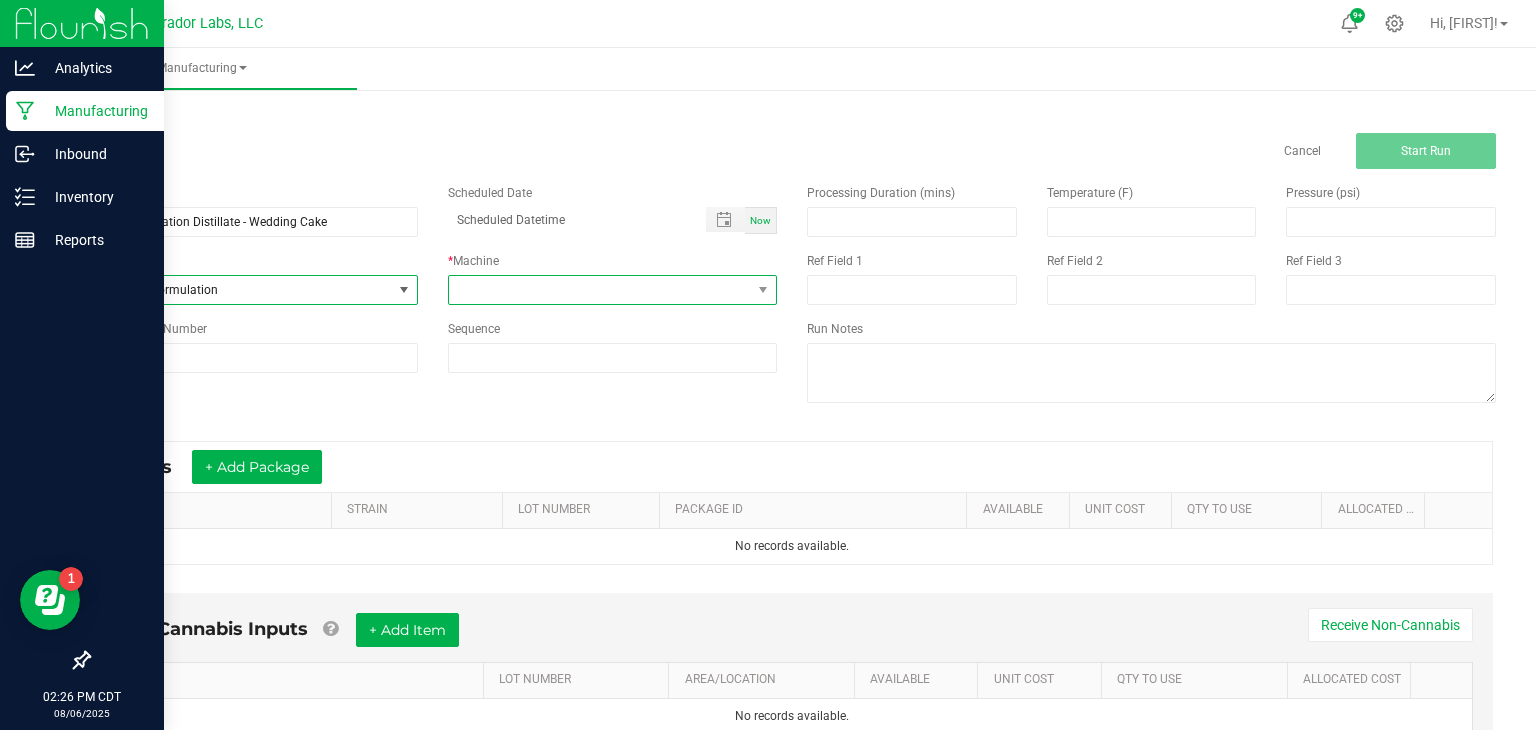 click at bounding box center (600, 290) 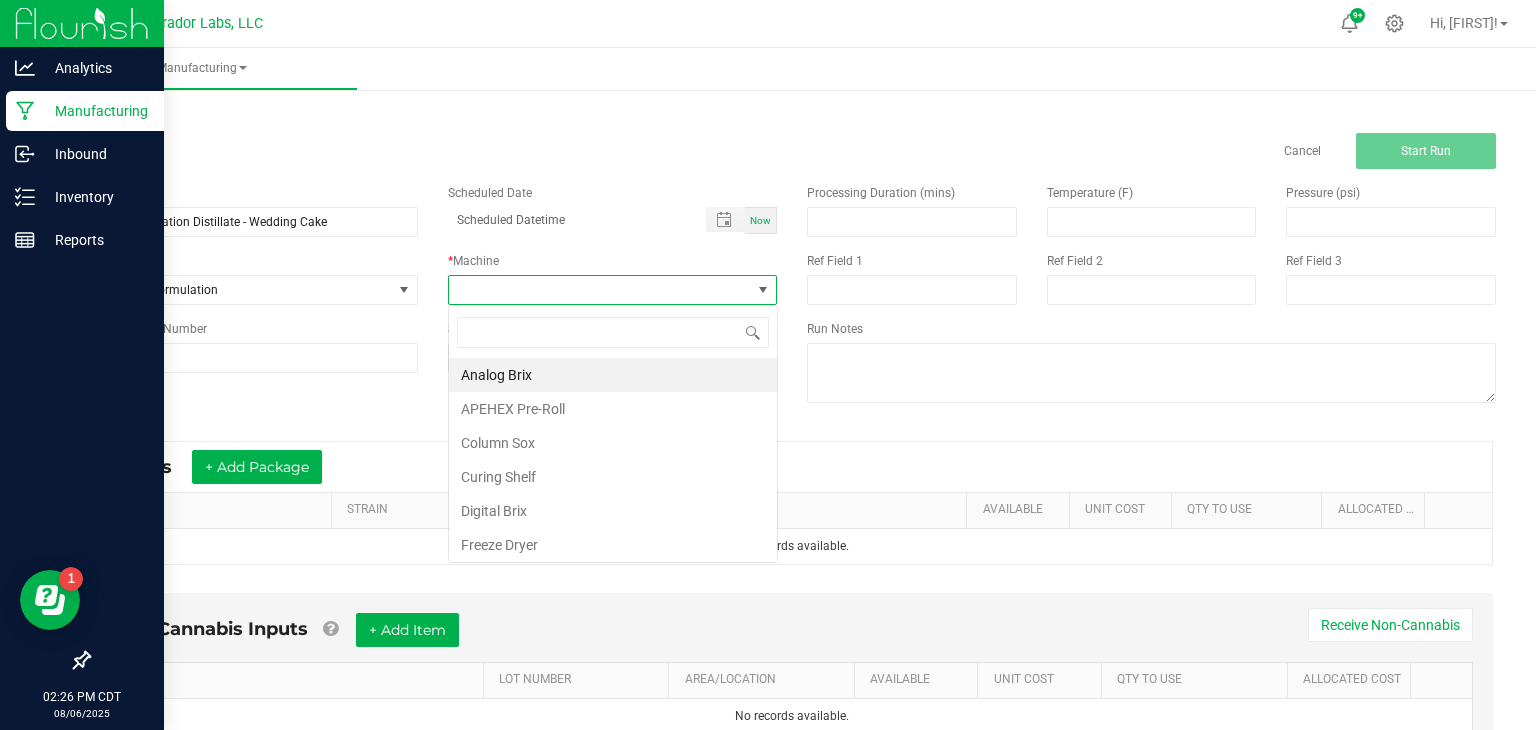 scroll, scrollTop: 99970, scrollLeft: 99670, axis: both 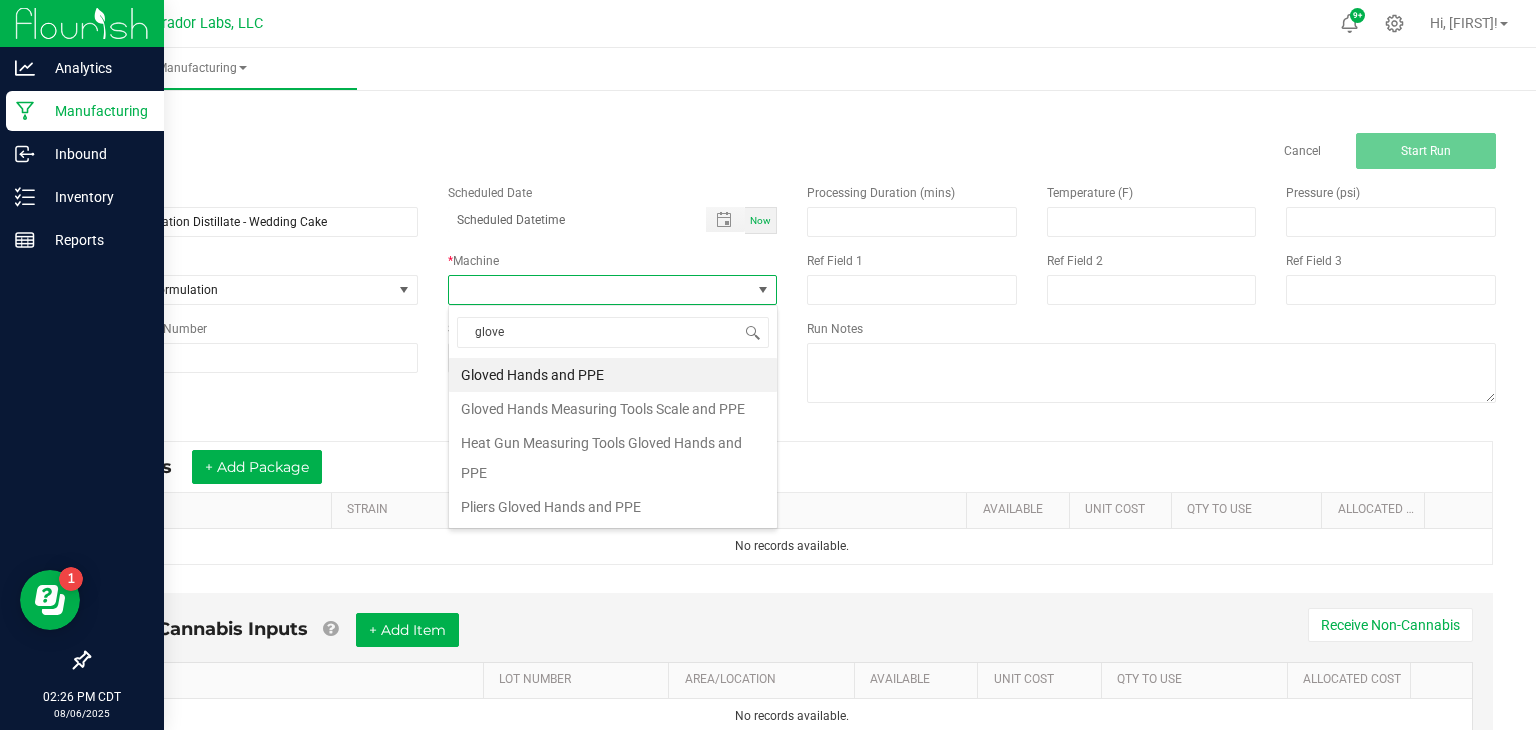 type on "gloved" 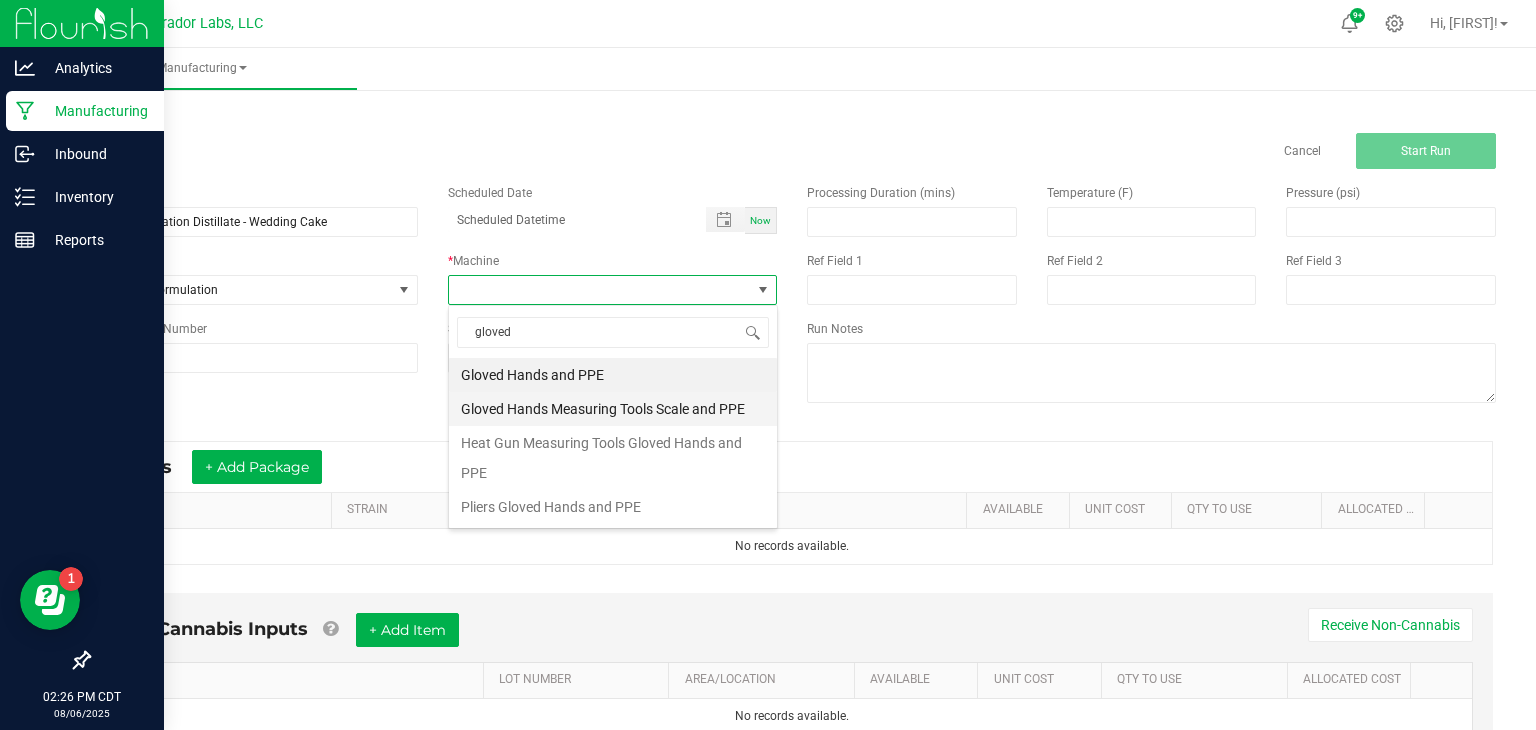 click on "Gloved Hands Measuring Tools Scale and PPE" at bounding box center (613, 409) 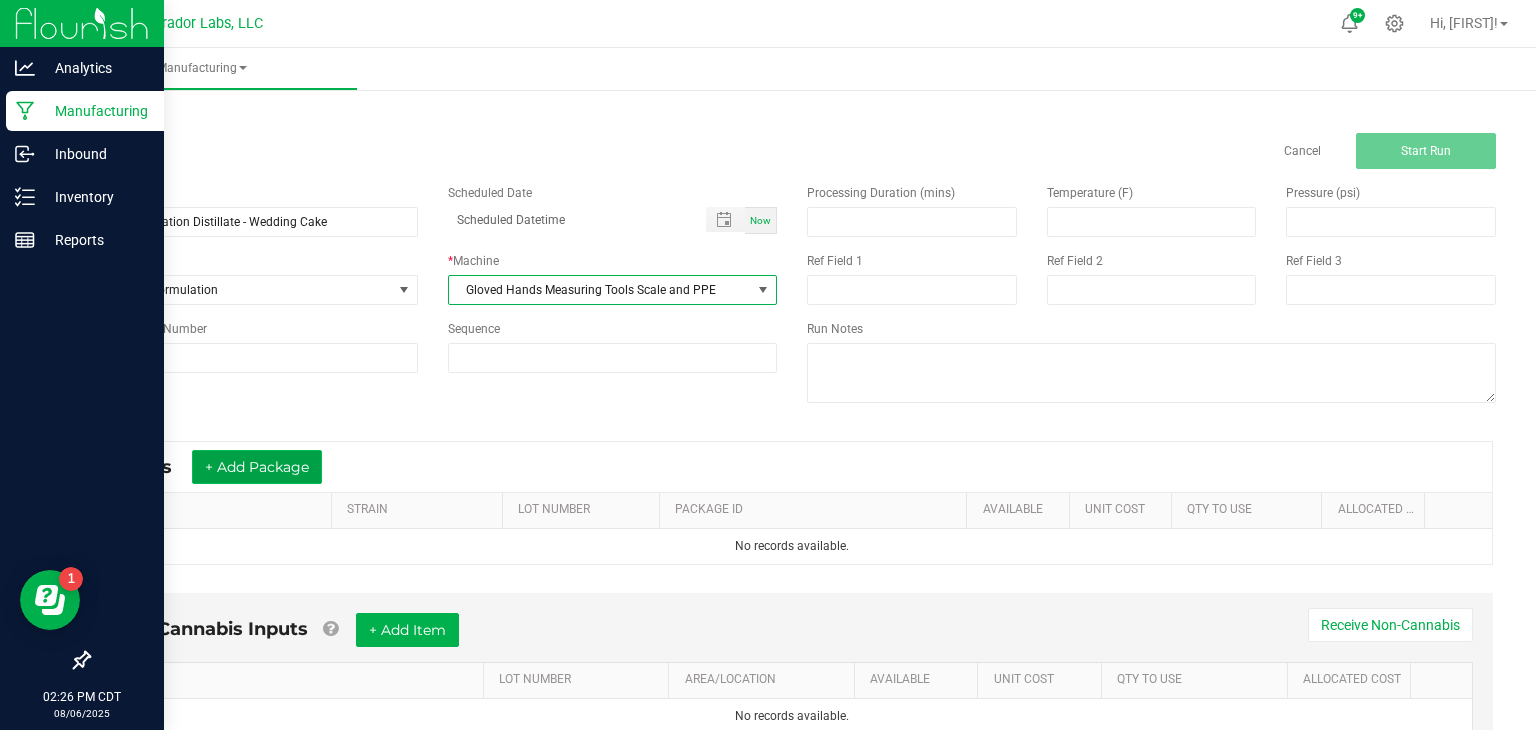 click on "+ Add Package" at bounding box center (257, 467) 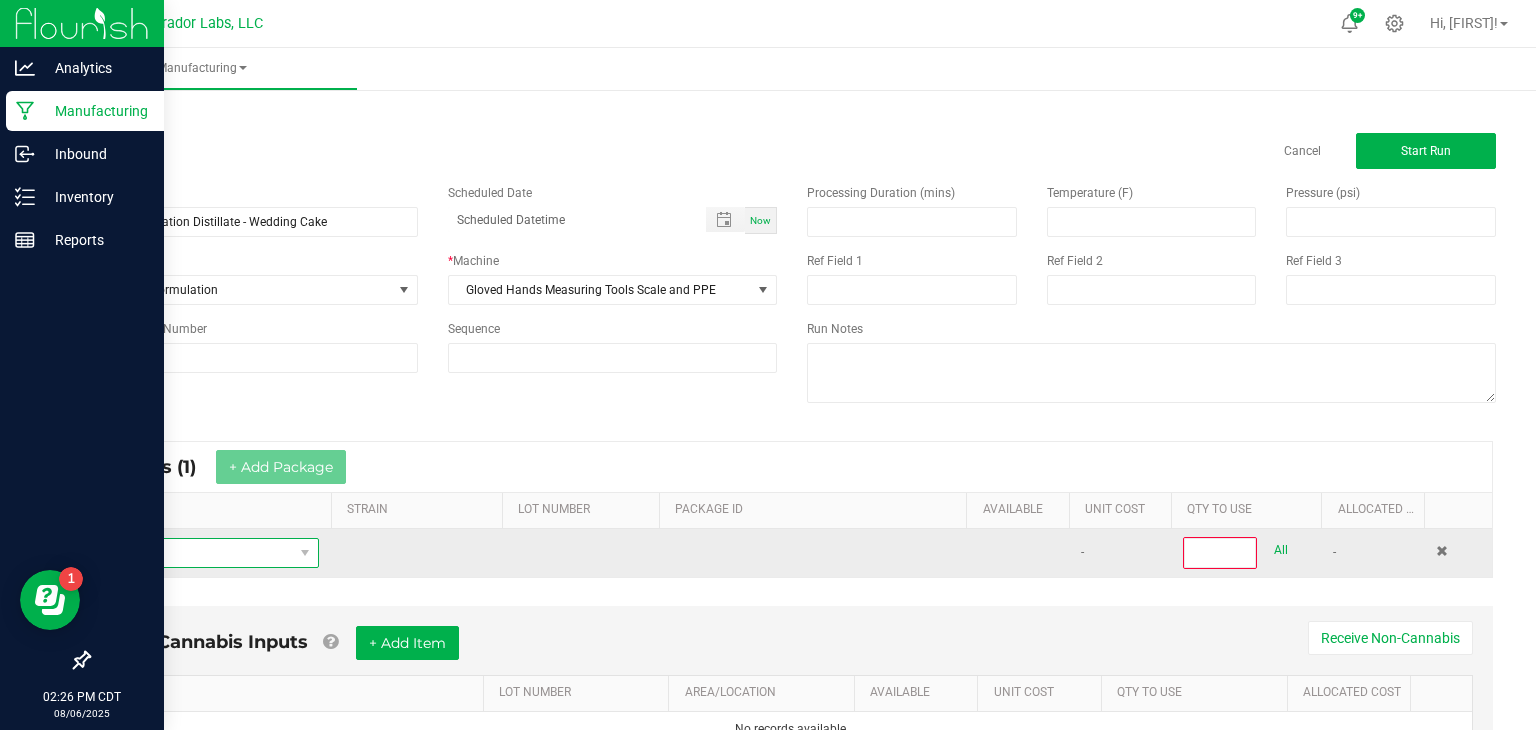 click at bounding box center [199, 553] 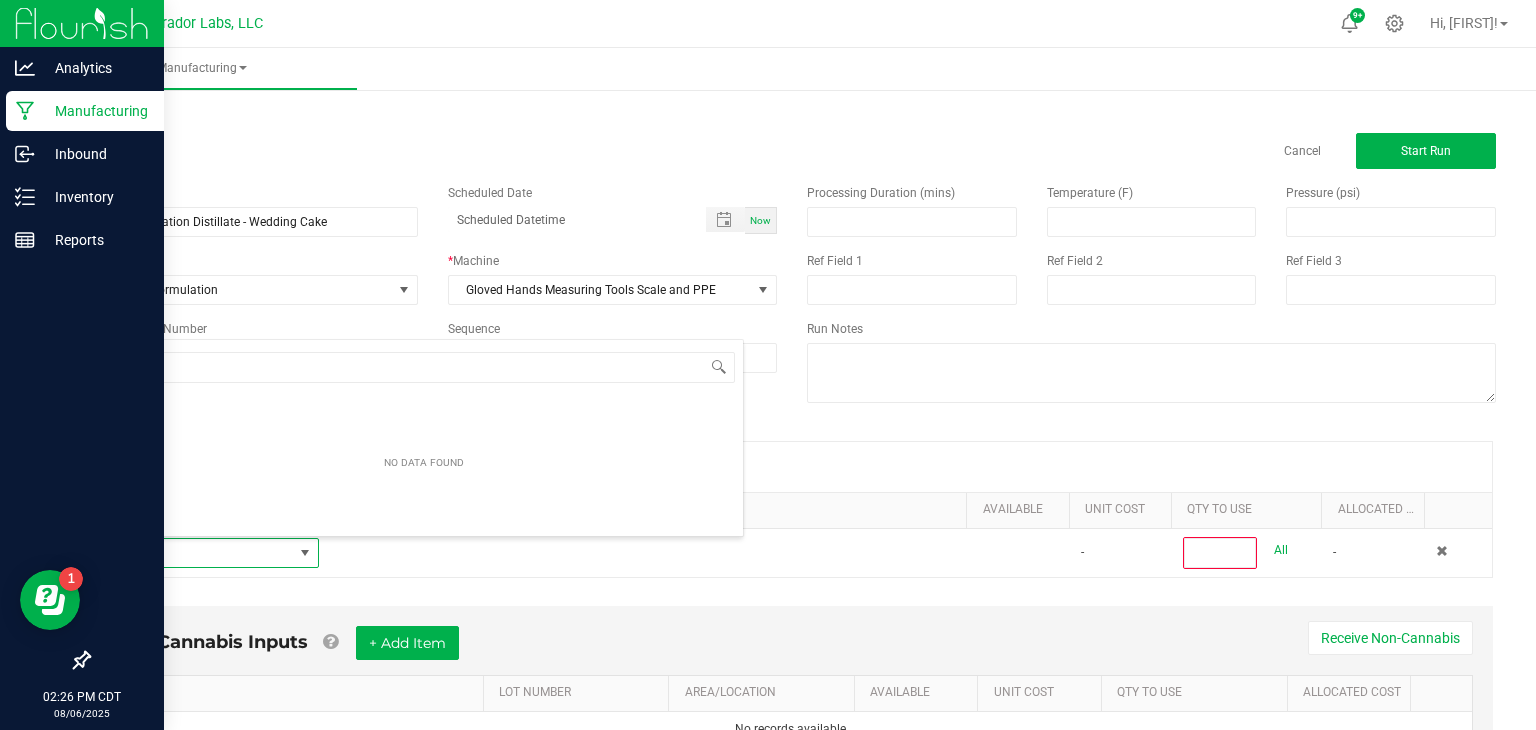 scroll, scrollTop: 99970, scrollLeft: 99784, axis: both 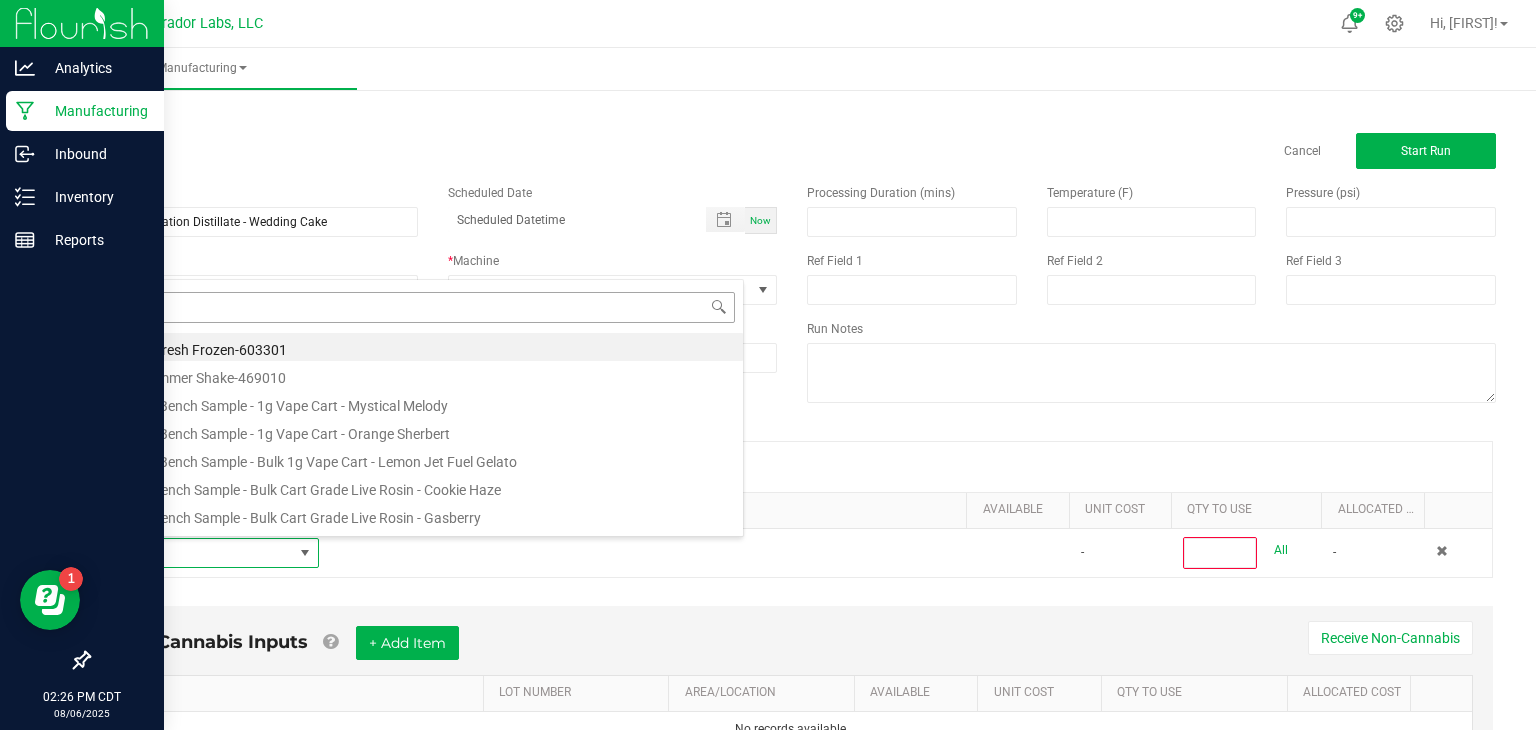 click at bounding box center [424, 307] 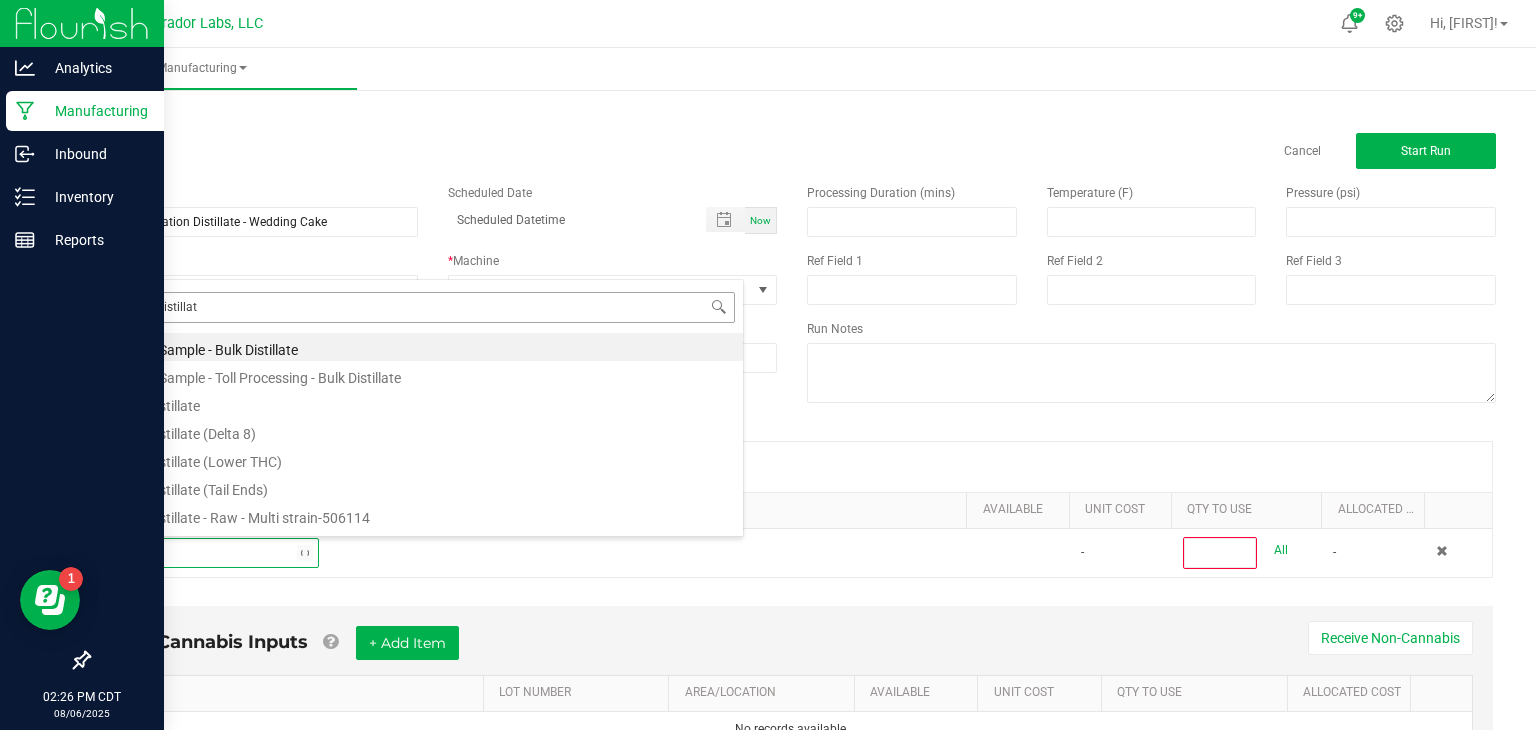 type on "bulk distillate" 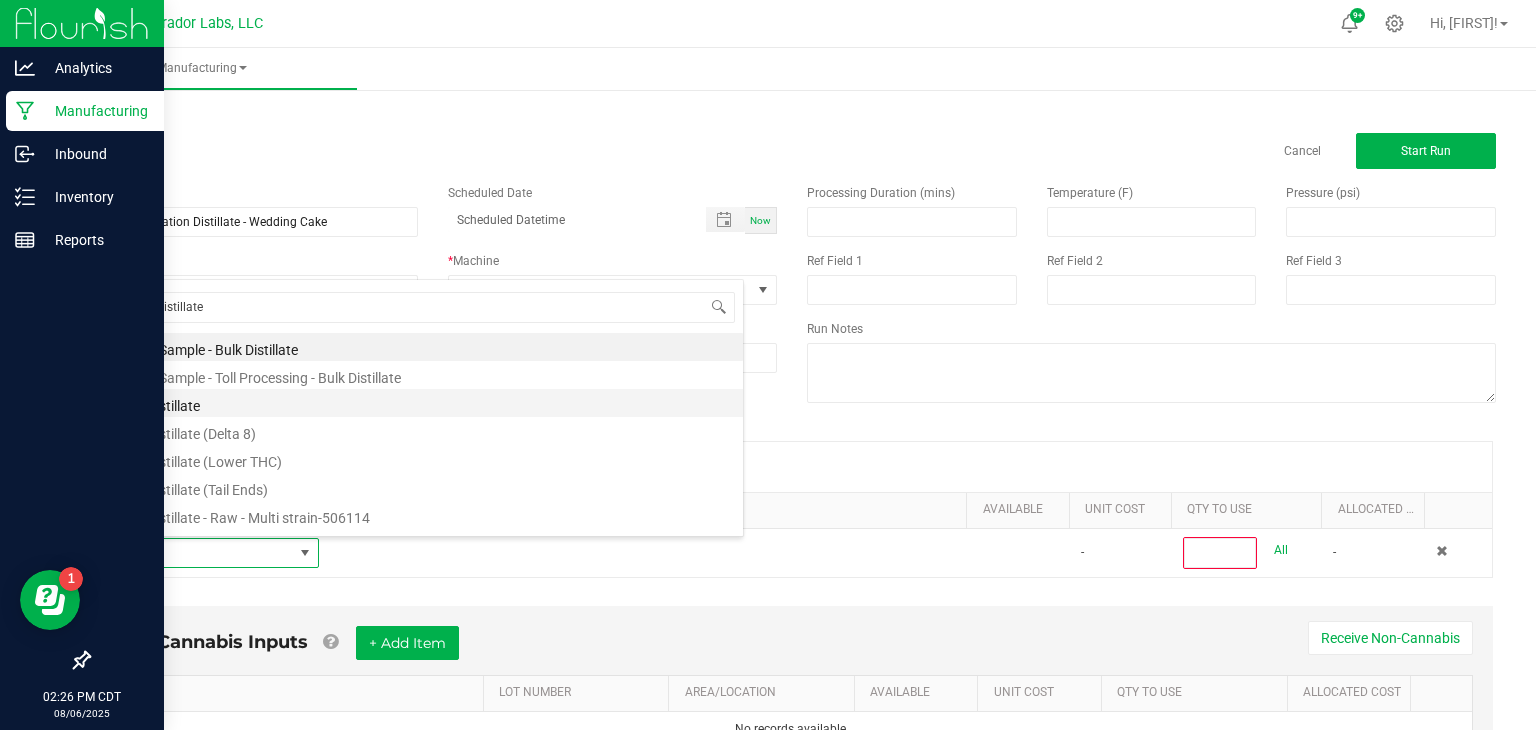 click on "Bulk Distillate" at bounding box center [424, 403] 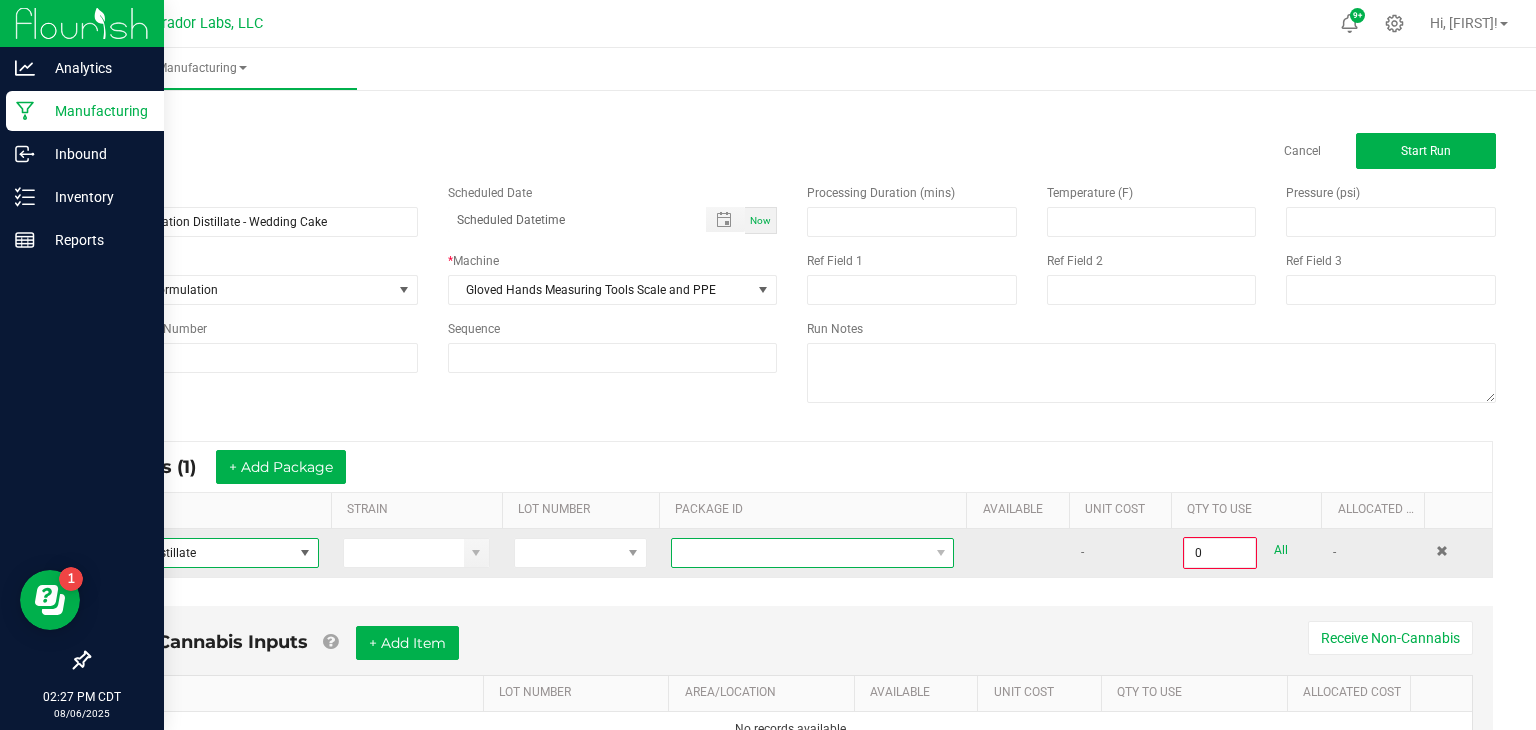 click at bounding box center (800, 553) 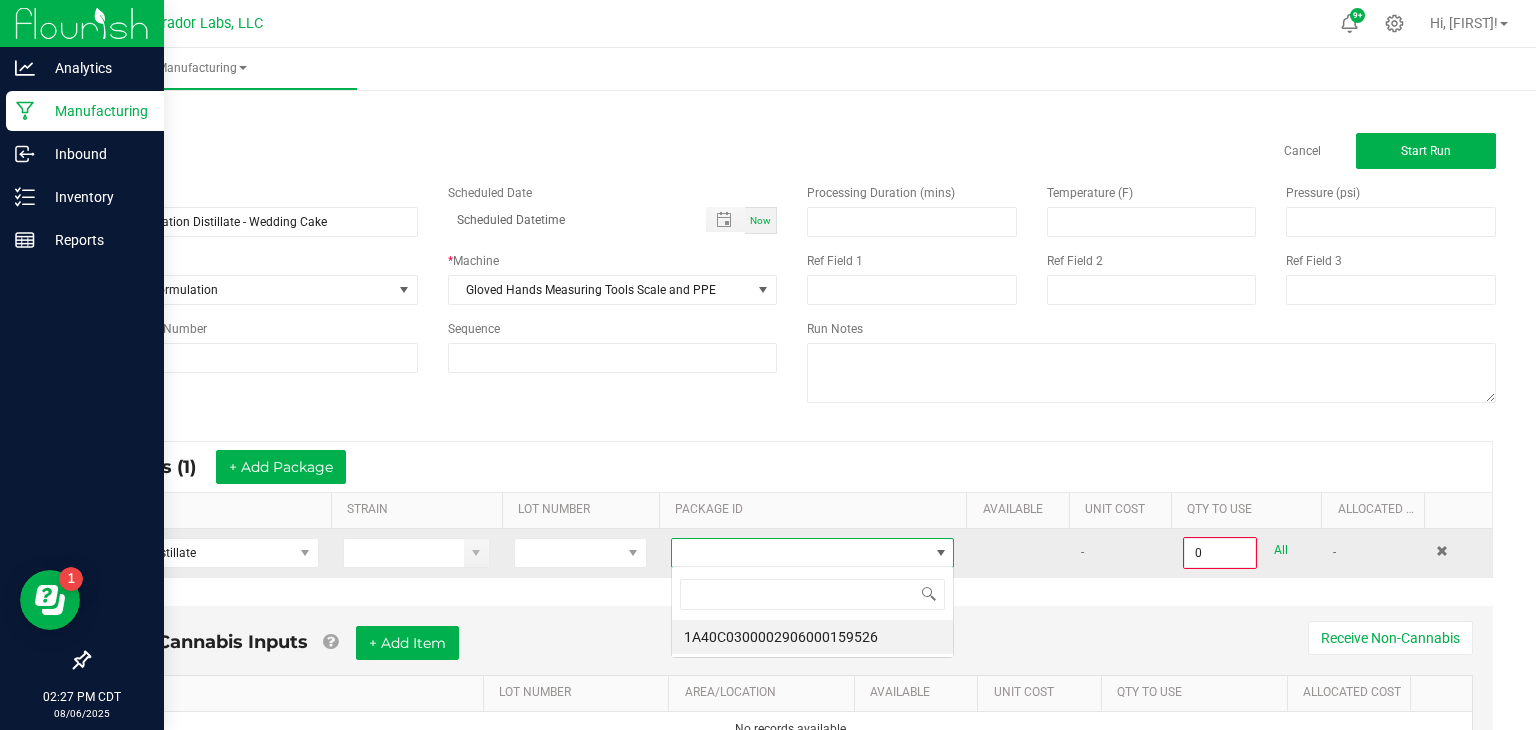 scroll, scrollTop: 99970, scrollLeft: 99716, axis: both 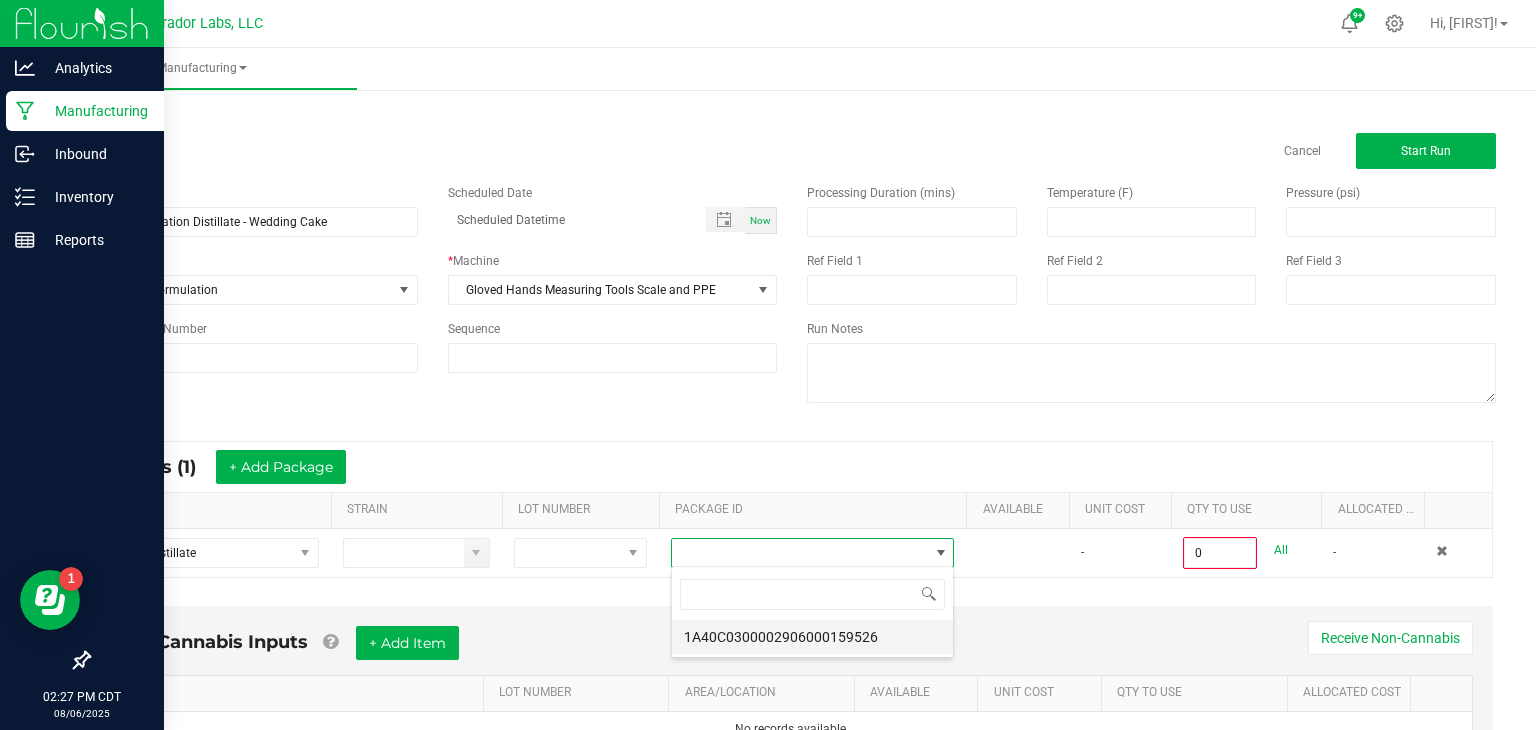 click on "1A40C0300002906000159526" at bounding box center (812, 637) 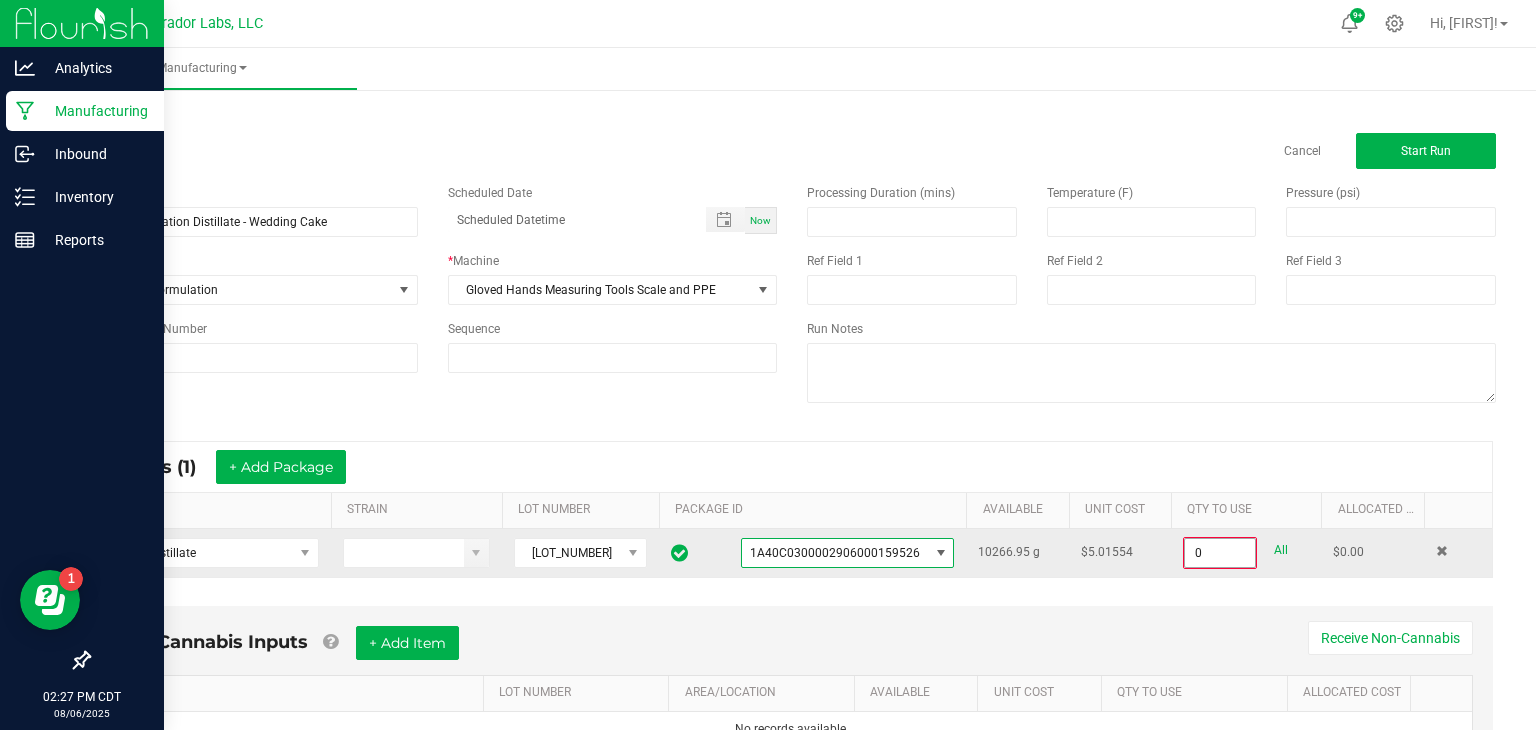 click on "0" at bounding box center [1220, 553] 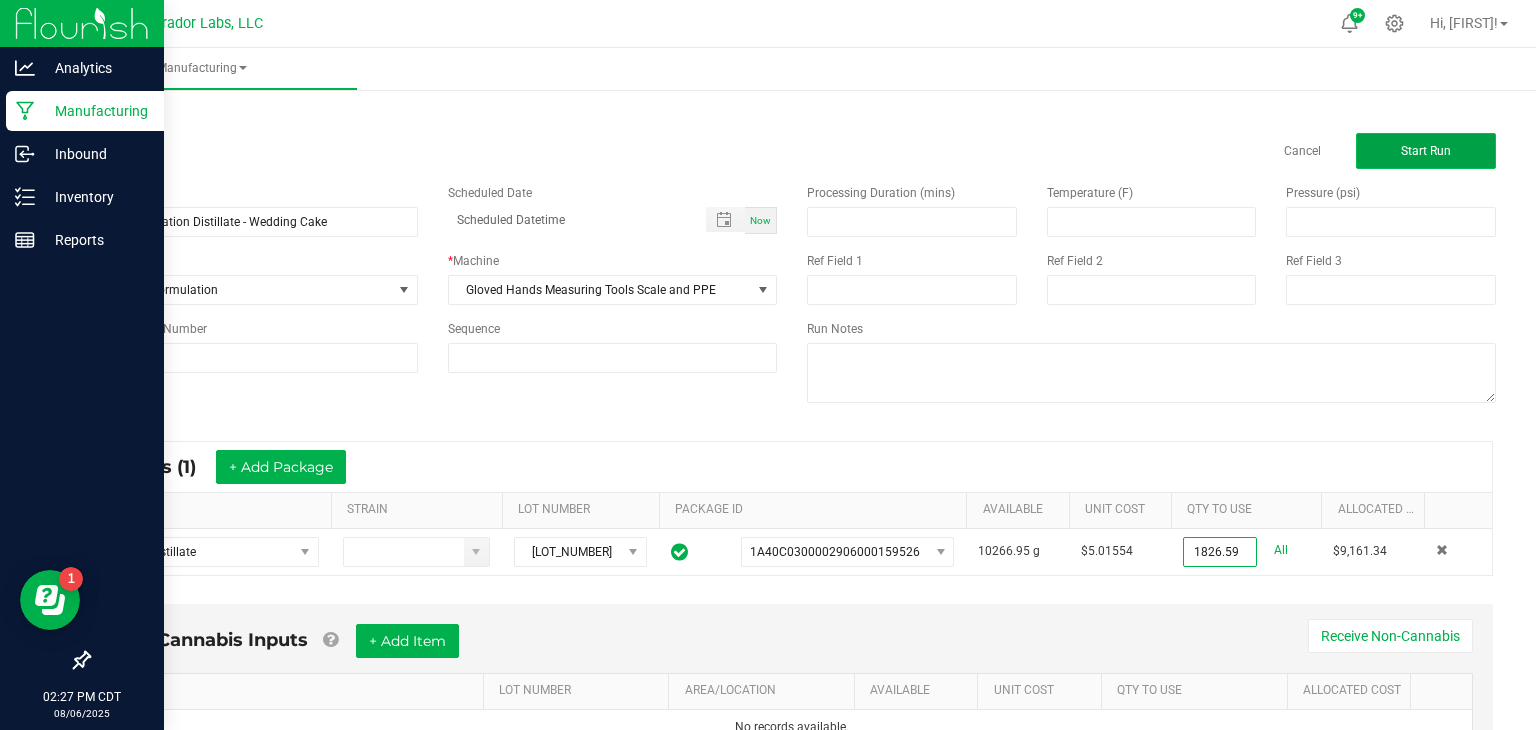 type on "1826.5900 g" 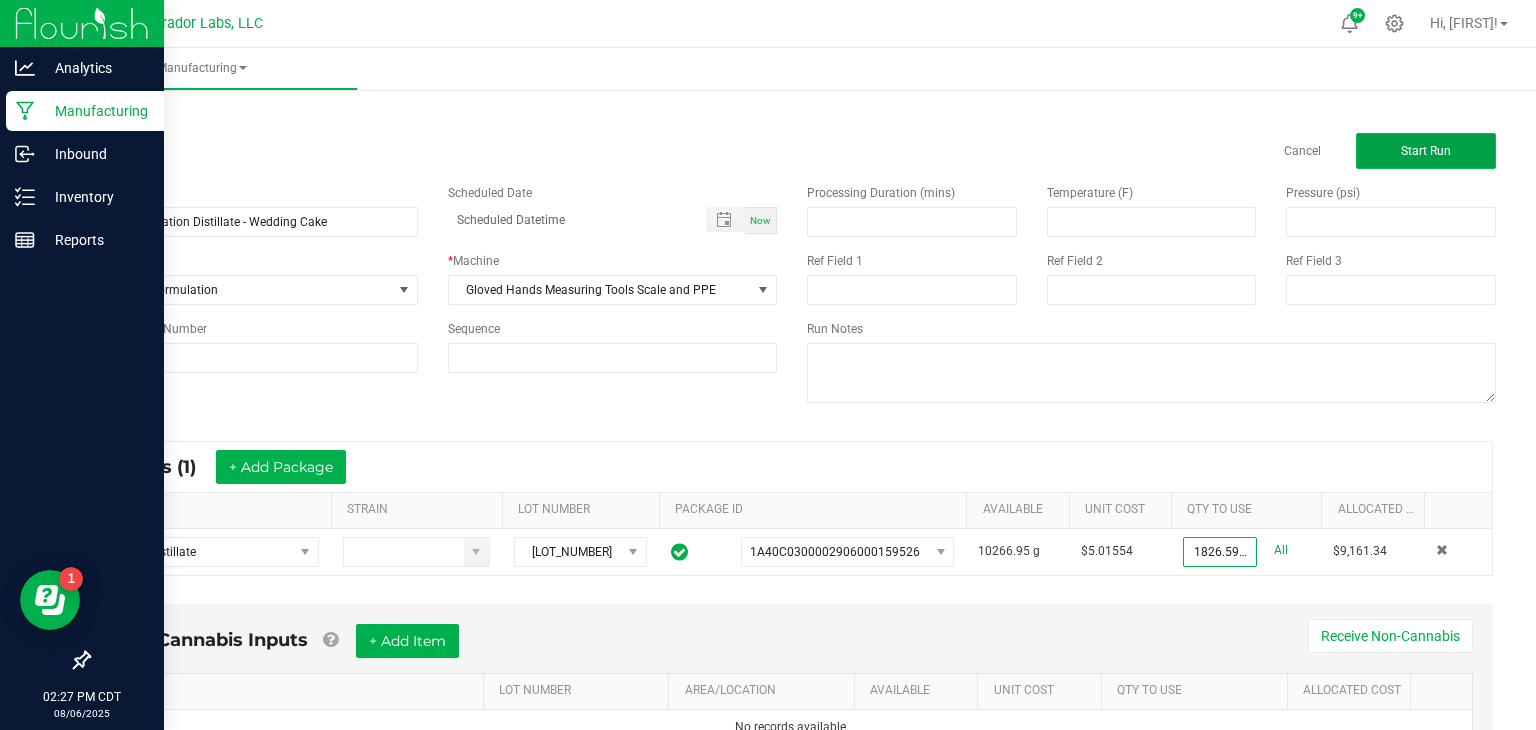 click on "Start Run" 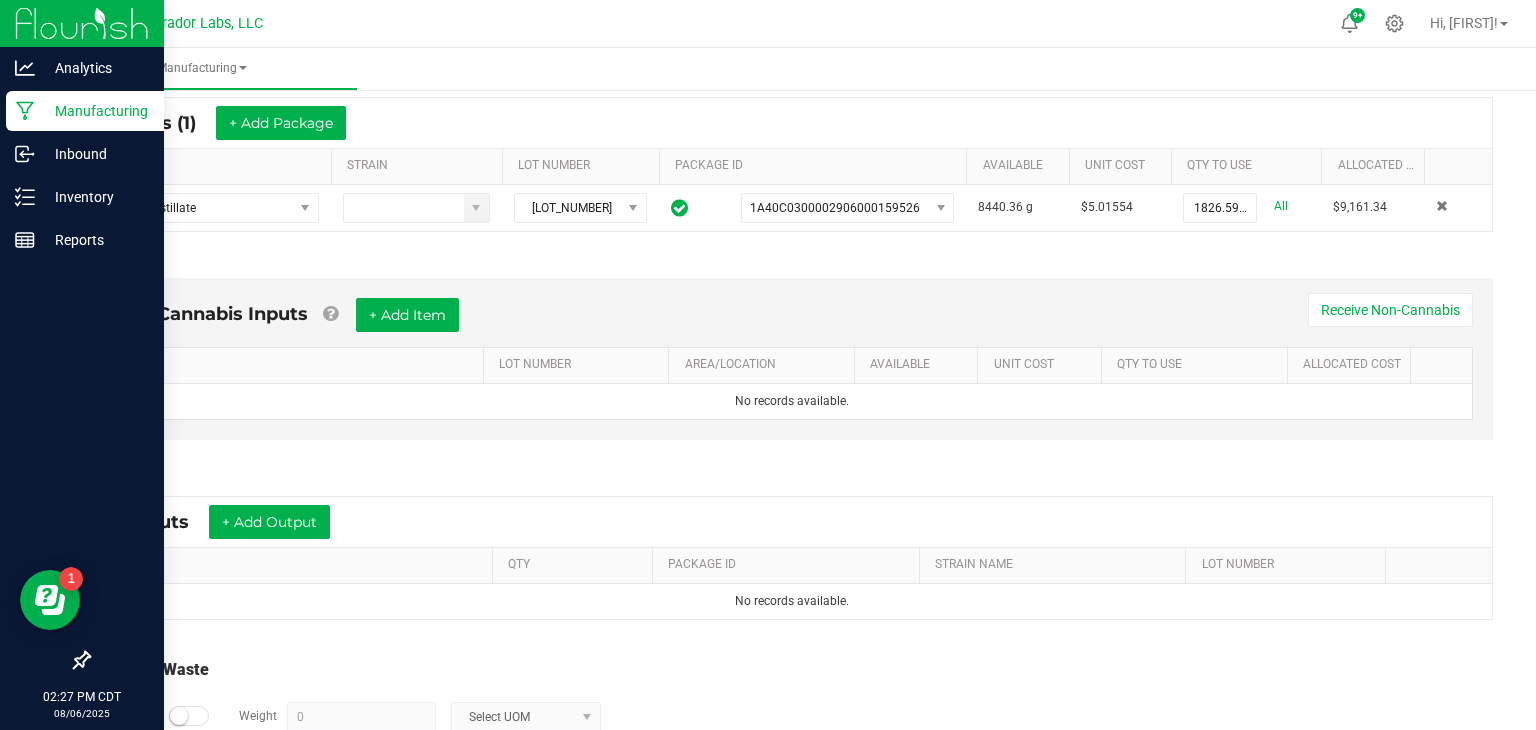 scroll, scrollTop: 367, scrollLeft: 0, axis: vertical 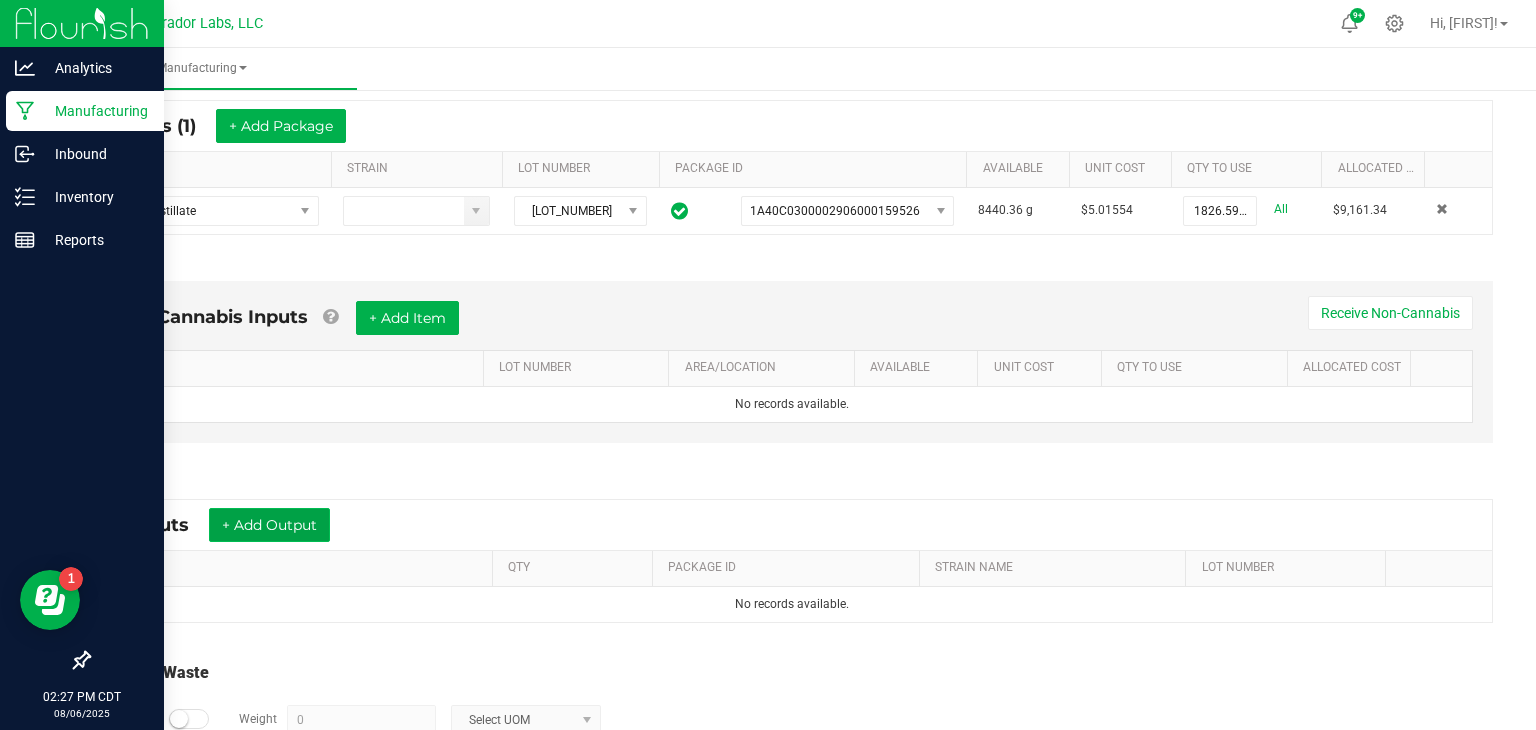 click on "+ Add Output" at bounding box center (269, 525) 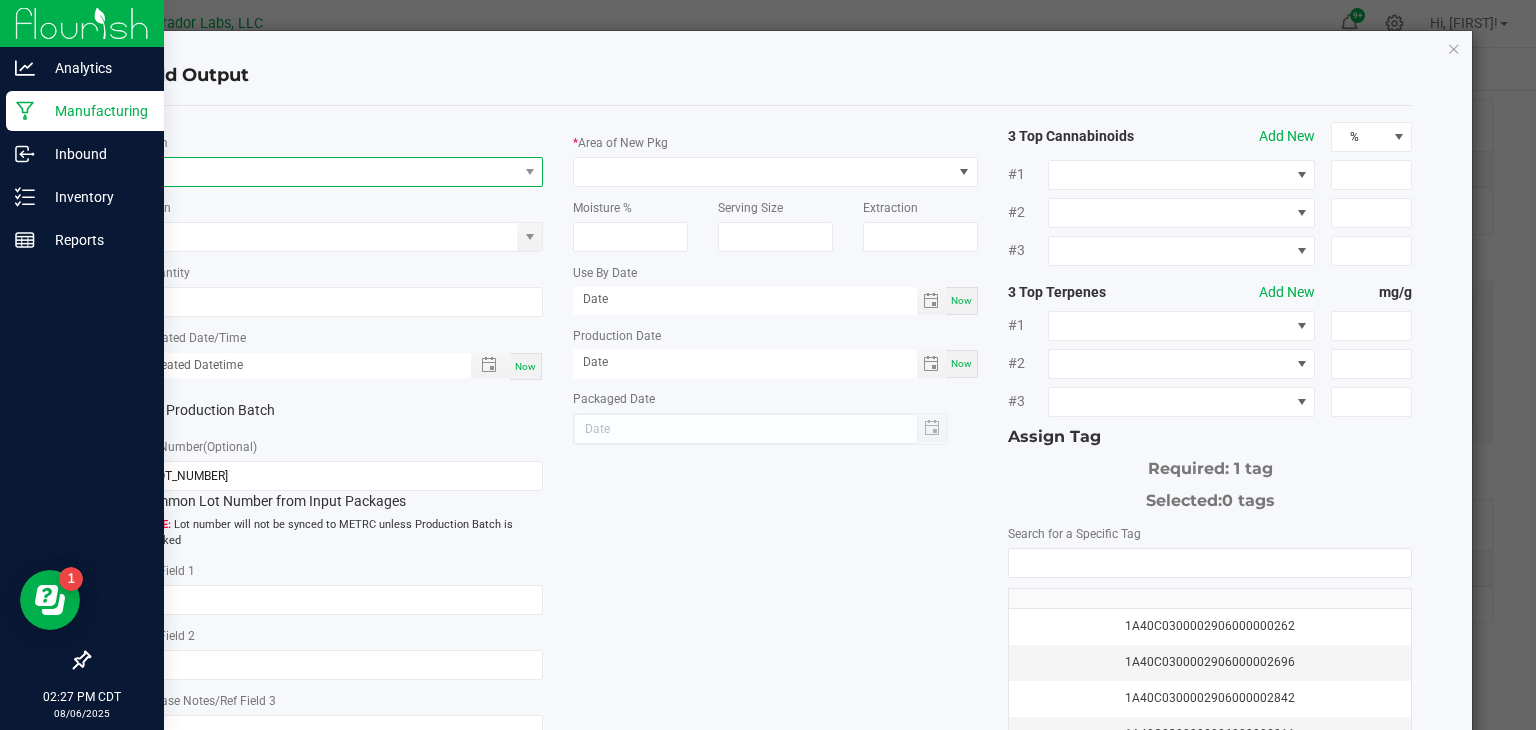 click at bounding box center [329, 172] 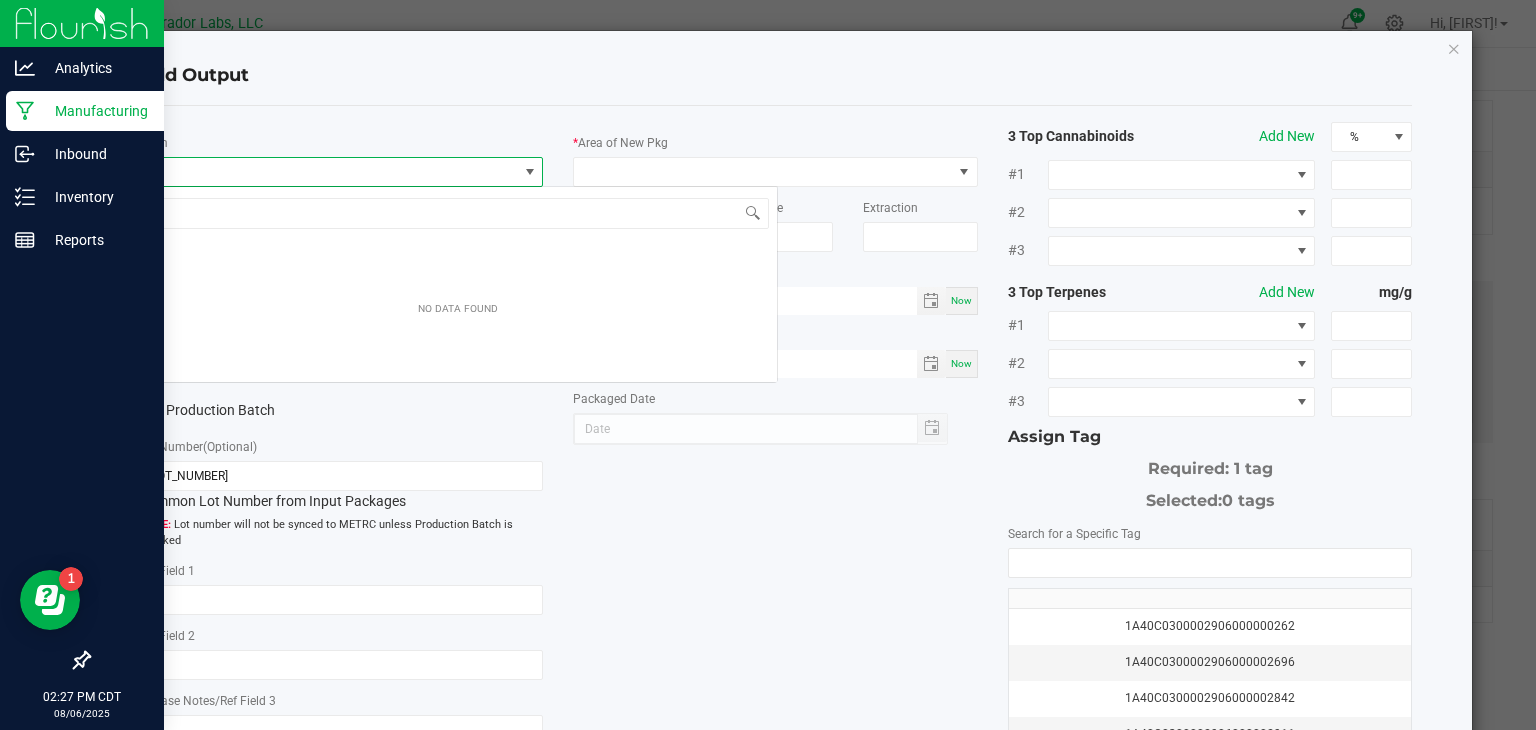 scroll, scrollTop: 99970, scrollLeft: 99595, axis: both 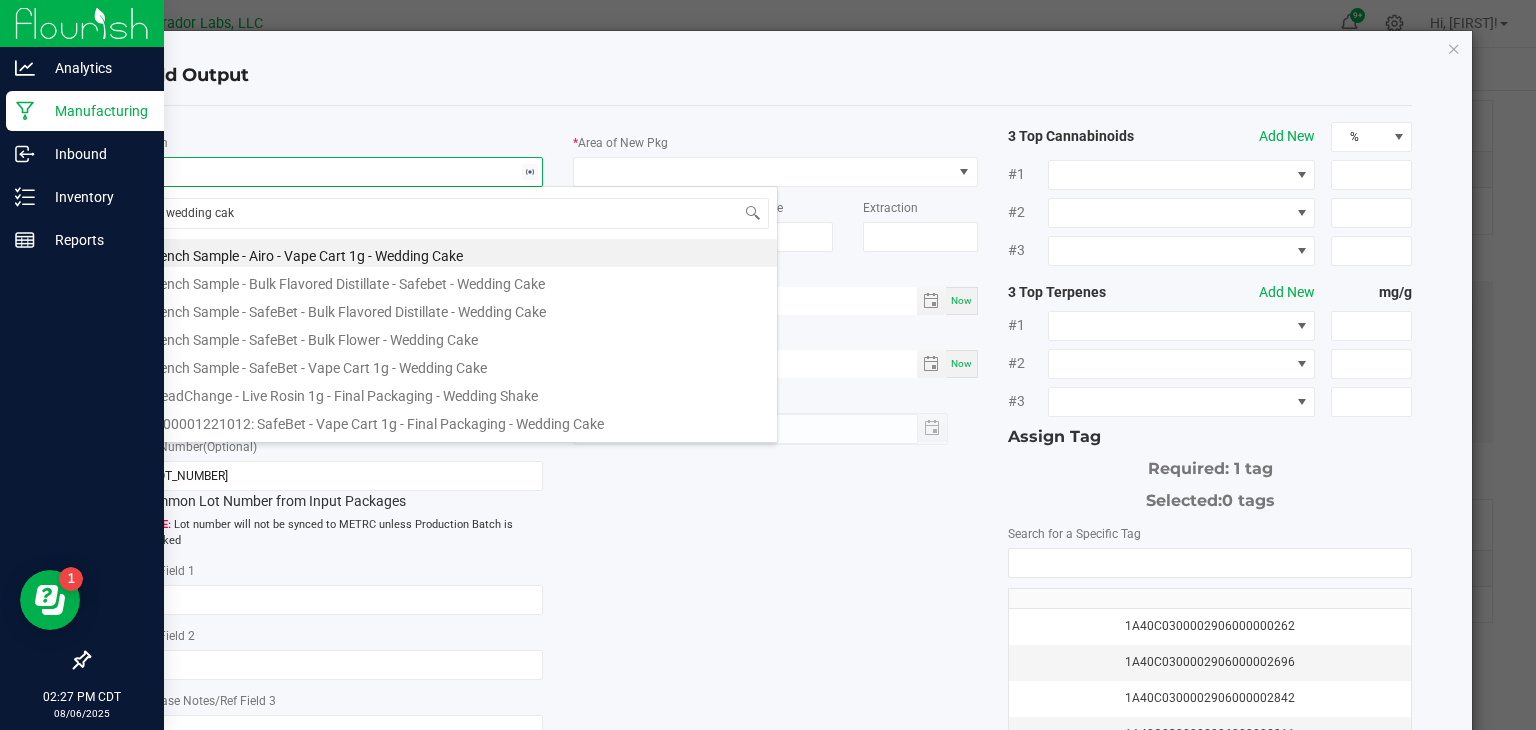 type on "wedding cake" 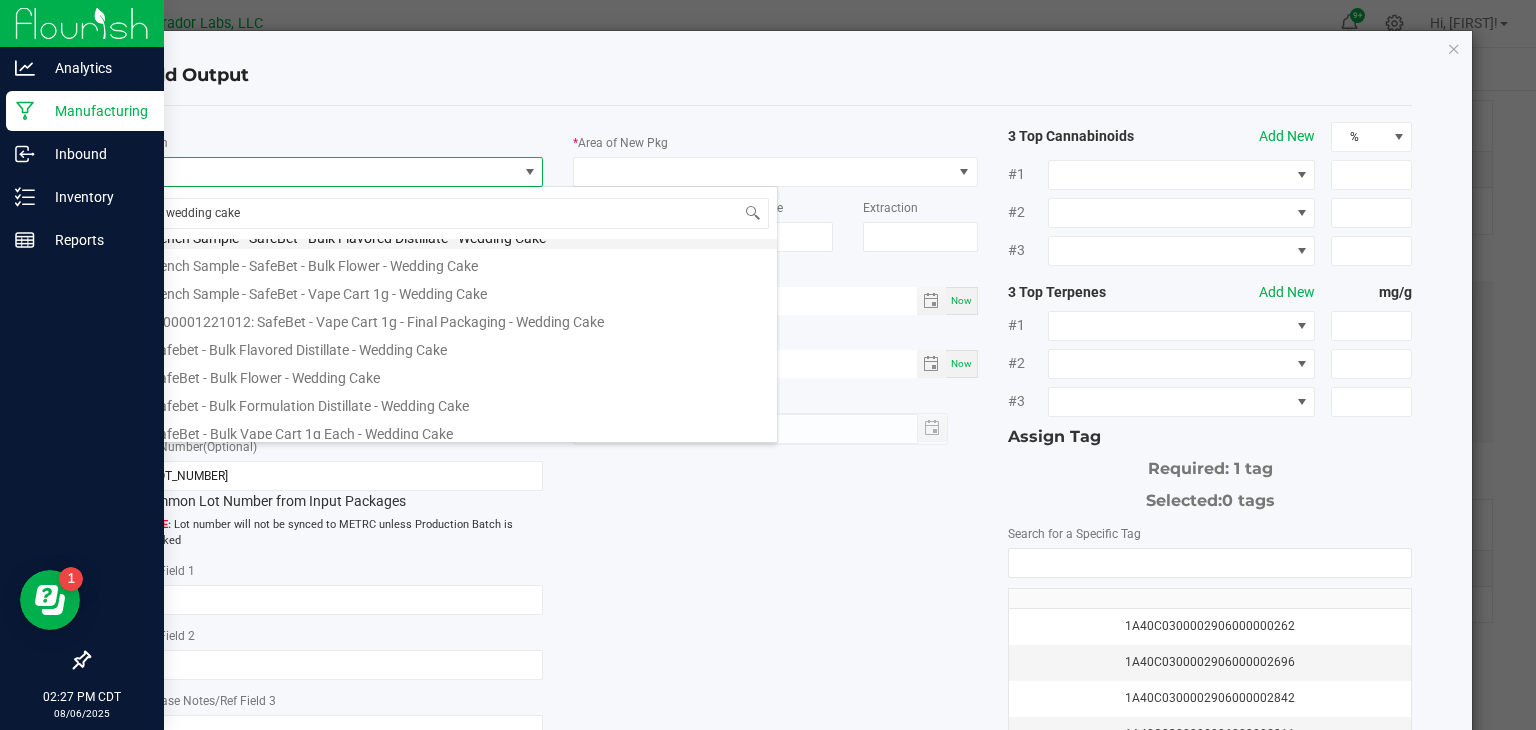 scroll, scrollTop: 80, scrollLeft: 0, axis: vertical 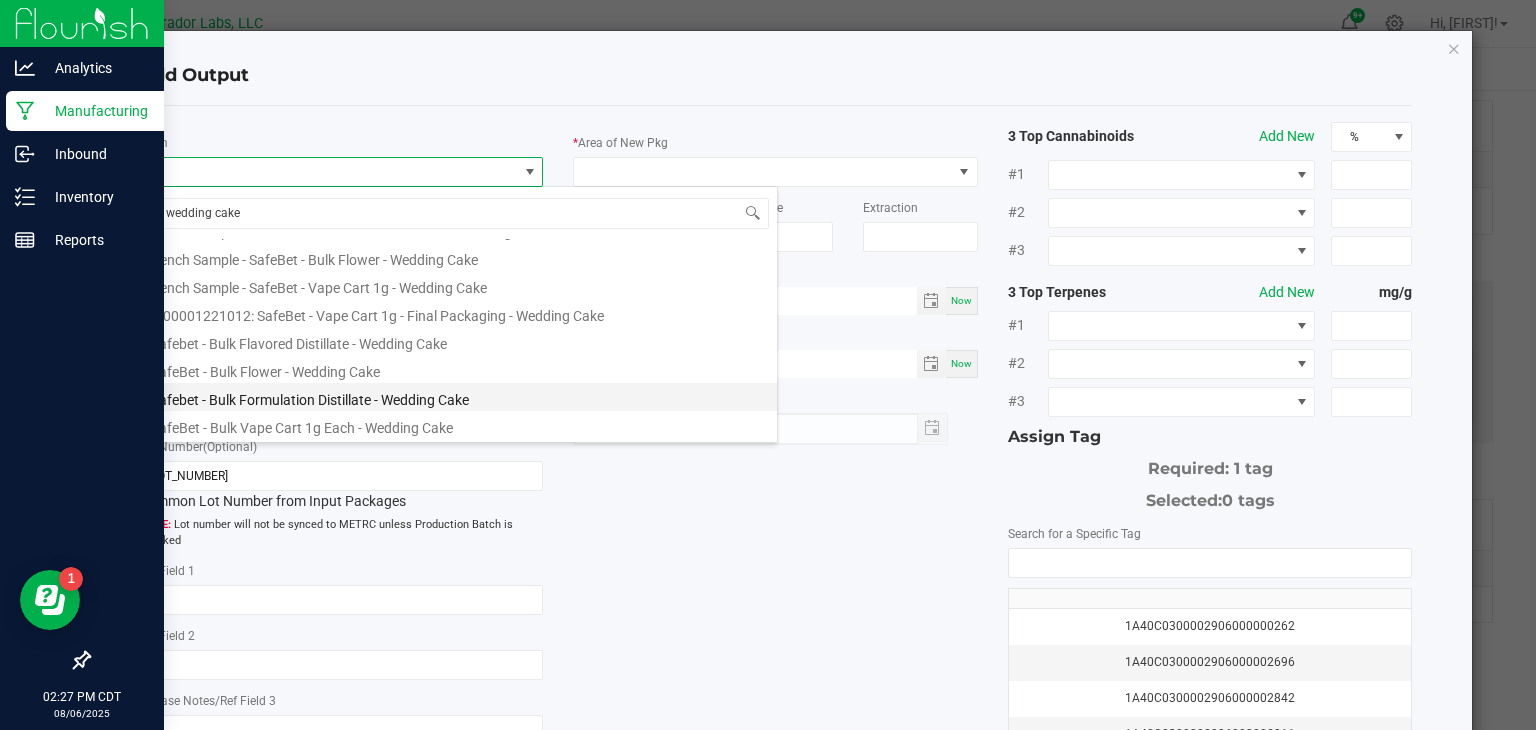 click on "Safebet - Bulk Formulation Distillate - Wedding Cake" at bounding box center [458, 397] 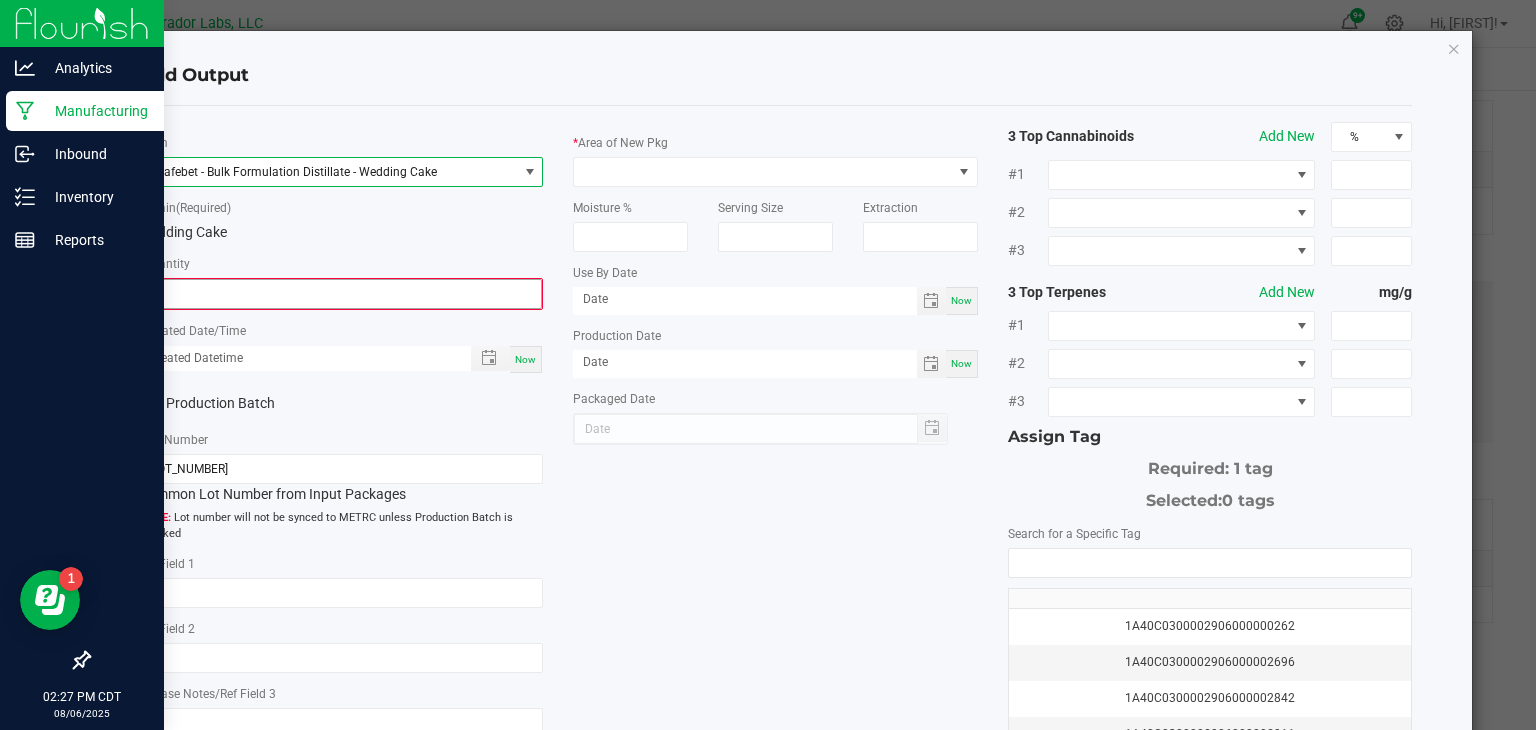 click on "0" at bounding box center [341, 294] 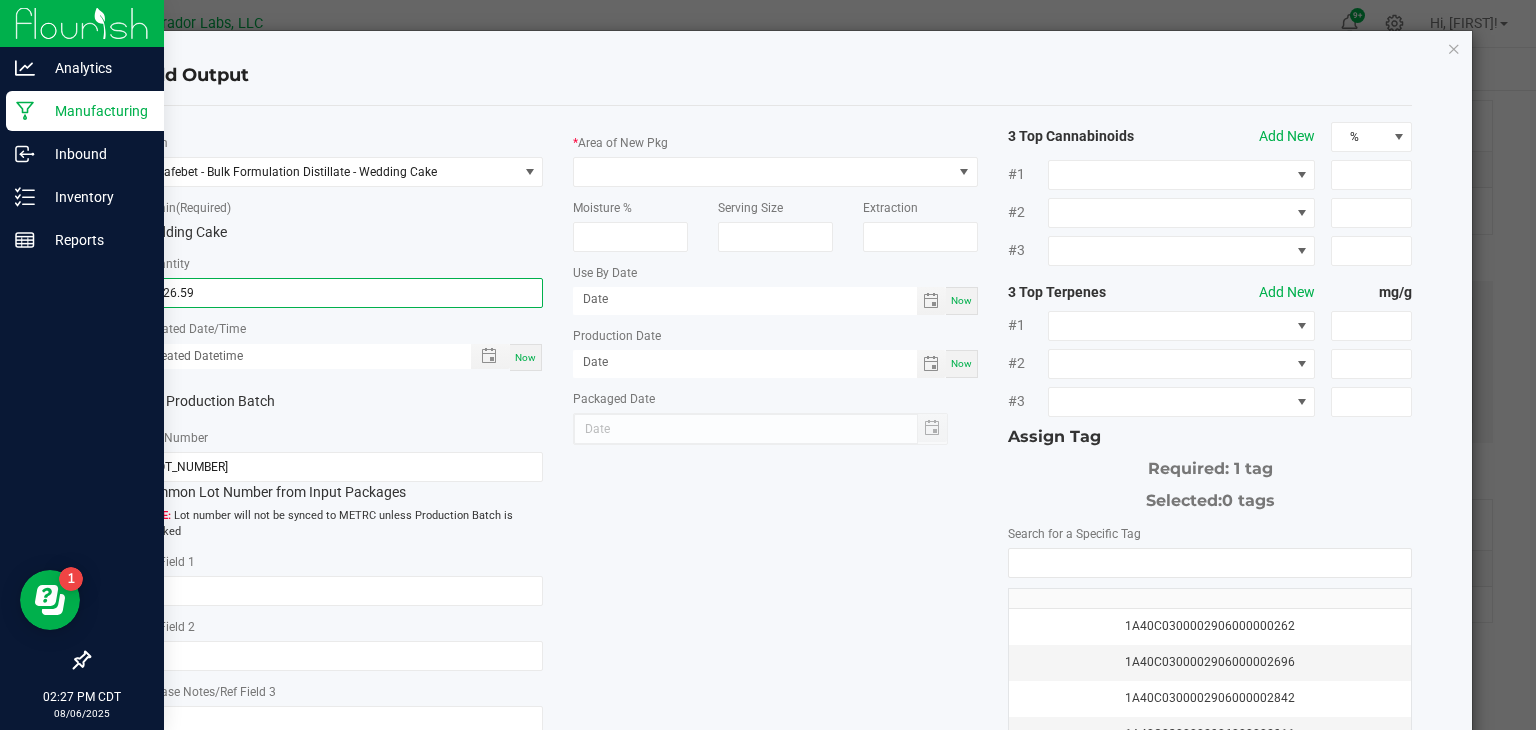 type on "1826.5900 g" 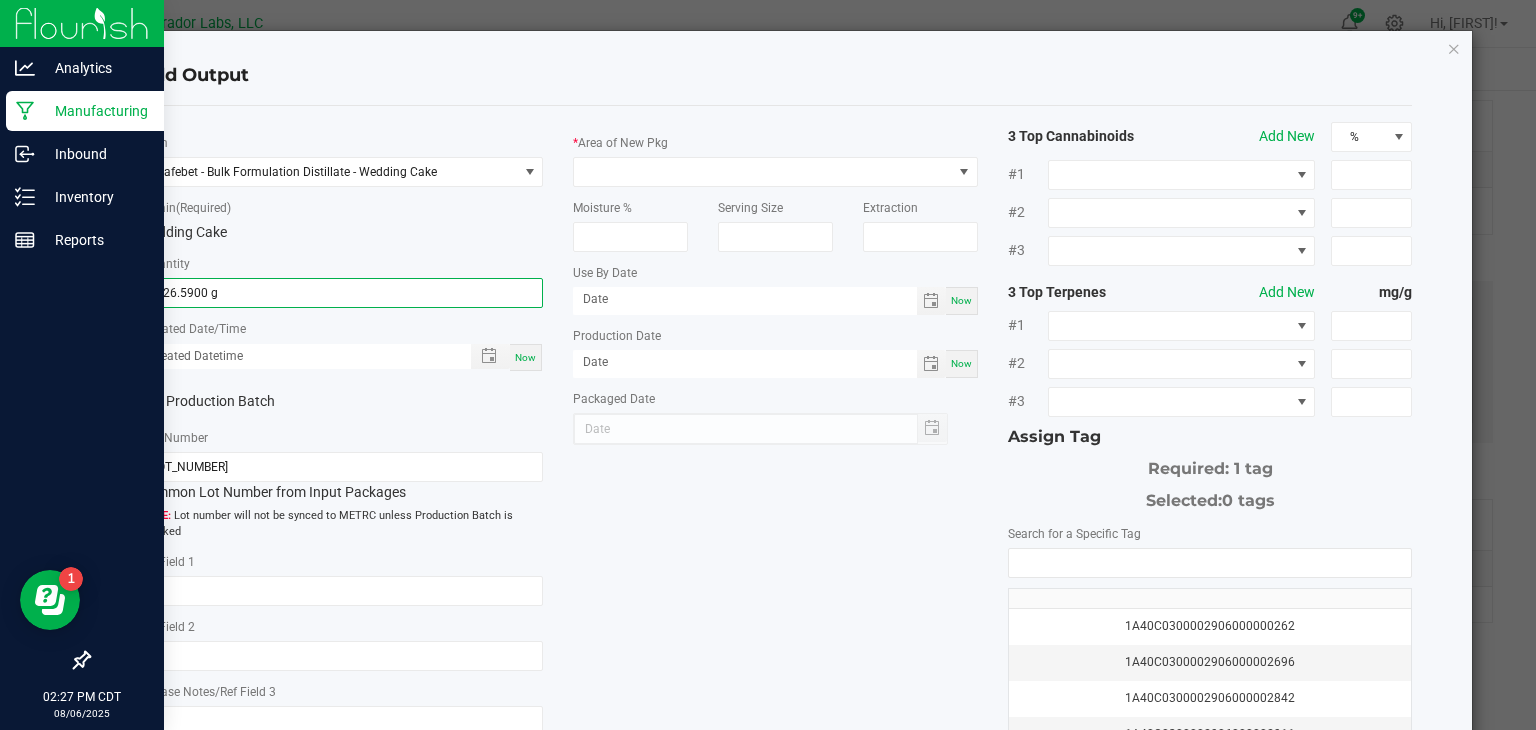 click on "Now" at bounding box center [525, 357] 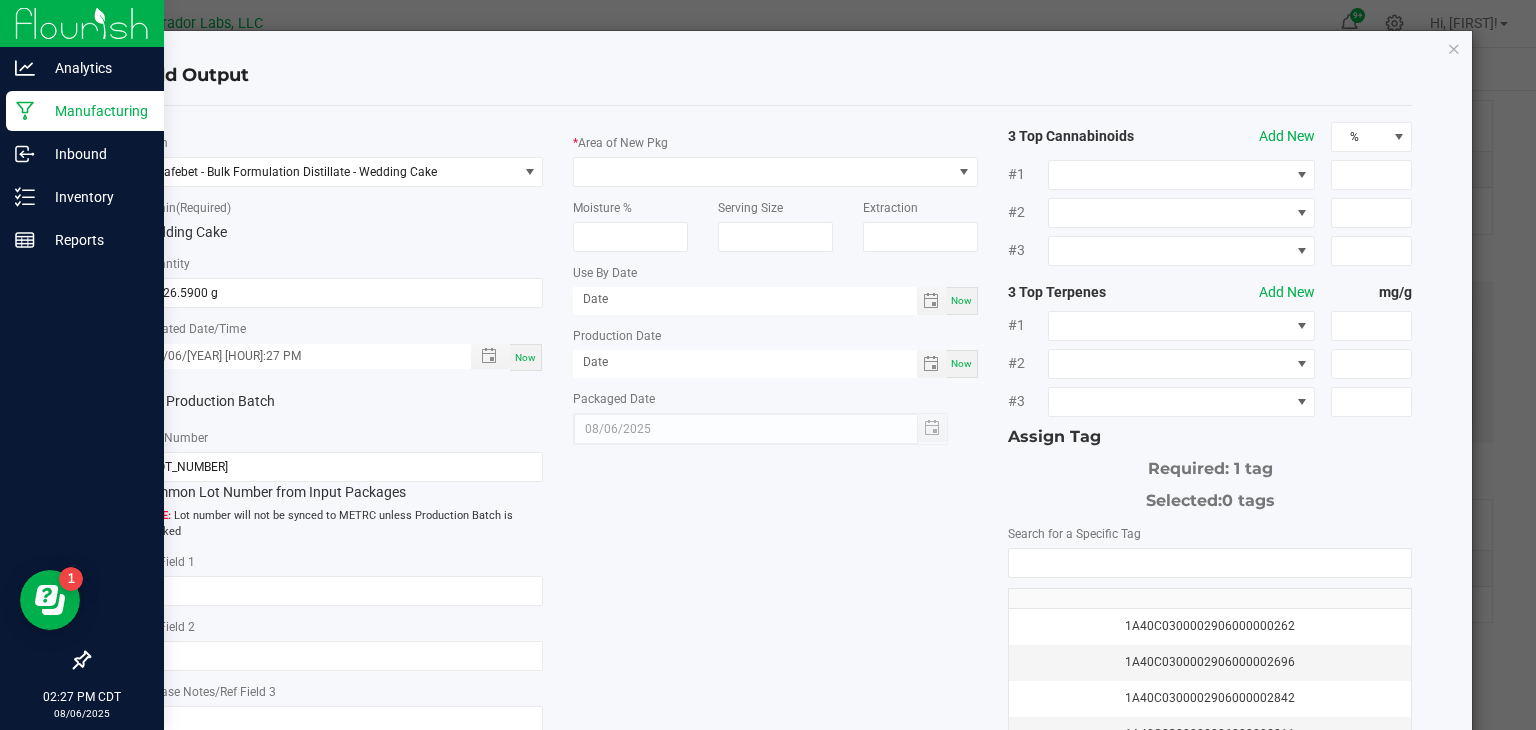 click 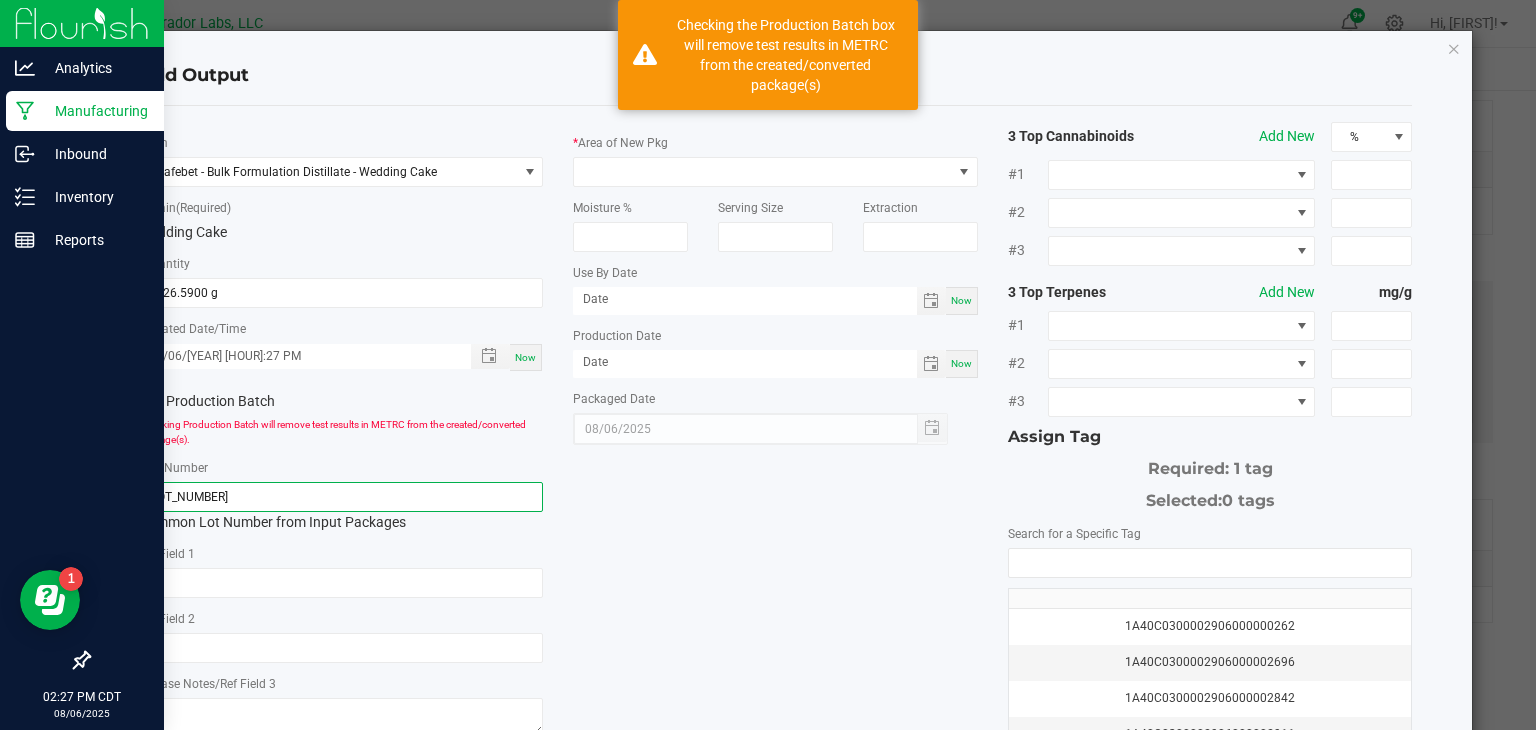 click on "[LOT_NUMBER]" 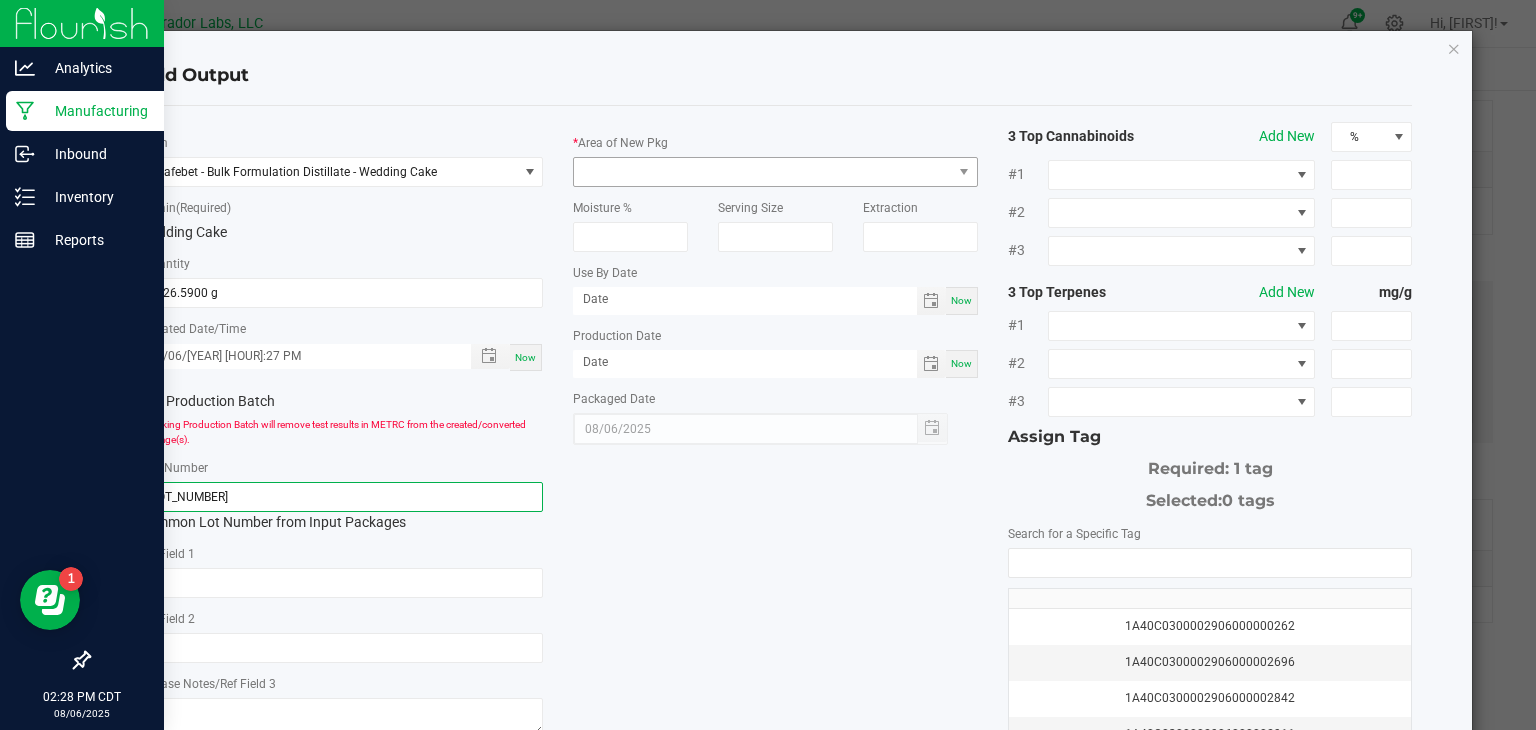 type on "[LOT_NUMBER]" 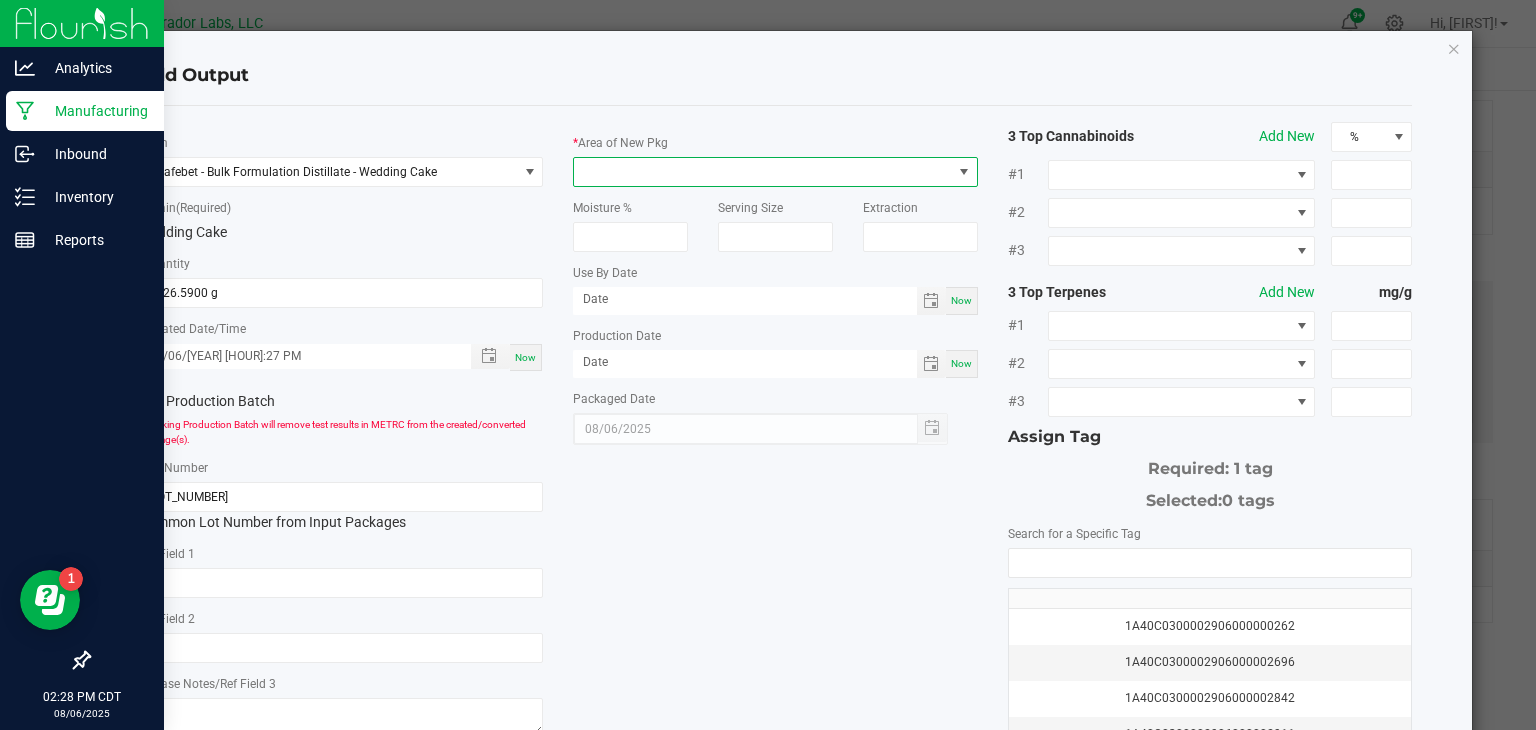 click at bounding box center [763, 172] 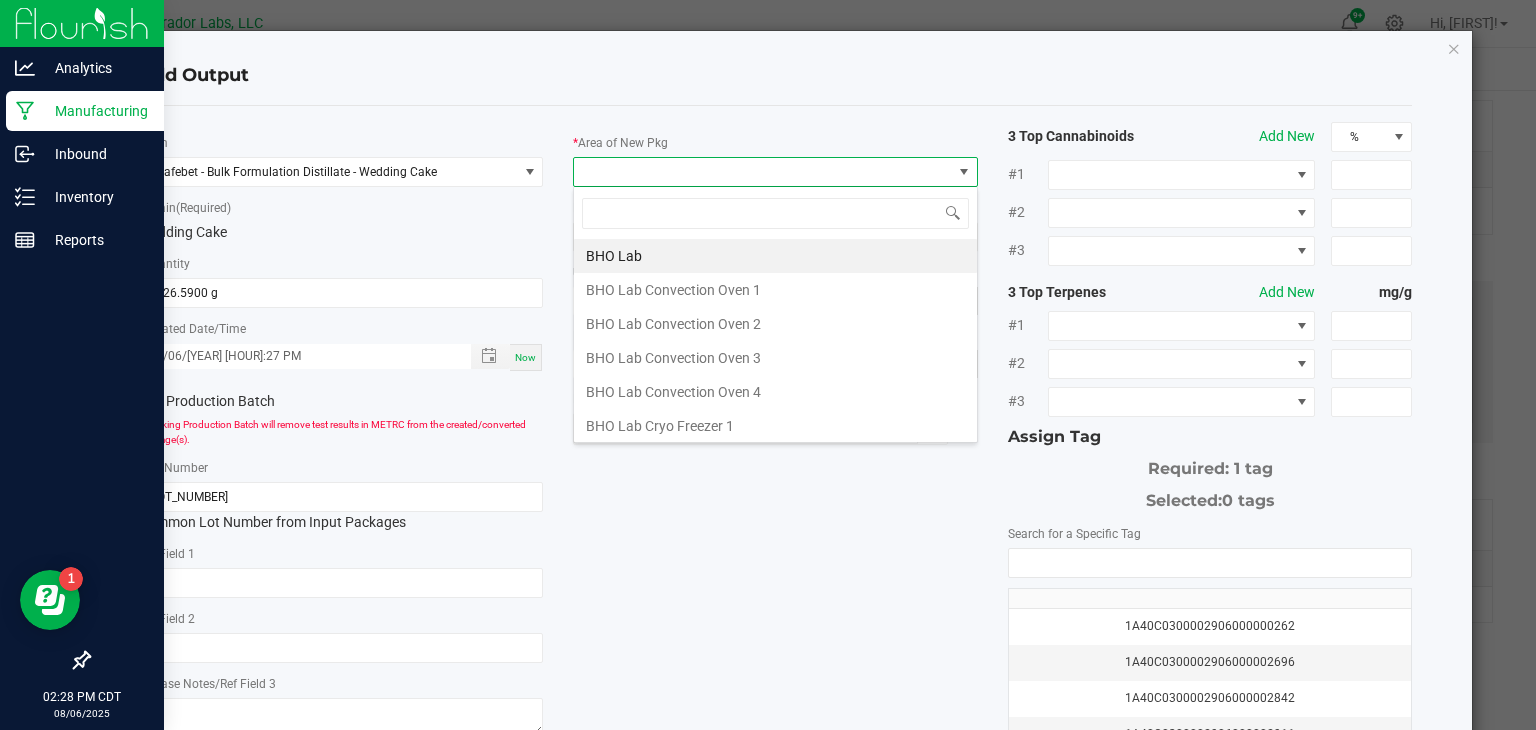 scroll, scrollTop: 99970, scrollLeft: 99595, axis: both 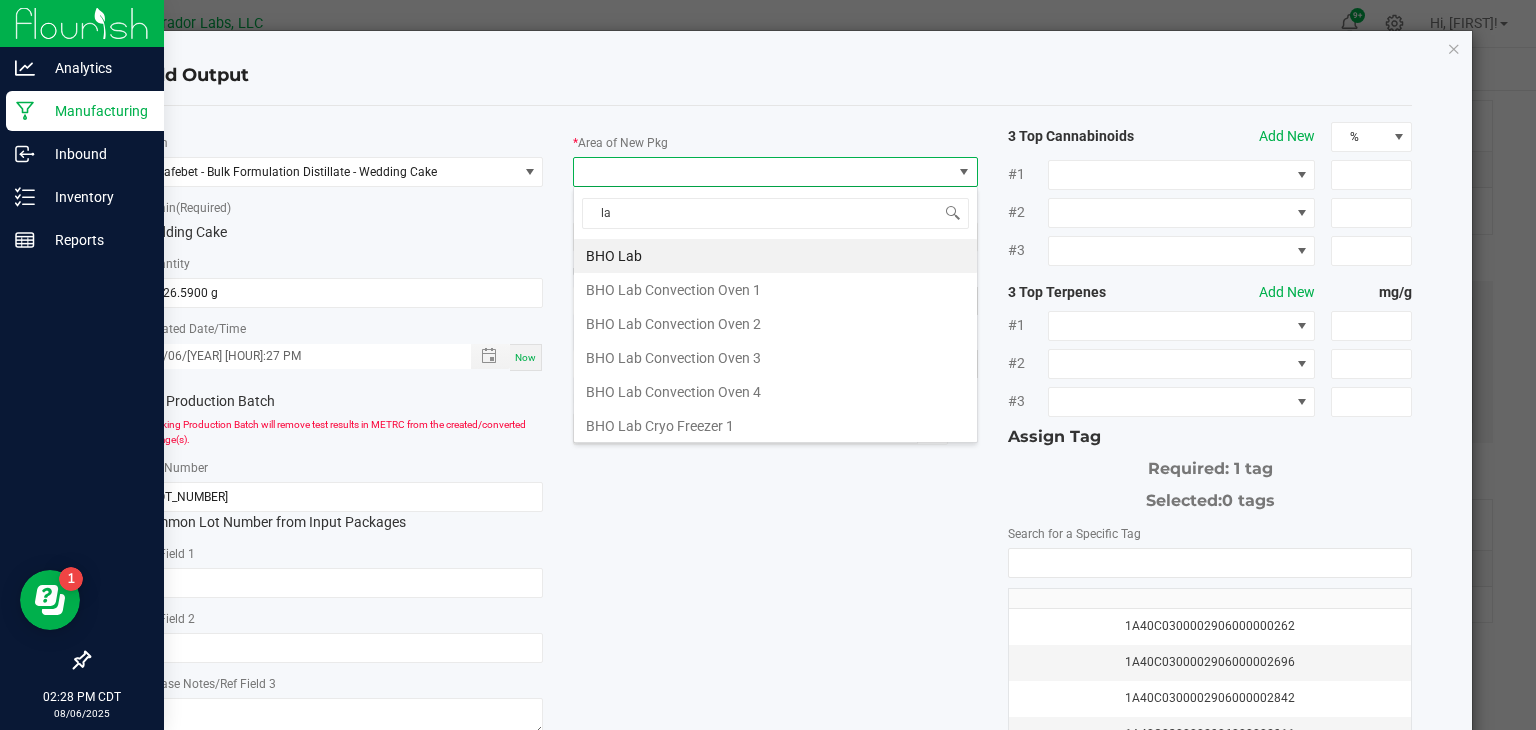 type on "lab" 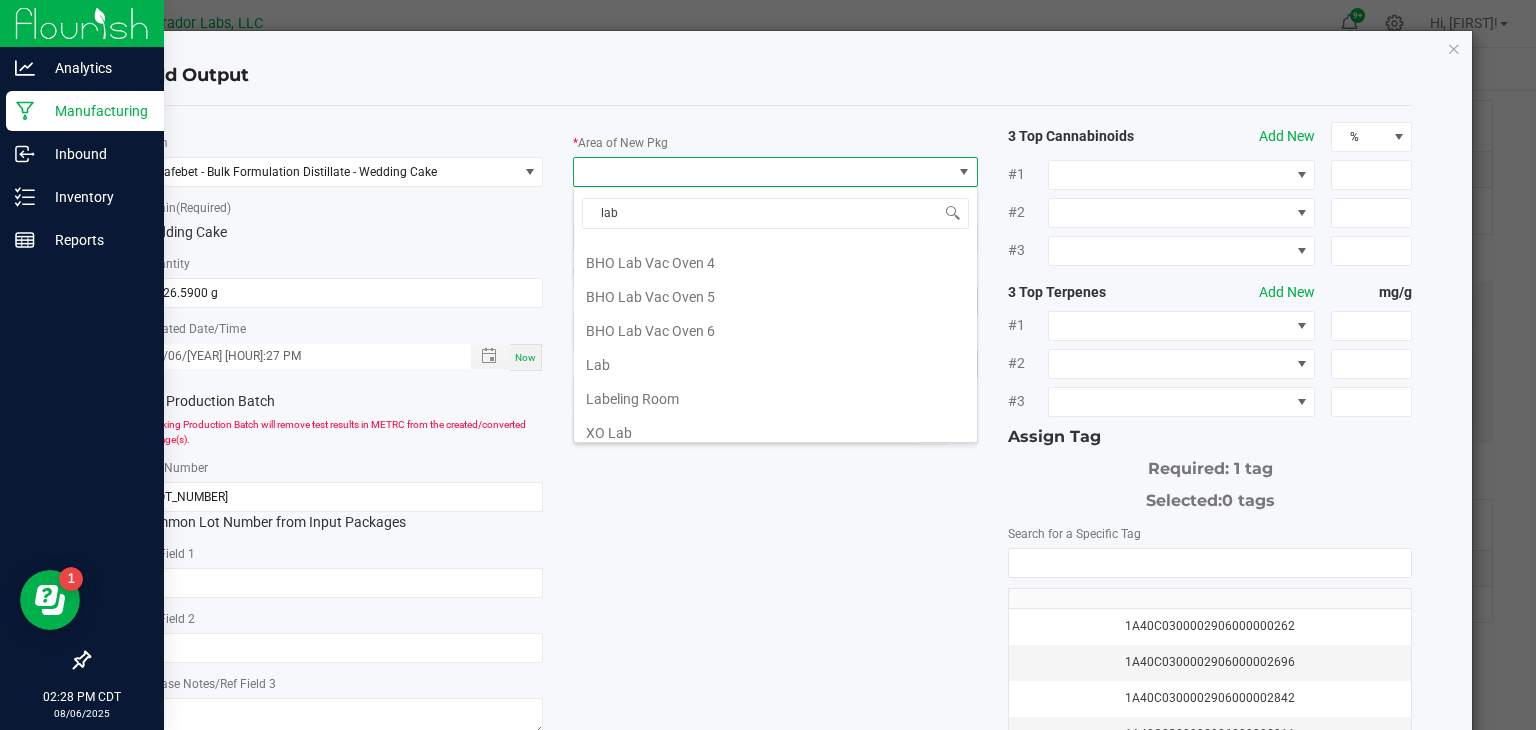 scroll, scrollTop: 404, scrollLeft: 0, axis: vertical 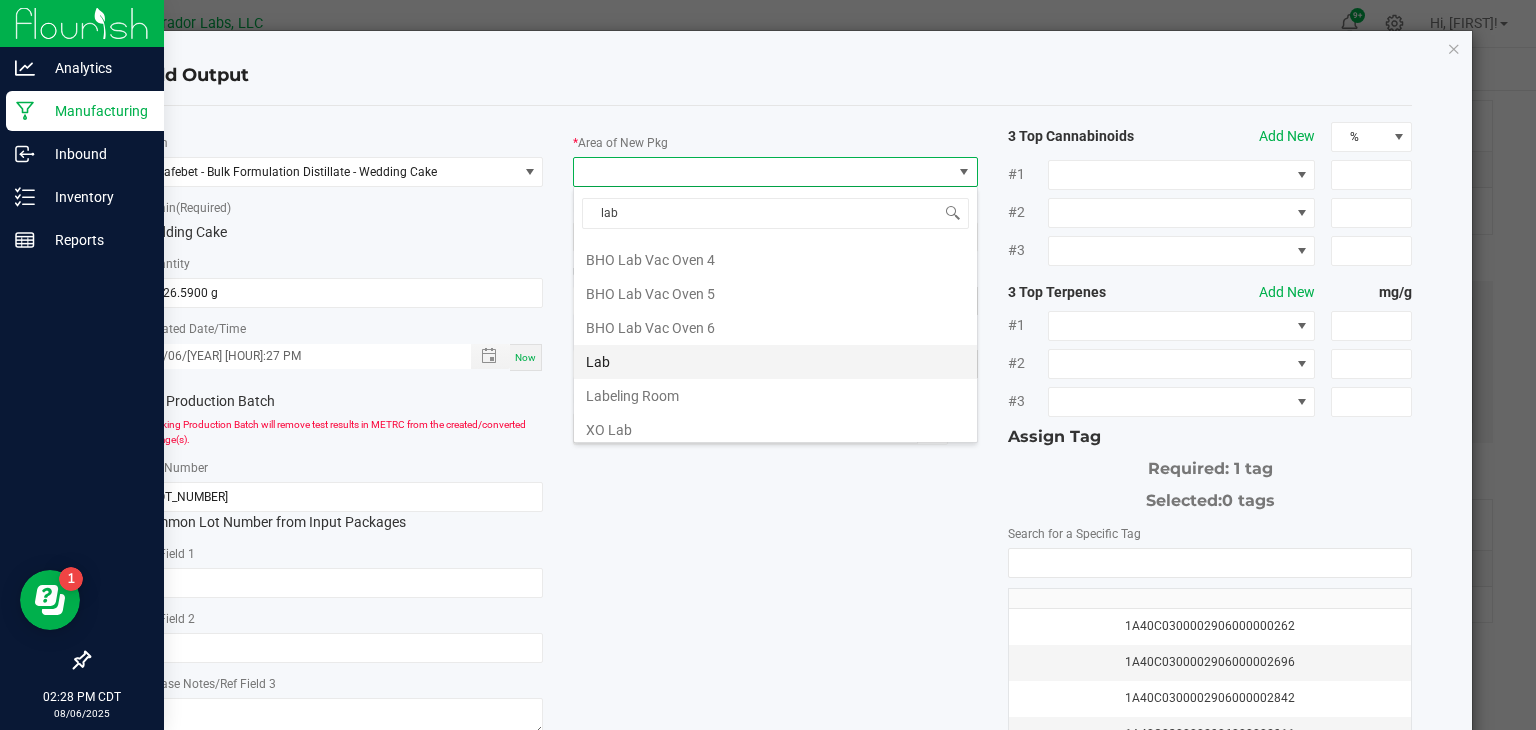 click on "Lab" at bounding box center (775, 362) 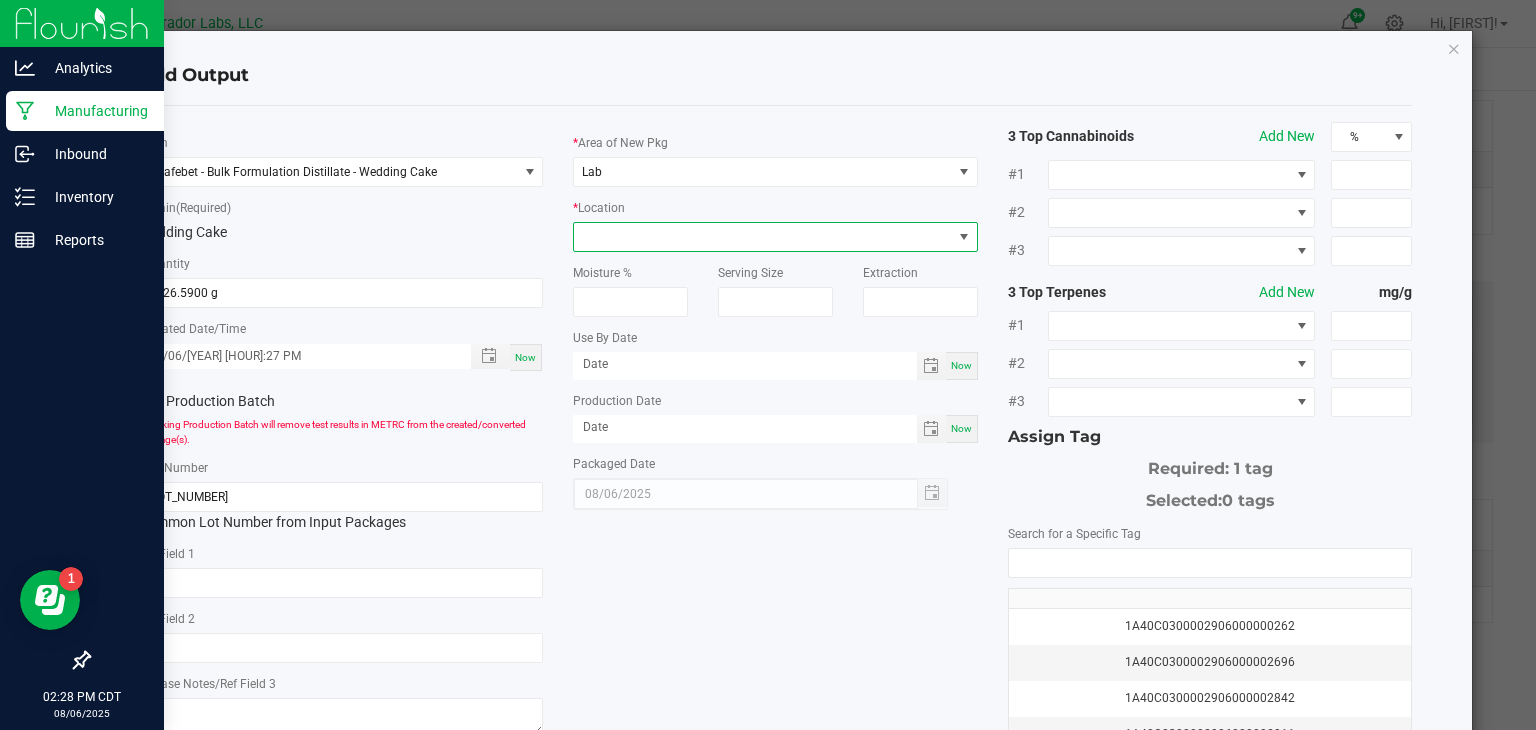 click at bounding box center [763, 237] 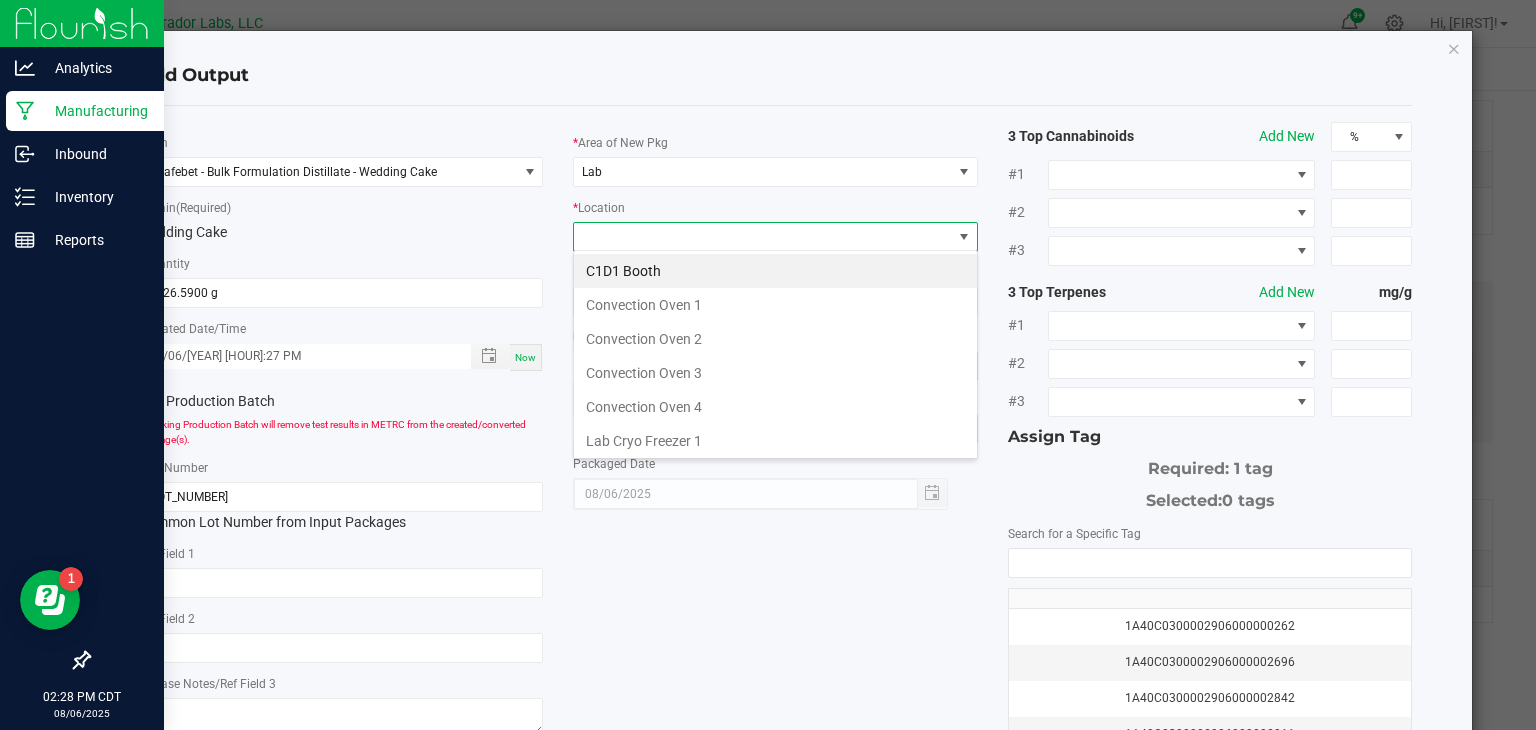 scroll, scrollTop: 99970, scrollLeft: 99595, axis: both 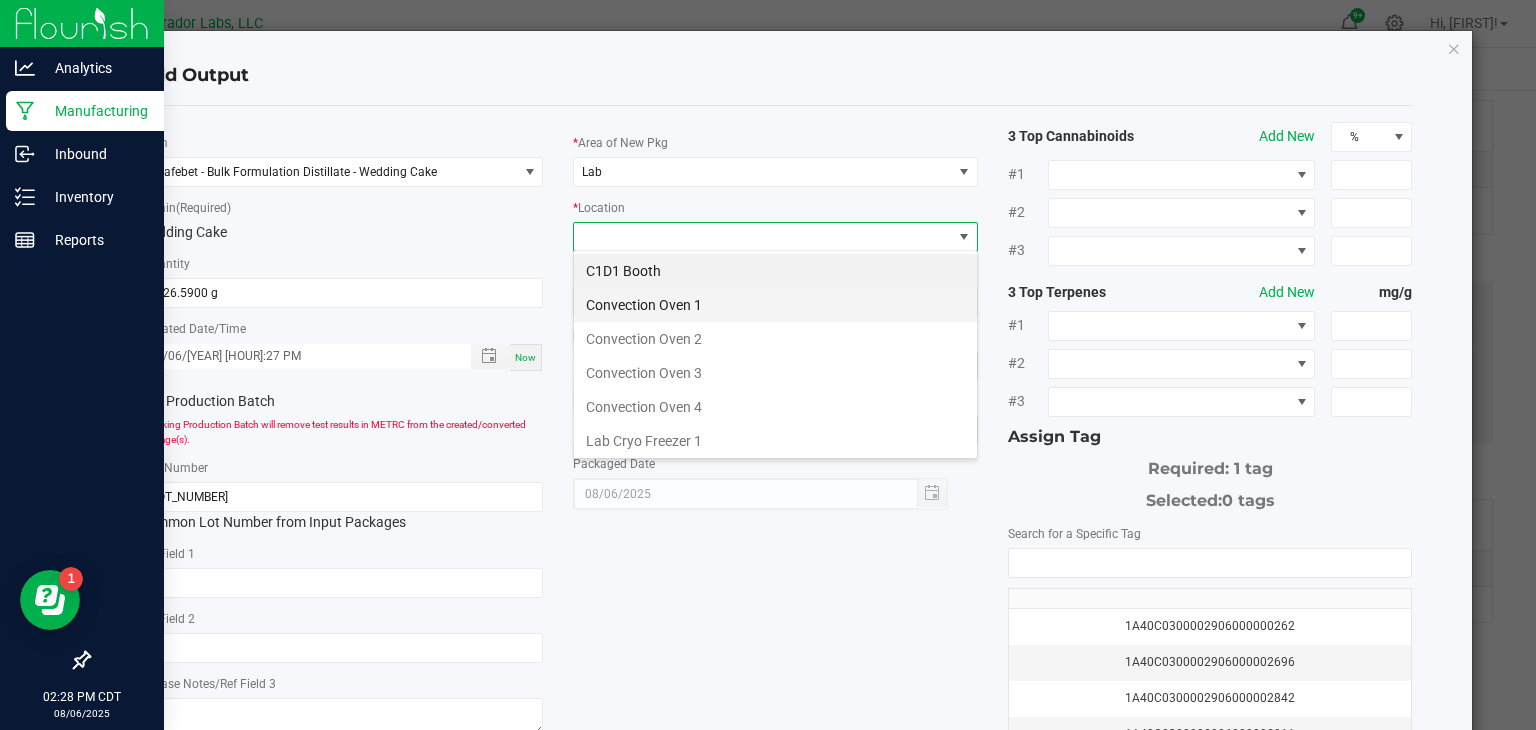 click on "Convection Oven 1" at bounding box center [775, 305] 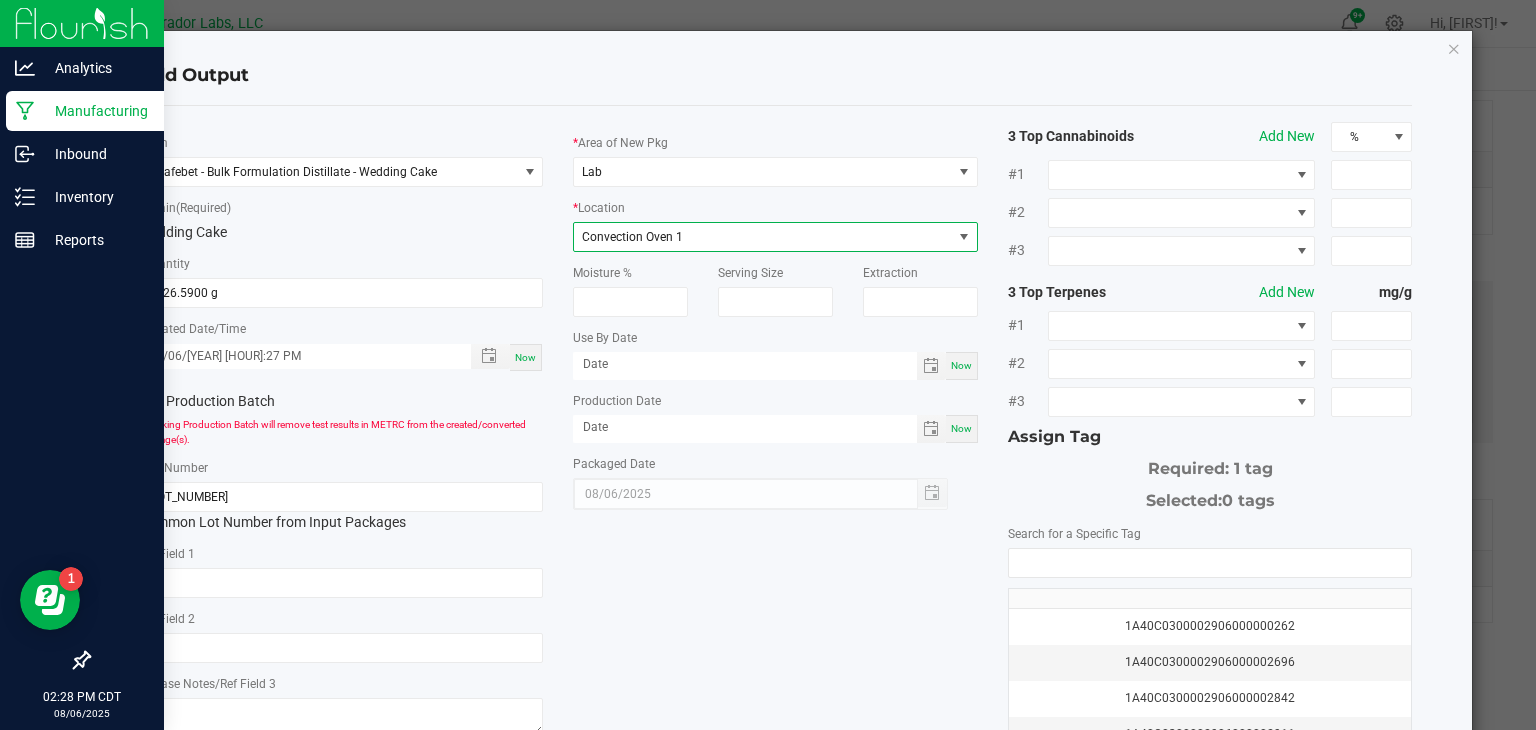 click on "Now" at bounding box center [961, 365] 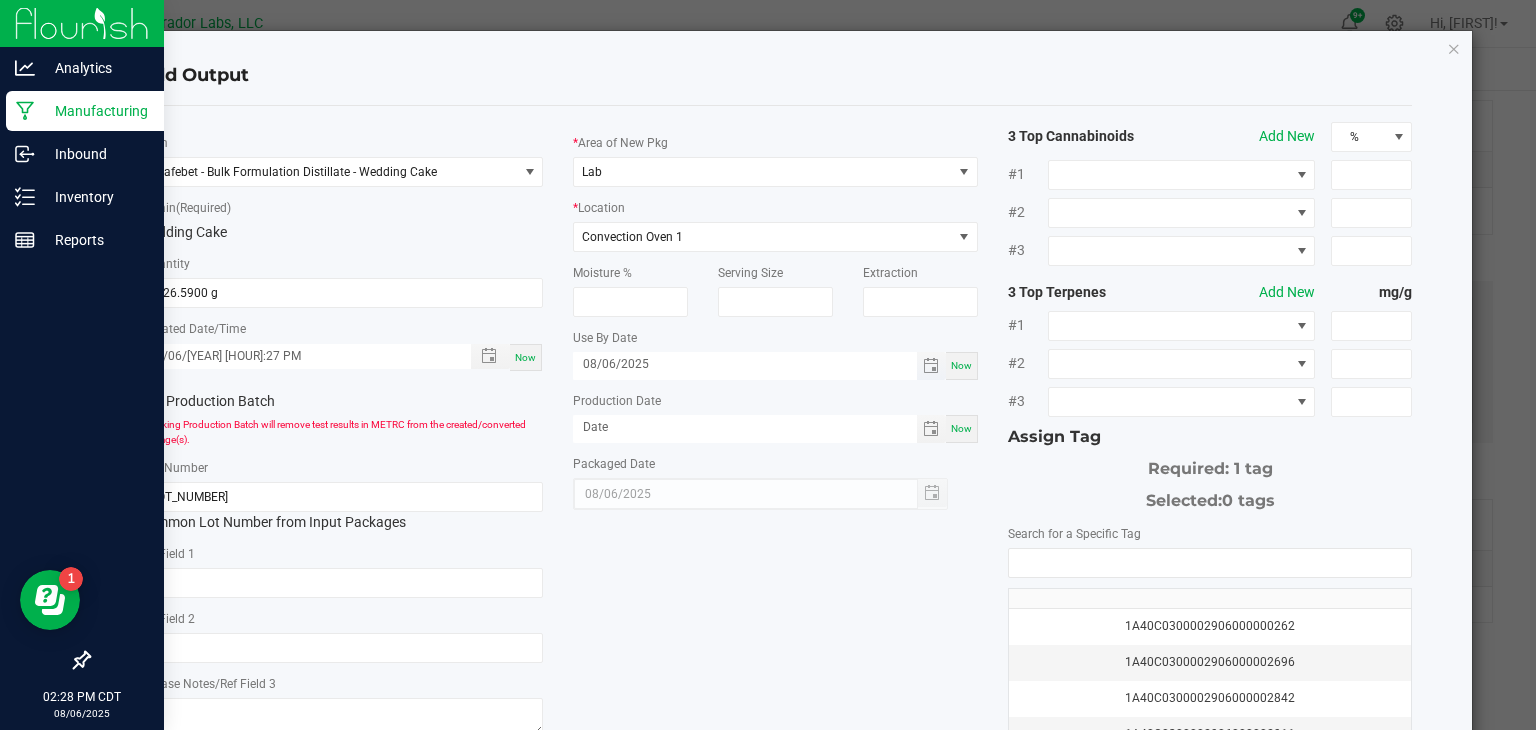 click on "08/06/2025" at bounding box center [745, 364] 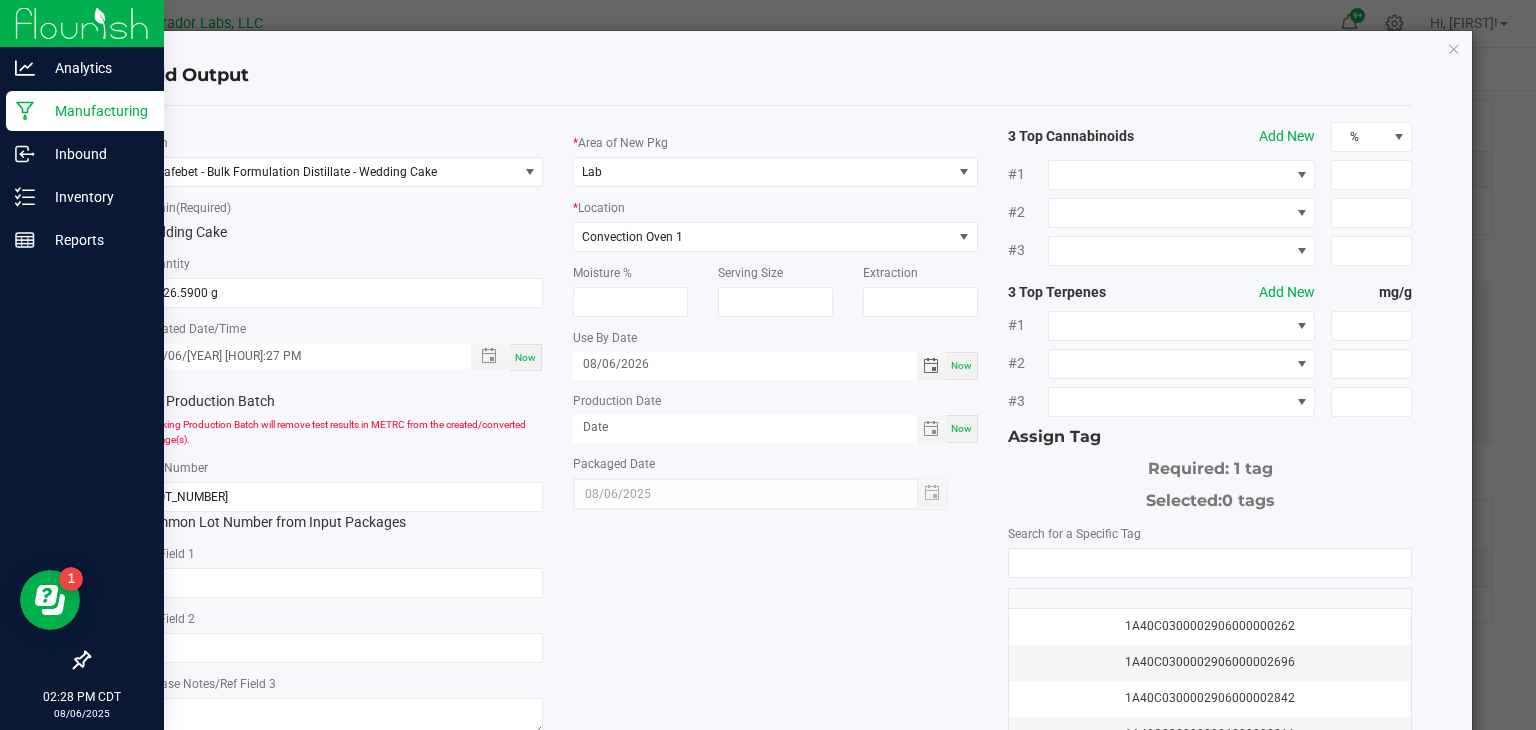 type on "08/06/2026" 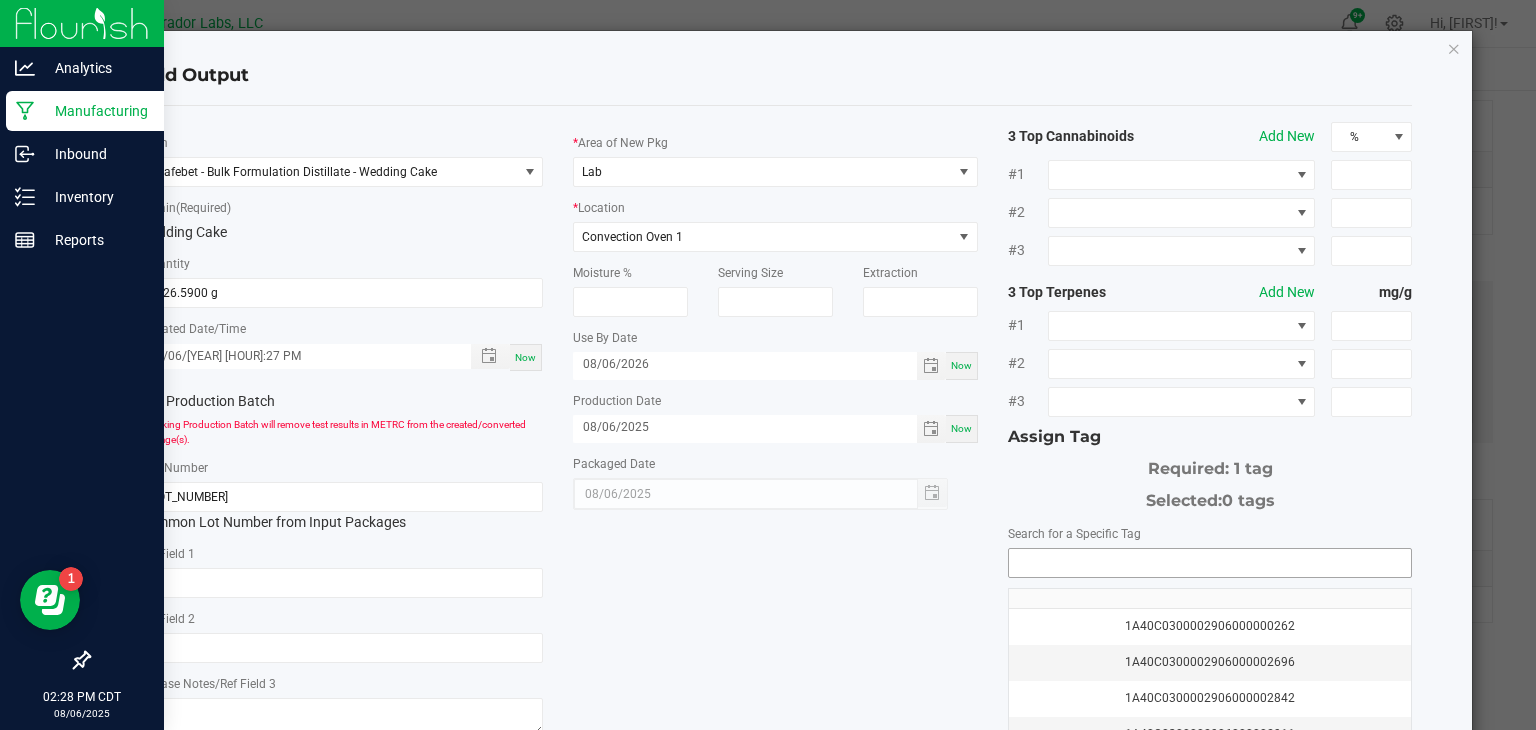 click at bounding box center (1210, 563) 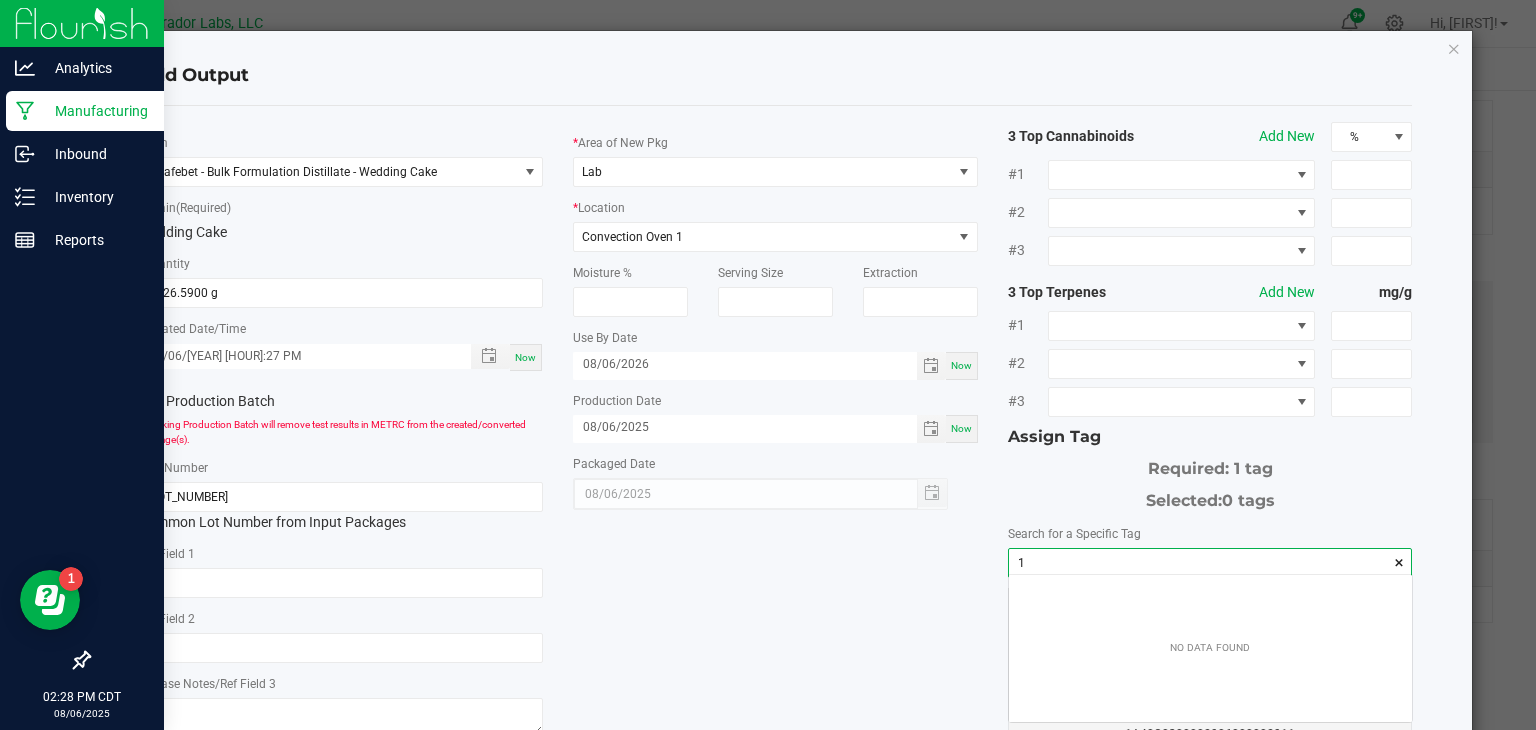 scroll, scrollTop: 99972, scrollLeft: 99596, axis: both 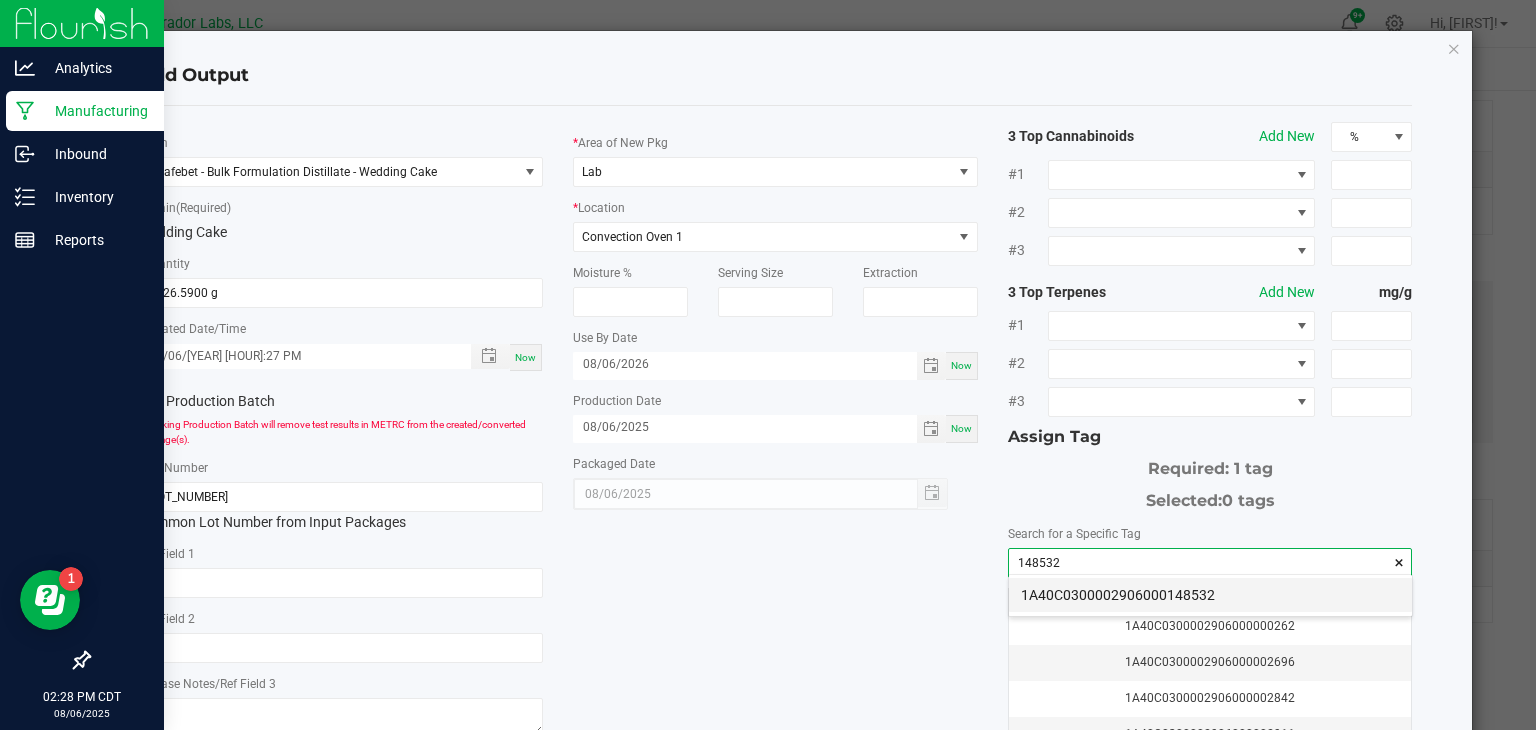 click on "1A40C0300002906000148532" at bounding box center (1210, 595) 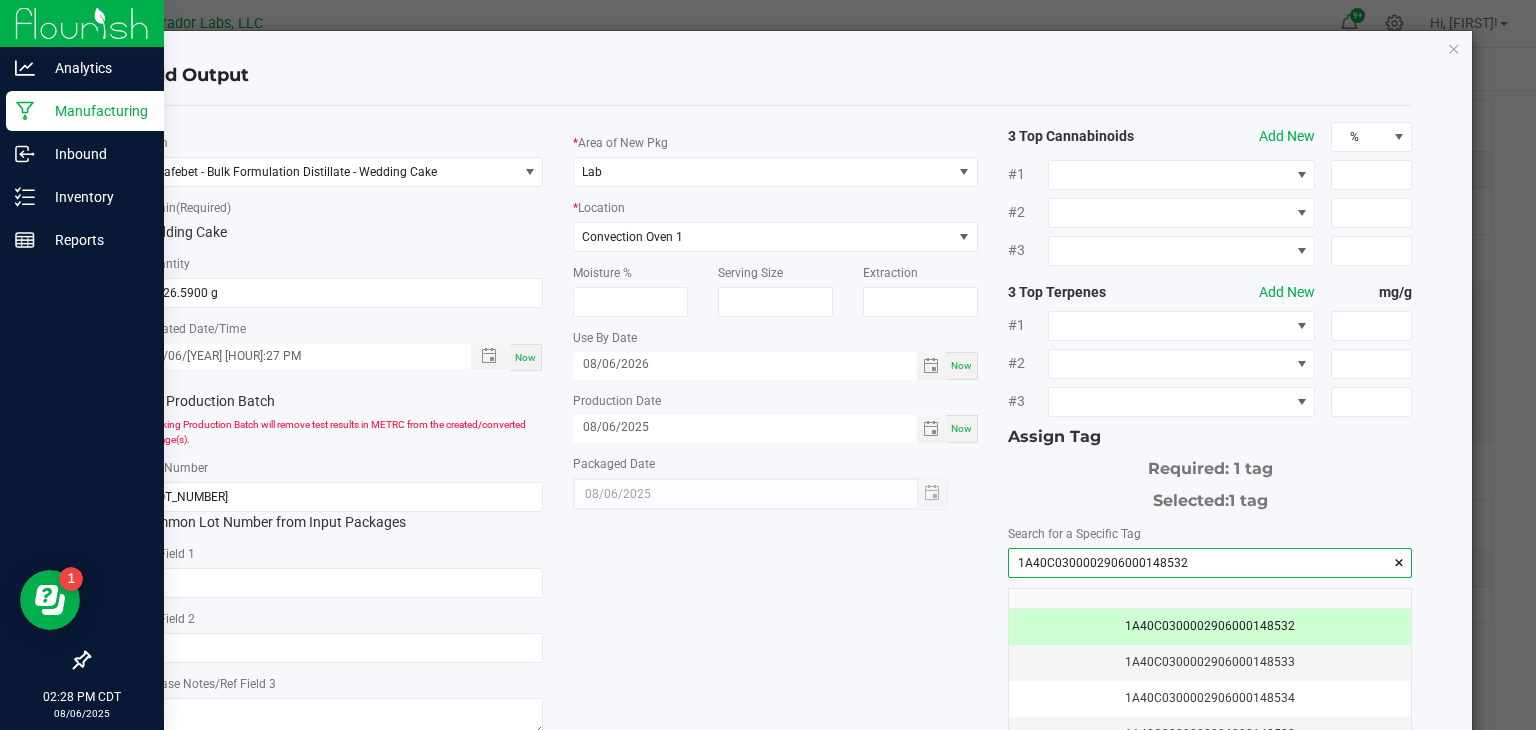 type on "1A40C0300002906000148532" 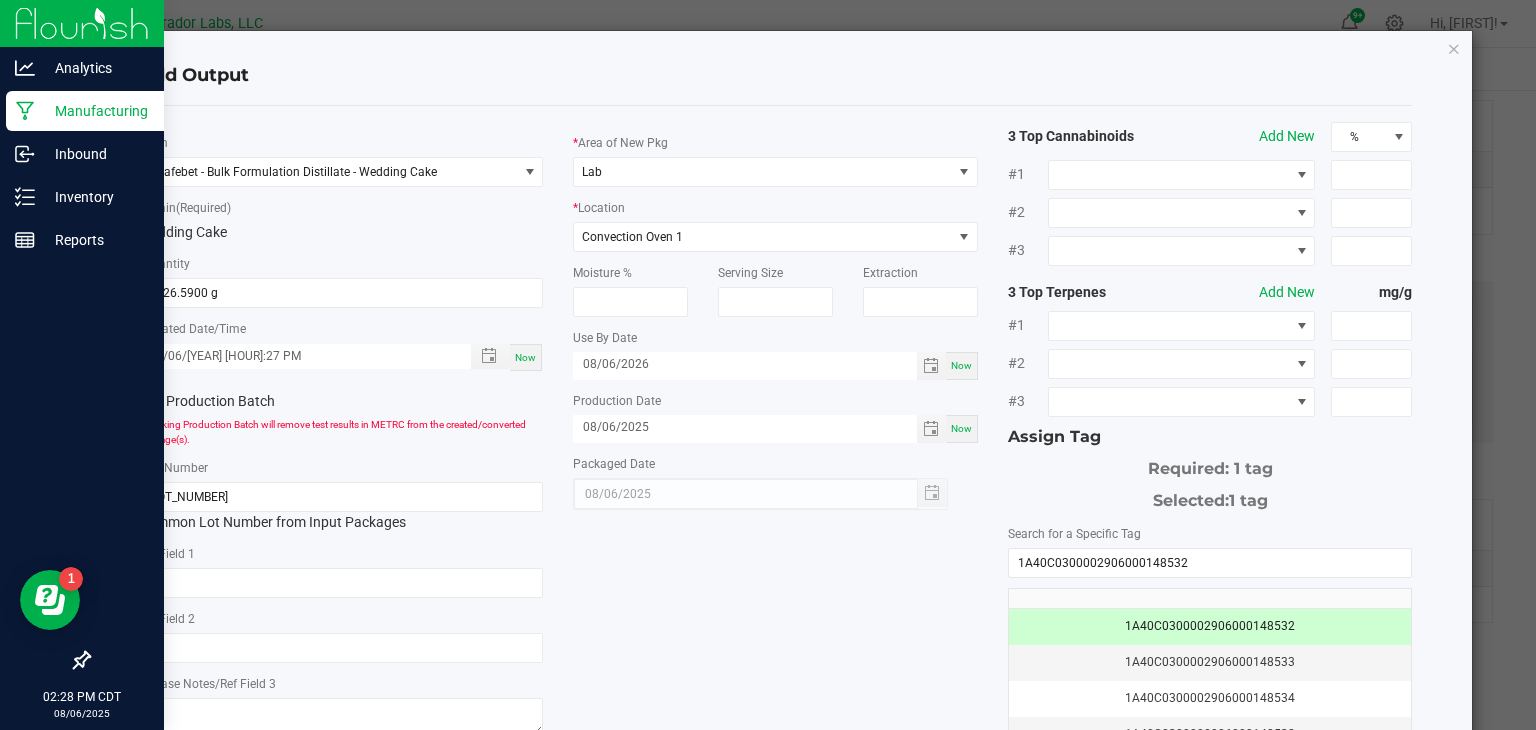 click on "Add Output   *   Item  Safebet - Bulk Formulation Distillate - Wedding Cake  *   Strain  (Required)  Wedding Cake   *   Quantity  1826.5900 g  *   Created Date/Time  [DATE] [TIME] Now  Production Batch   Checking Production Batch will remove test results in METRC from the created/converted package(s).   *   Lot Number  [LOT_NUMBER]  Common Lot Number from Input Packages   Ref Field 1   Ref Field 2   Release Notes/Ref Field 3   *   Area of New Pkg  Lab  *   Location  Convection Oven 1  Moisture %   Serving Size   Extraction   Use By Date  [DATE] Now  Production Date  Now  Packaged Date  [DATE] 3 Top Cannabinoids  Add New  % #1 #2 #3 3 Top Terpenes  Add New  mg/g #1 #2 #3 Assign Tag  Required: 1 tag   Selected:   0 tags   Search for a Specific Tag   [TAG]   [TAG]   [TAG]   [TAG]   [TAG]   [TAG]   [TAG]   [TAG]" 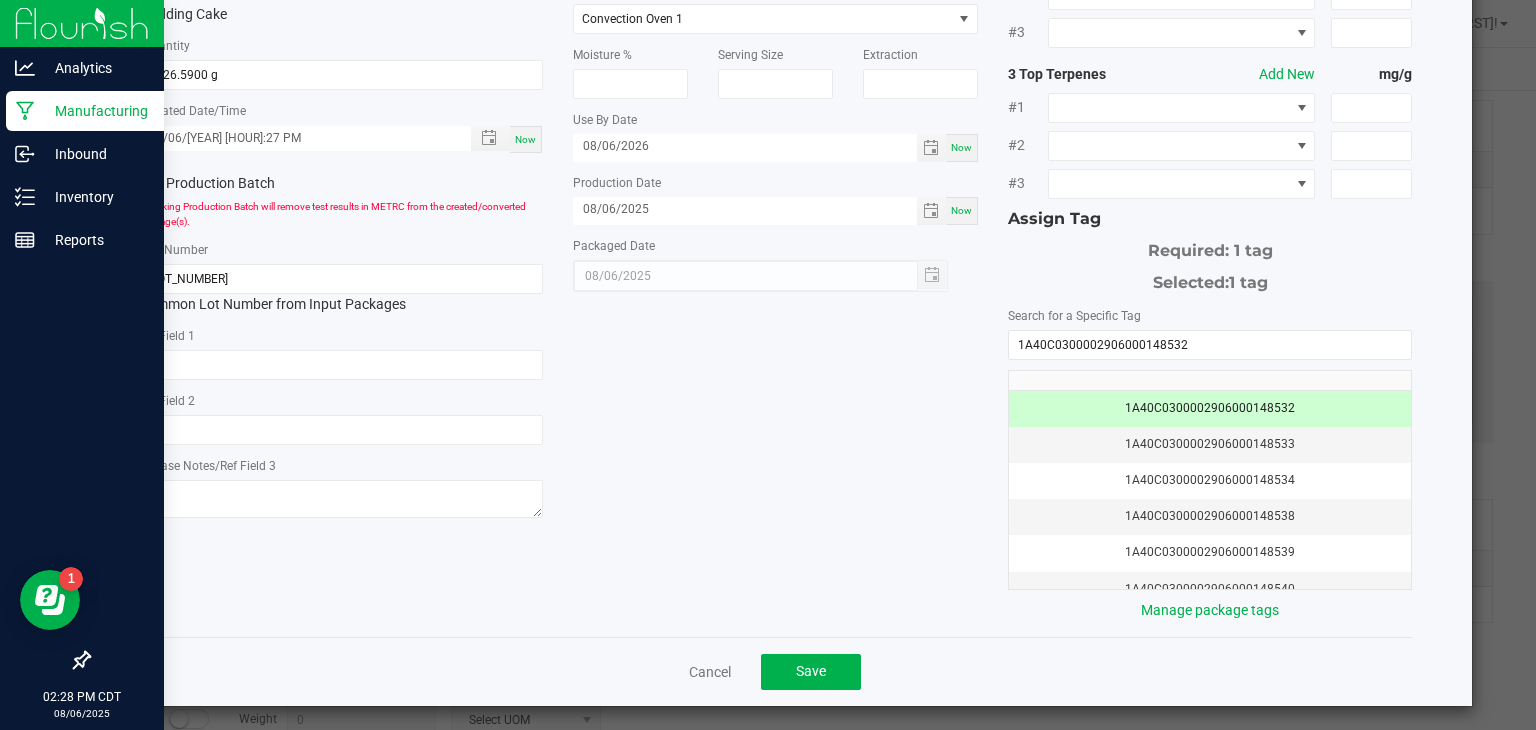scroll, scrollTop: 220, scrollLeft: 0, axis: vertical 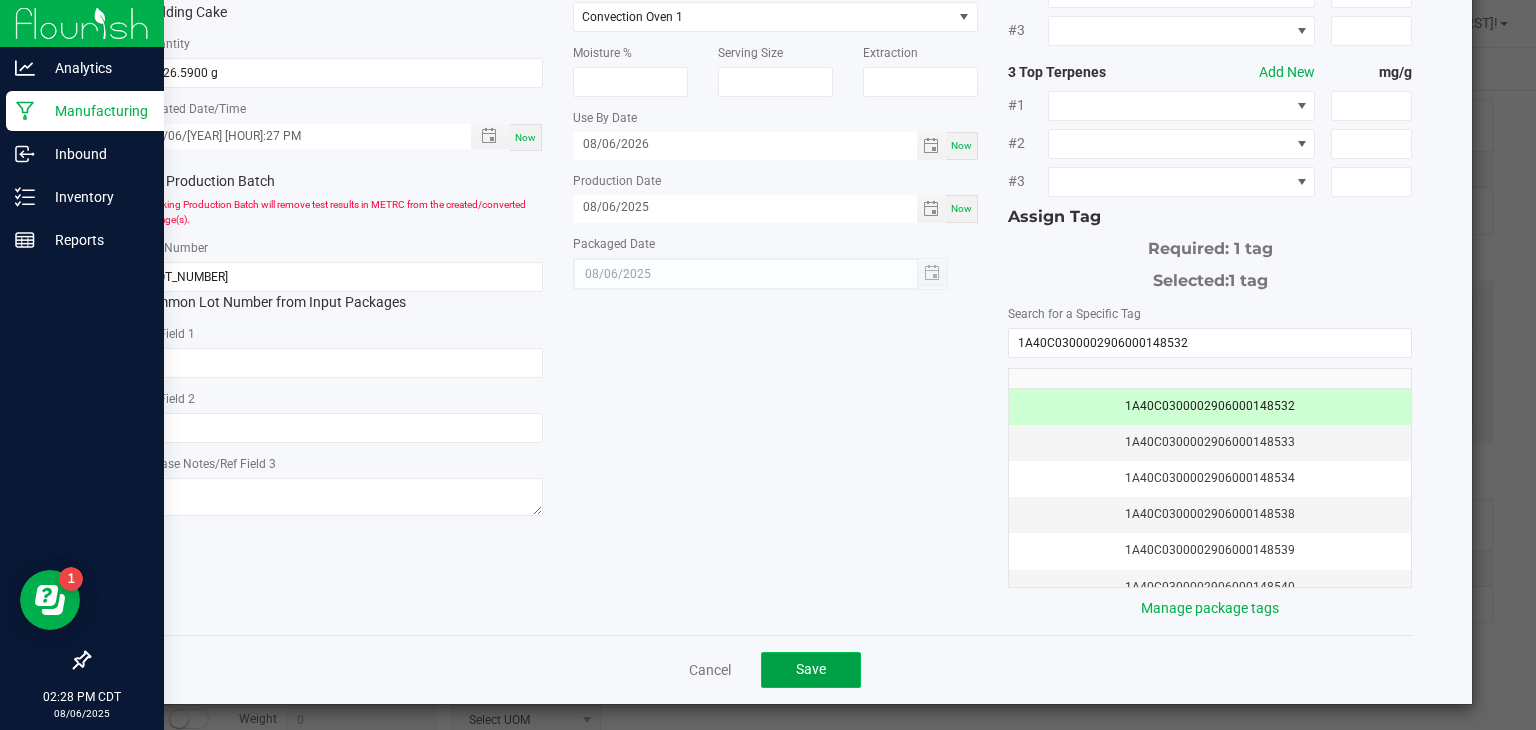 click on "Save" 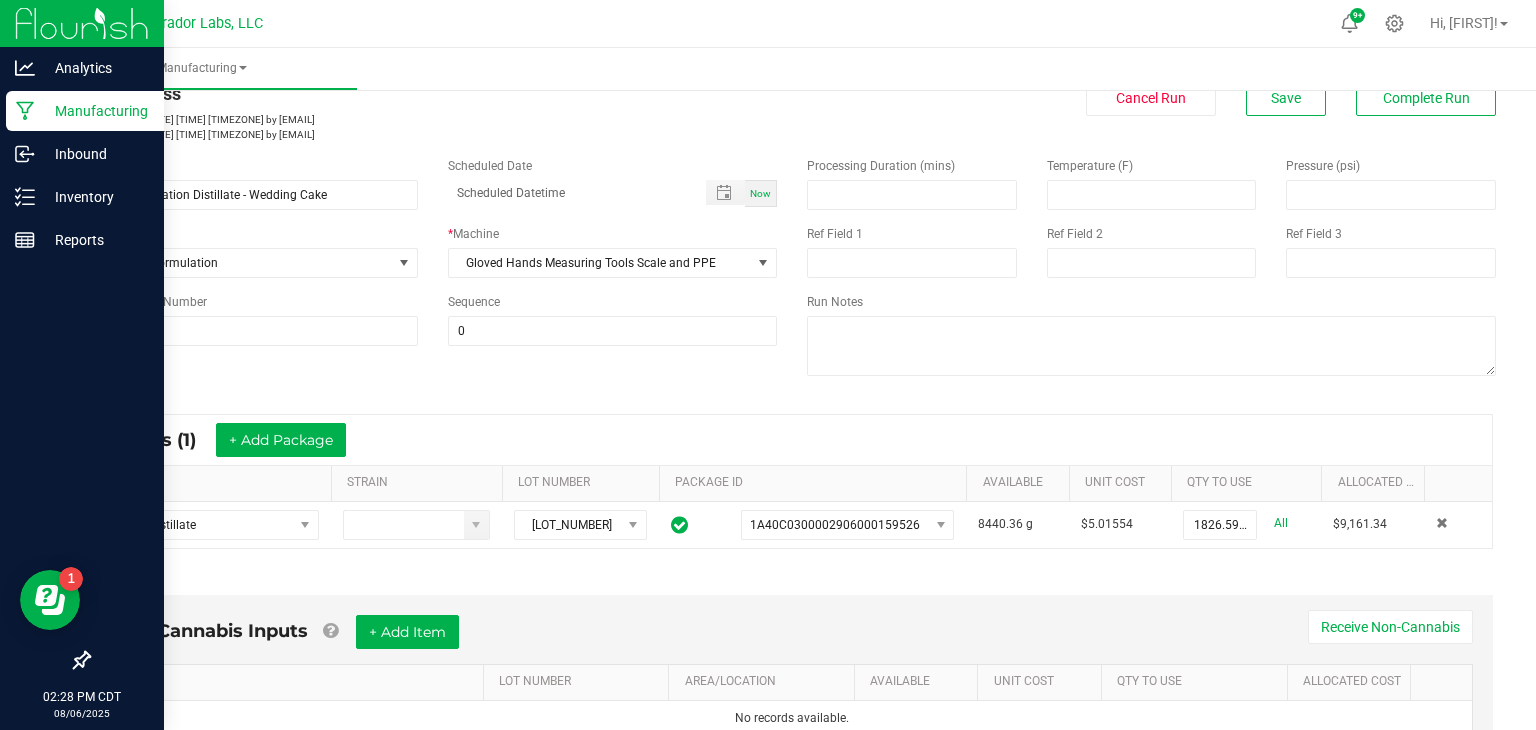 scroll, scrollTop: 0, scrollLeft: 0, axis: both 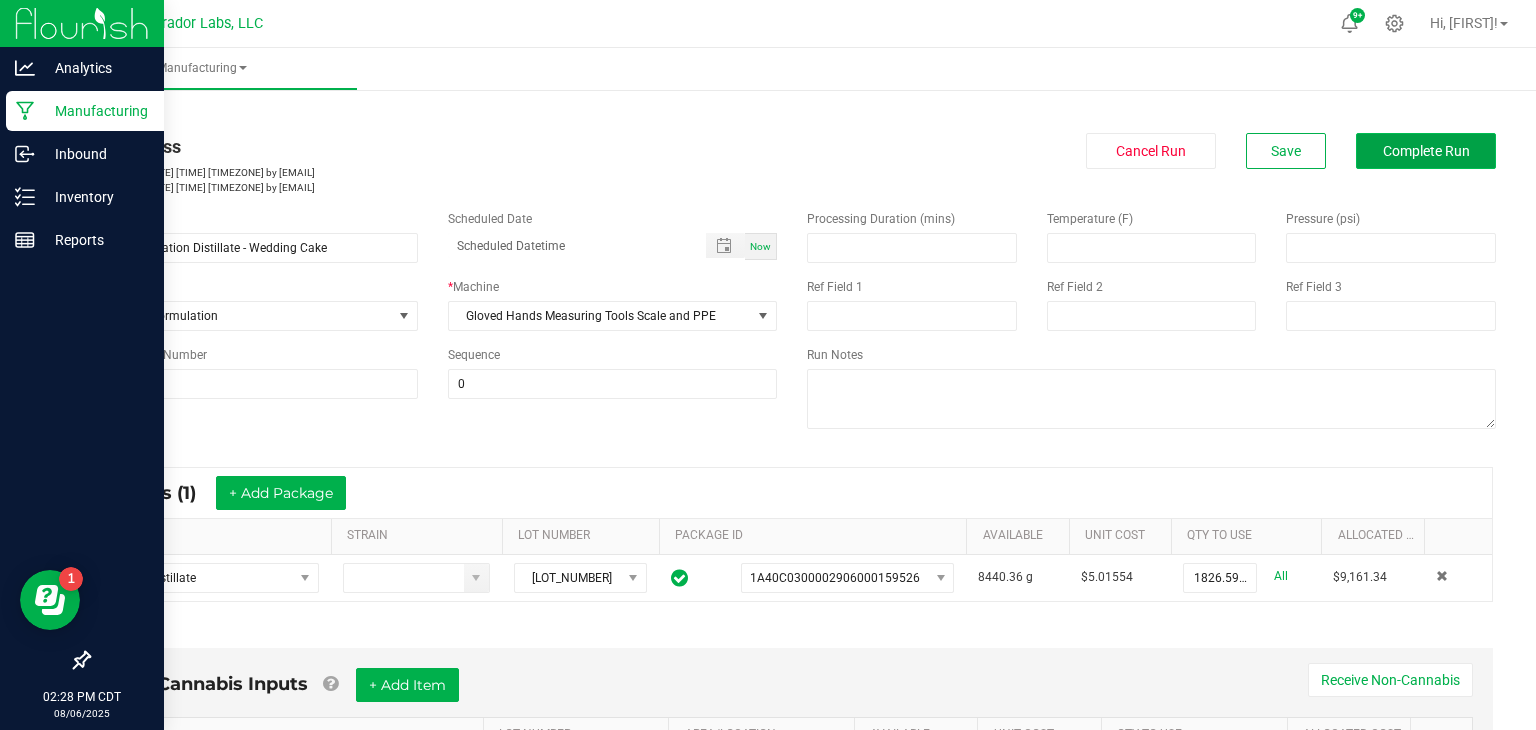 click on "Complete Run" at bounding box center [1426, 151] 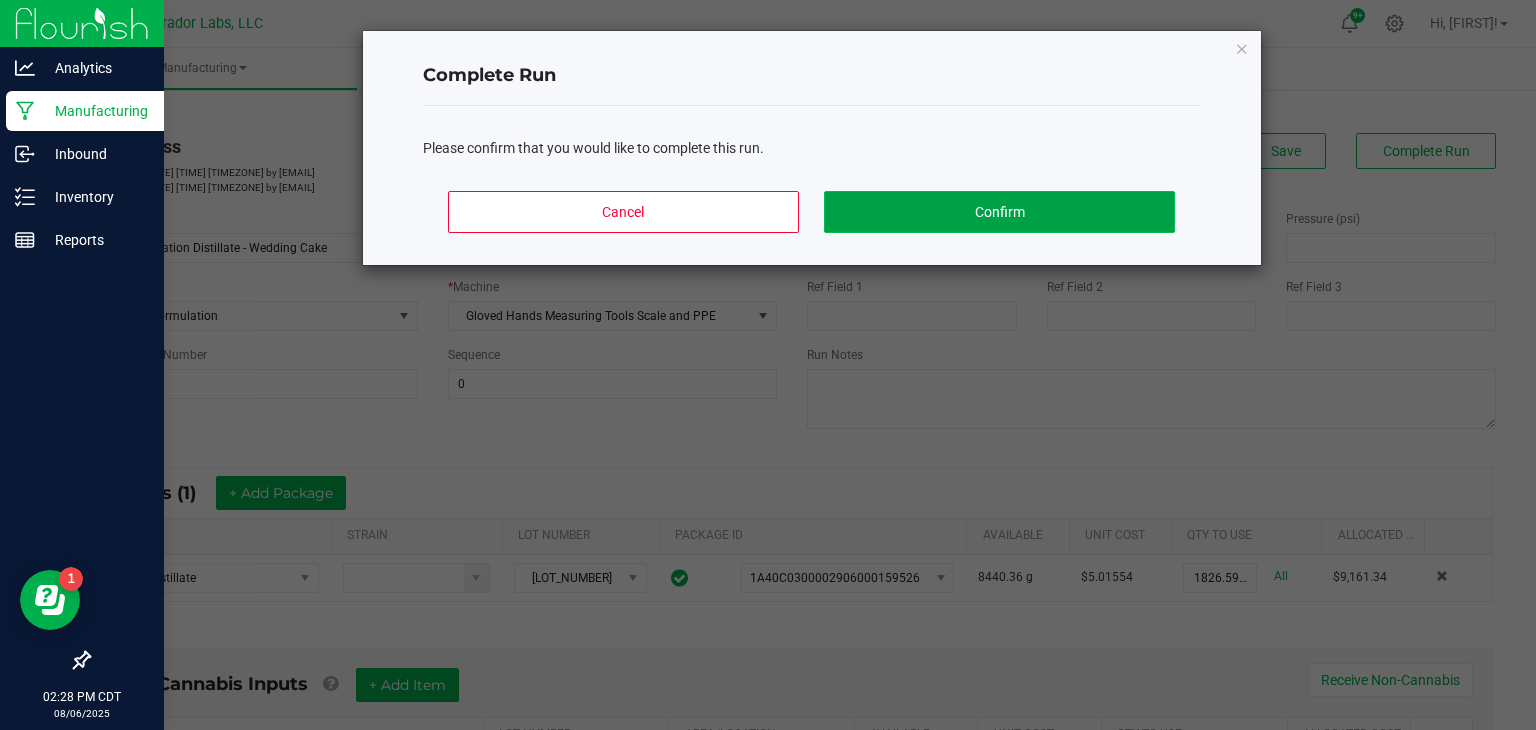 click on "Confirm" 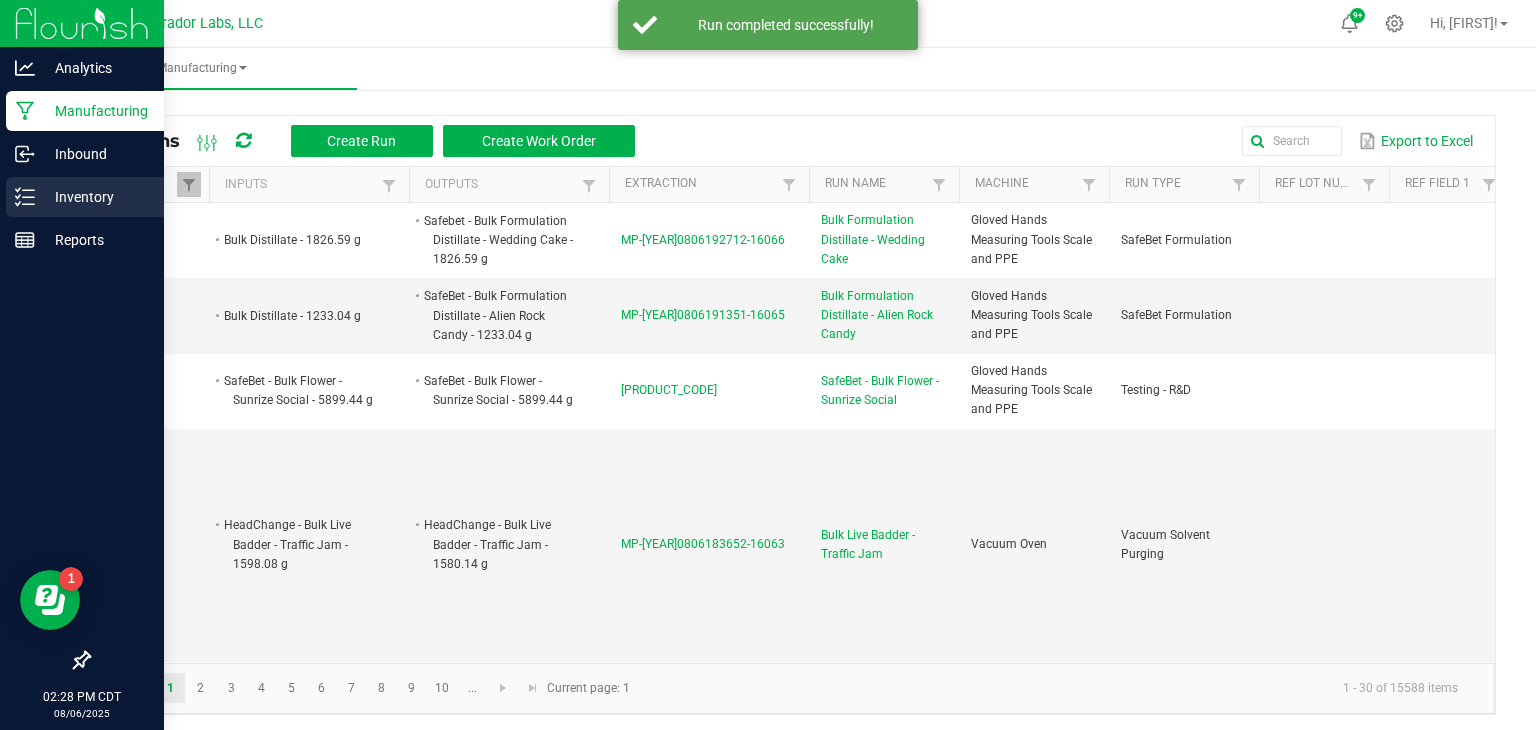 click on "Inventory" at bounding box center [85, 197] 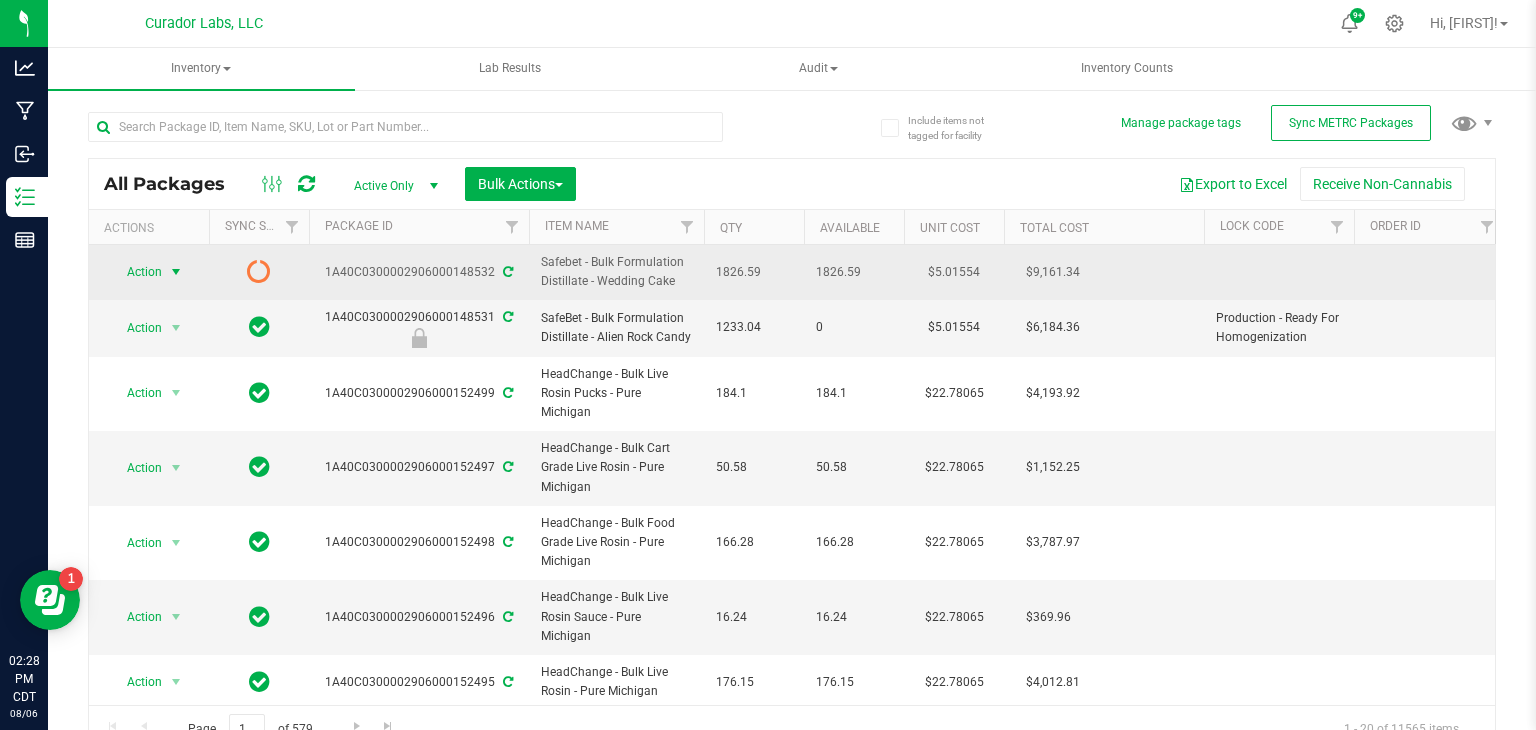 click on "Action" at bounding box center (136, 272) 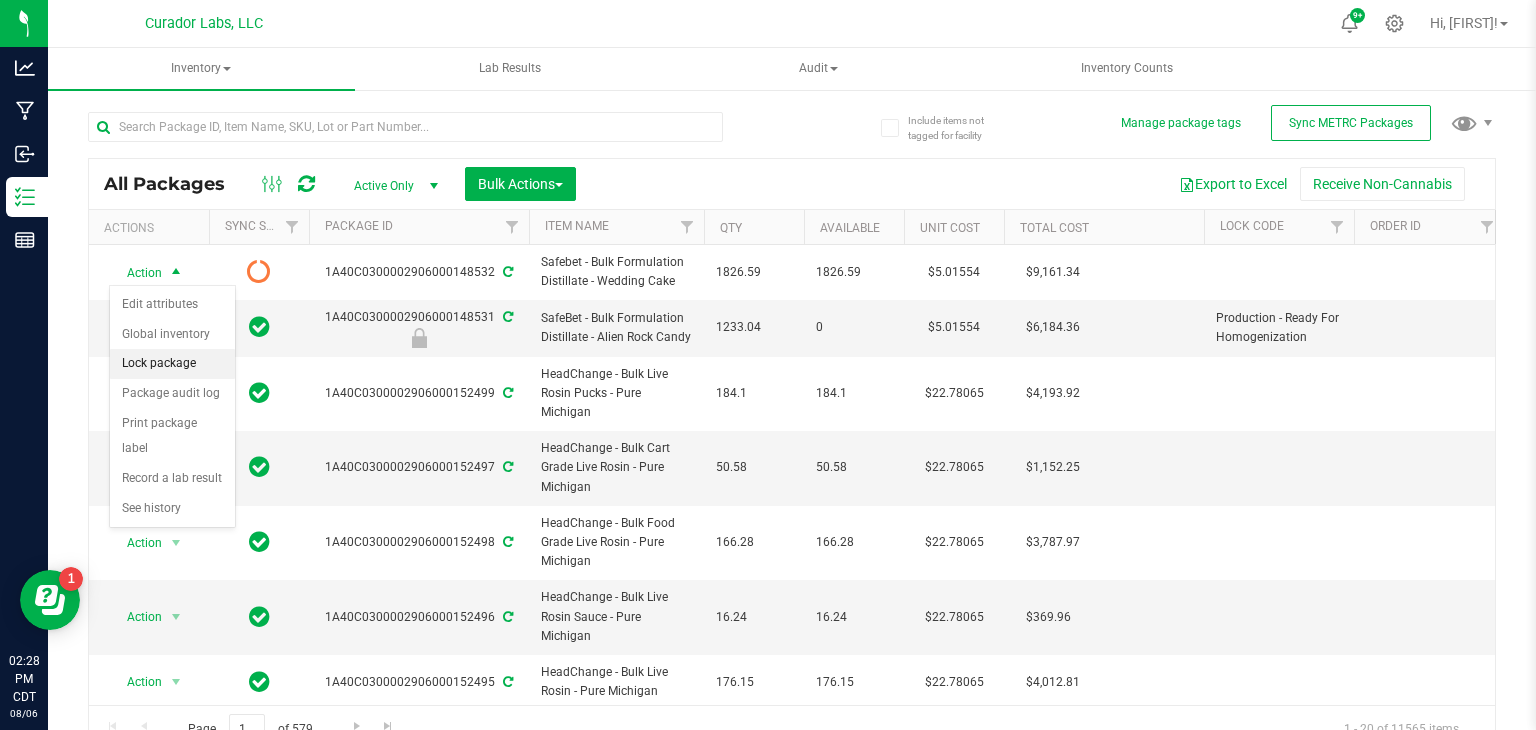 click on "Lock package" at bounding box center [172, 364] 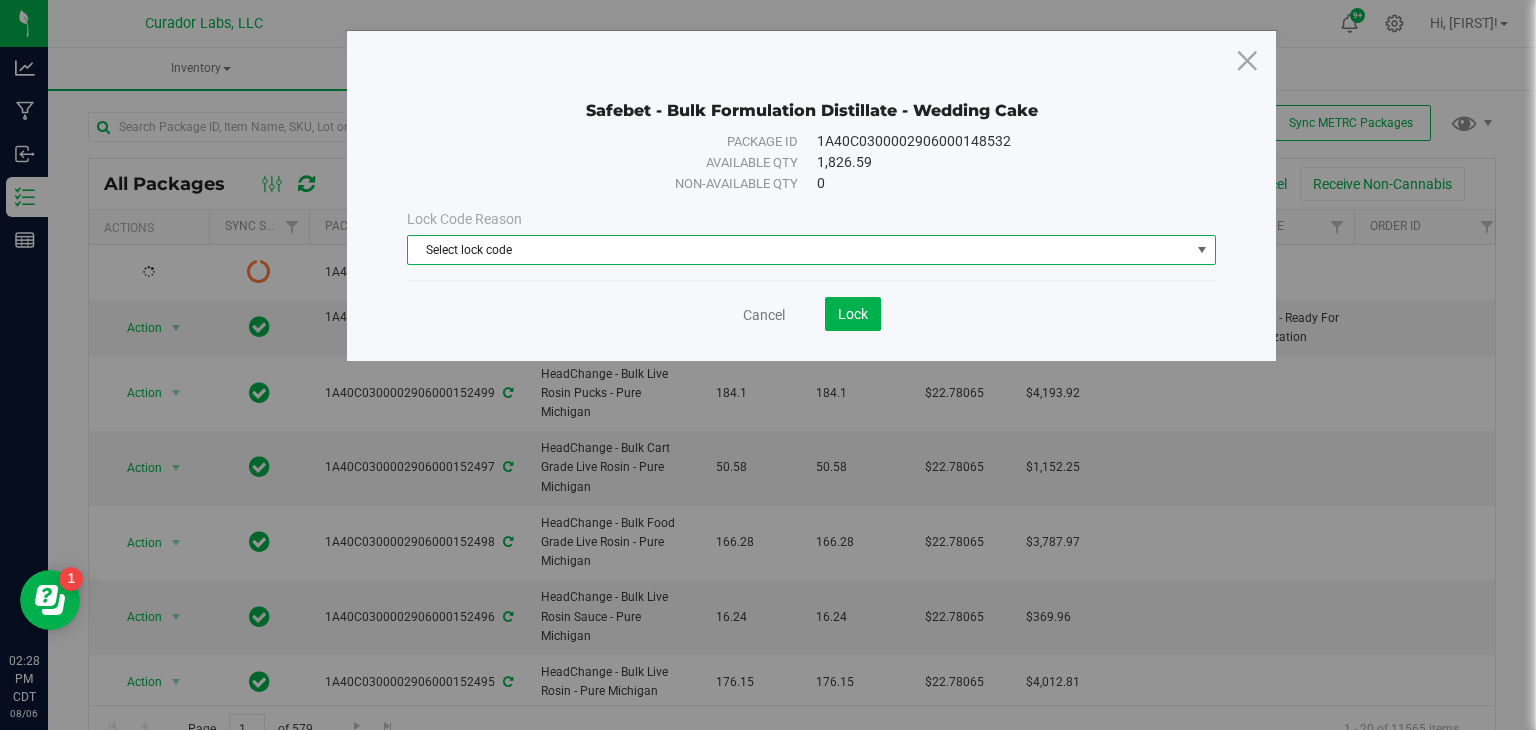 click on "Select lock code" at bounding box center [799, 250] 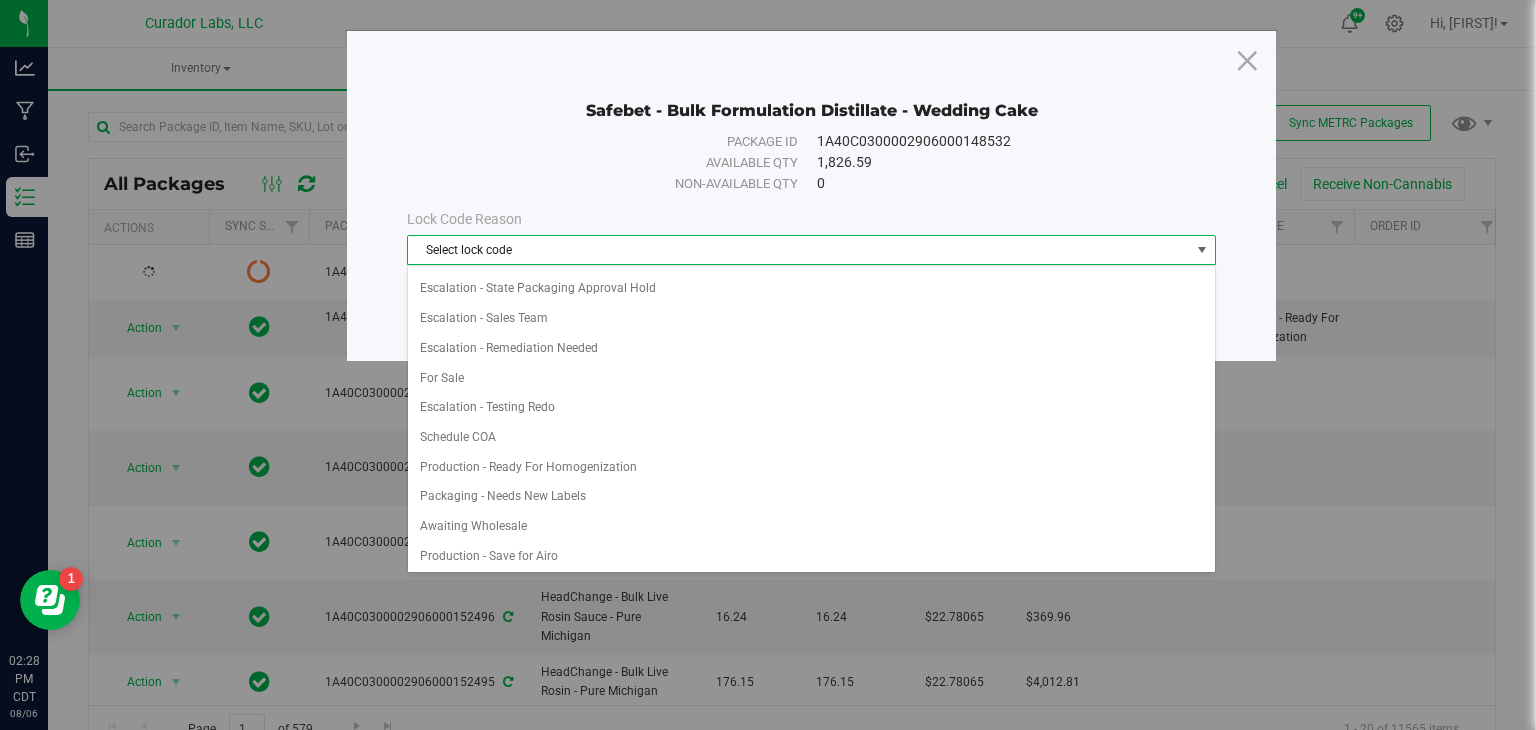 scroll, scrollTop: 1044, scrollLeft: 0, axis: vertical 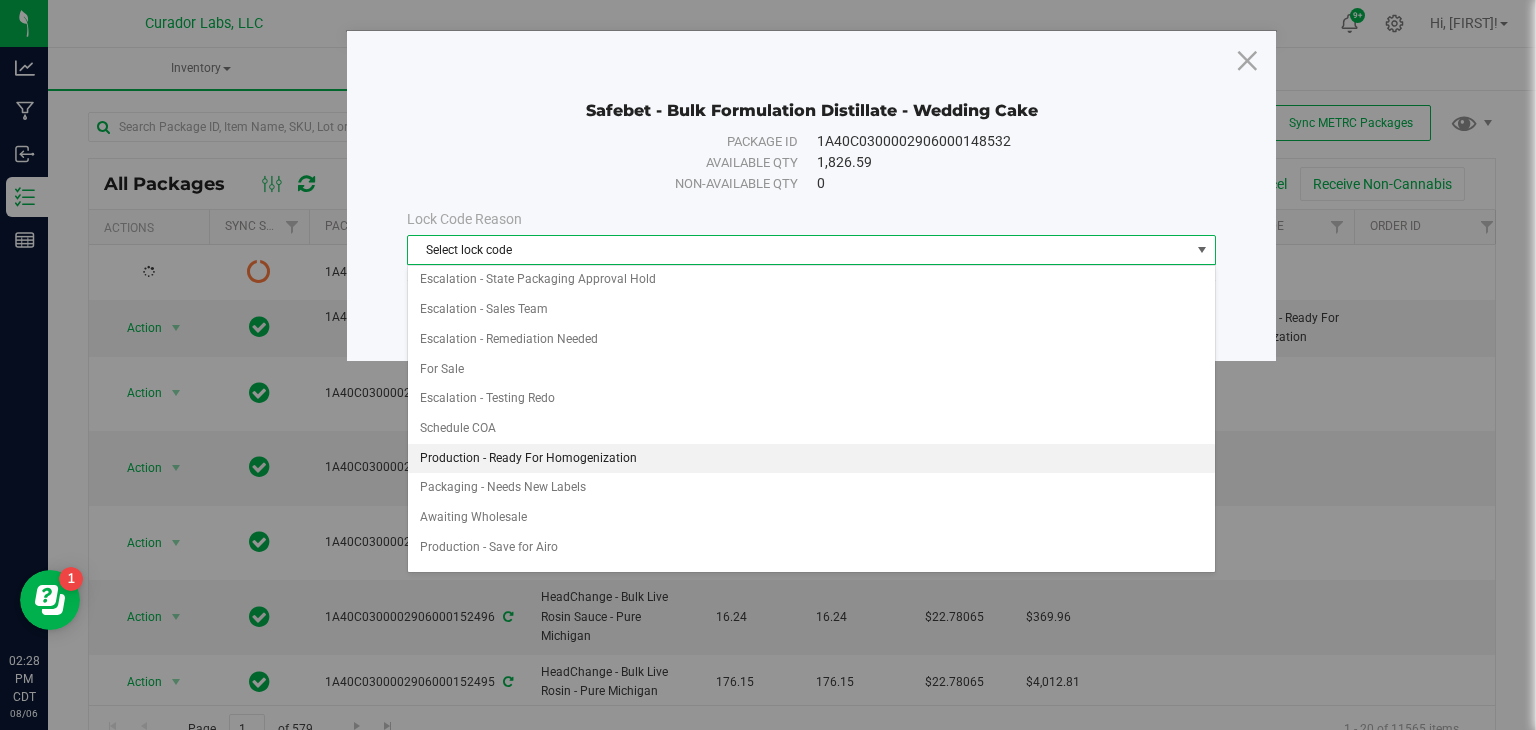 click on "Production - Ready For Homogenization" at bounding box center [811, 459] 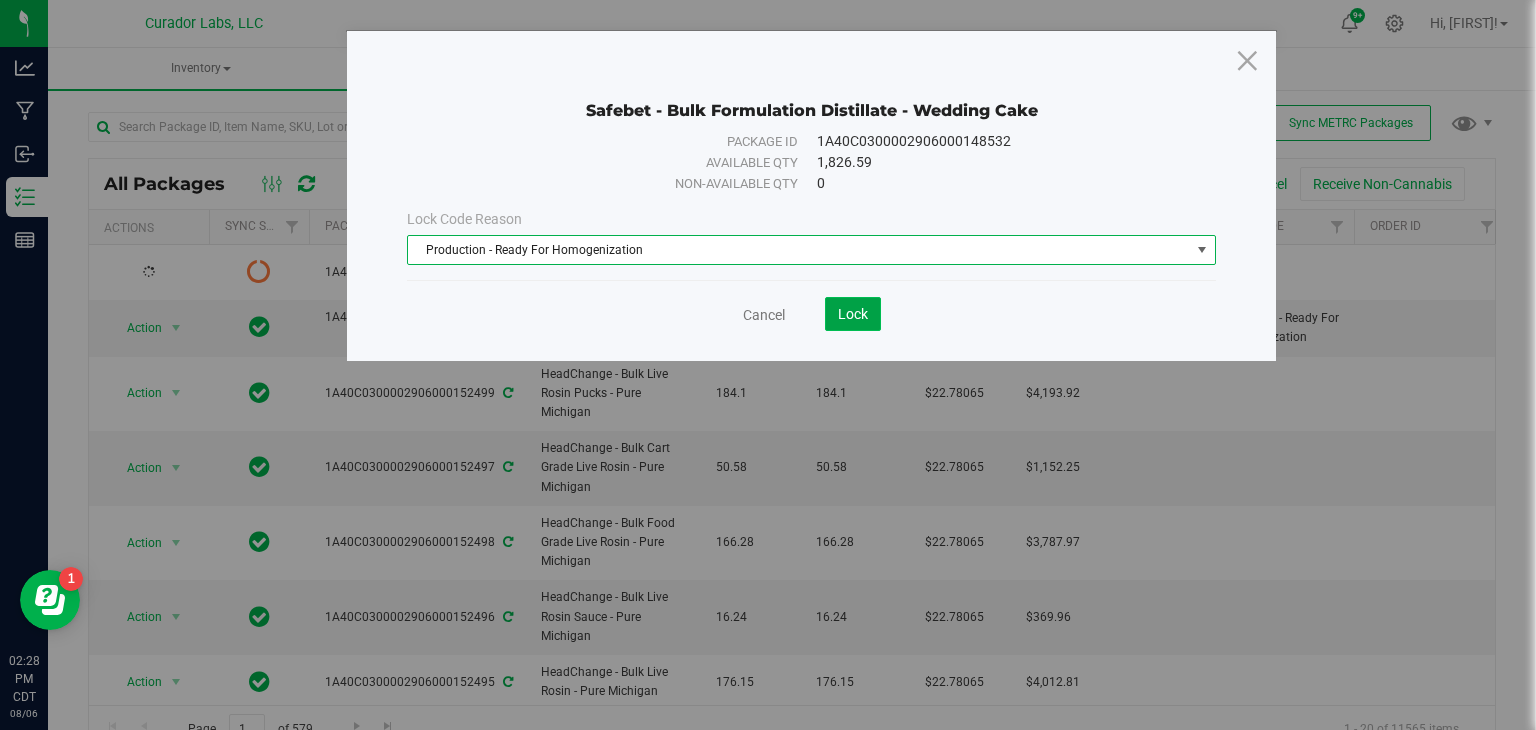 click on "Lock" 